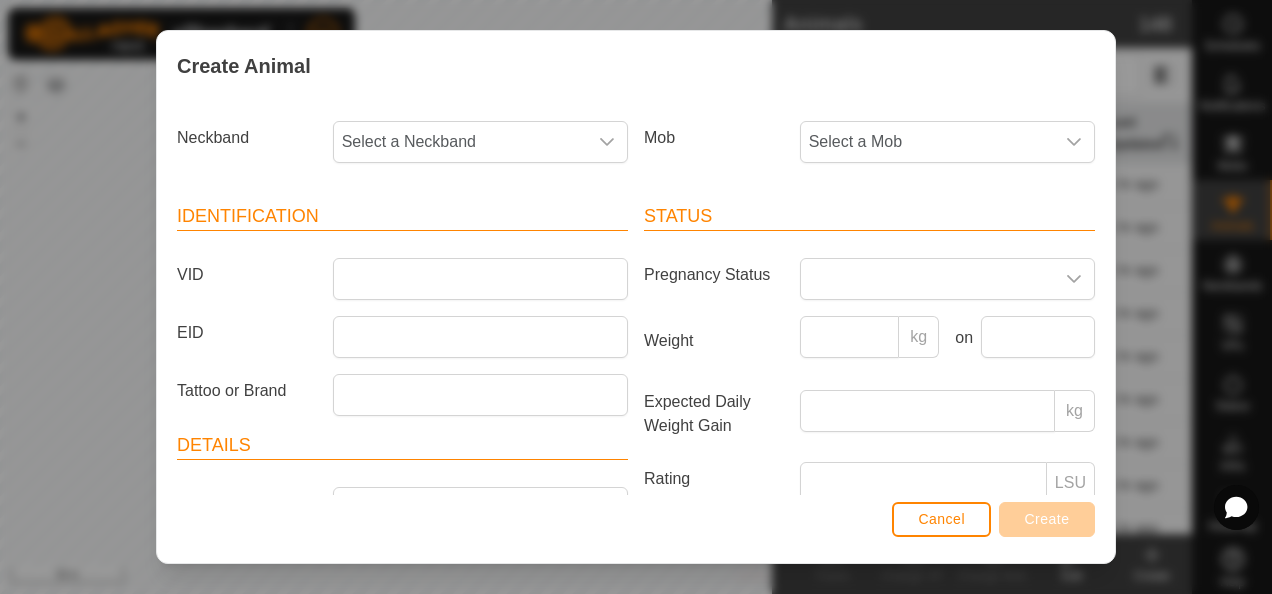 scroll, scrollTop: 0, scrollLeft: 0, axis: both 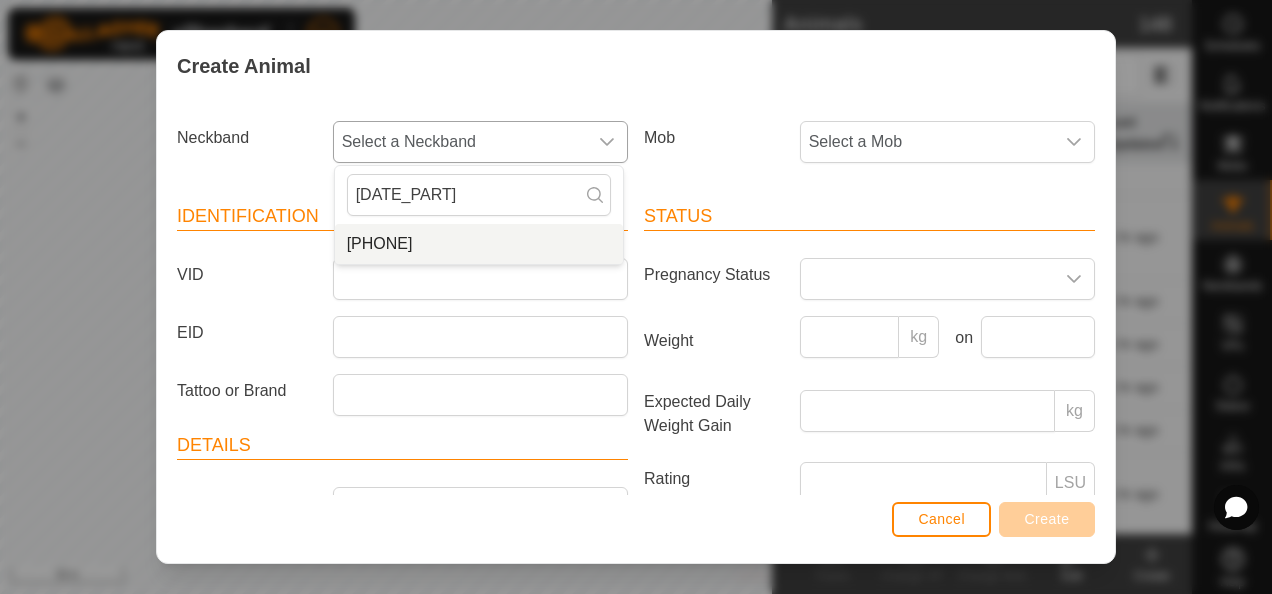 type on "[DATE_PART]" 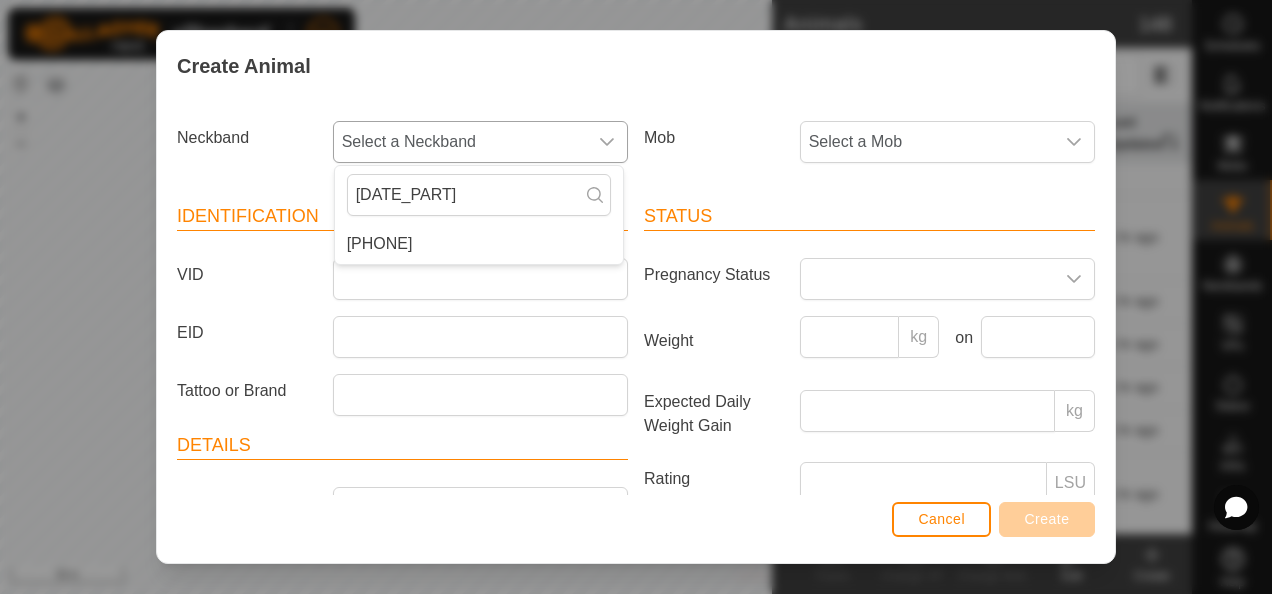 click on "[PHONE]" at bounding box center [479, 244] 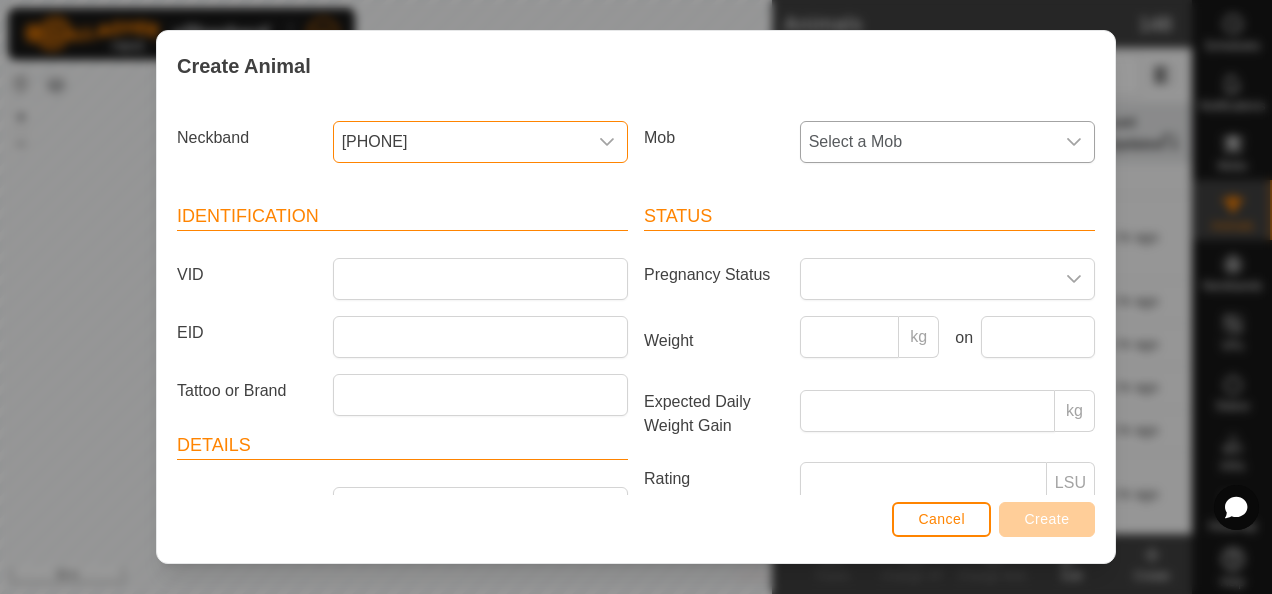 click on "Select a Mob" at bounding box center [927, 142] 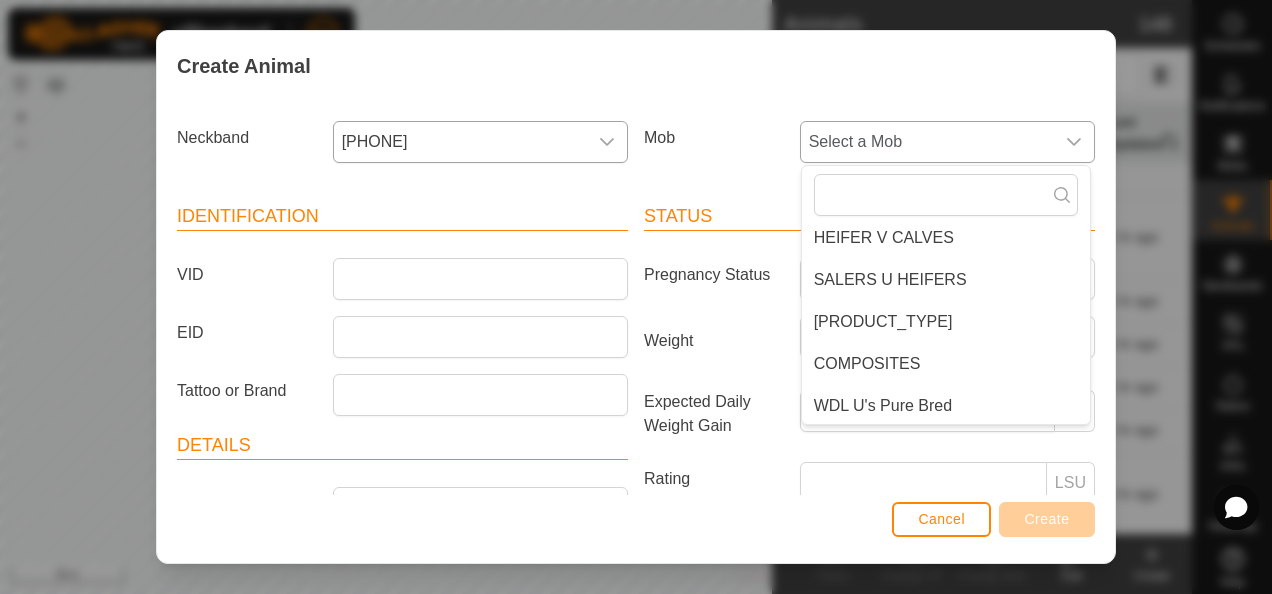 scroll, scrollTop: 218, scrollLeft: 0, axis: vertical 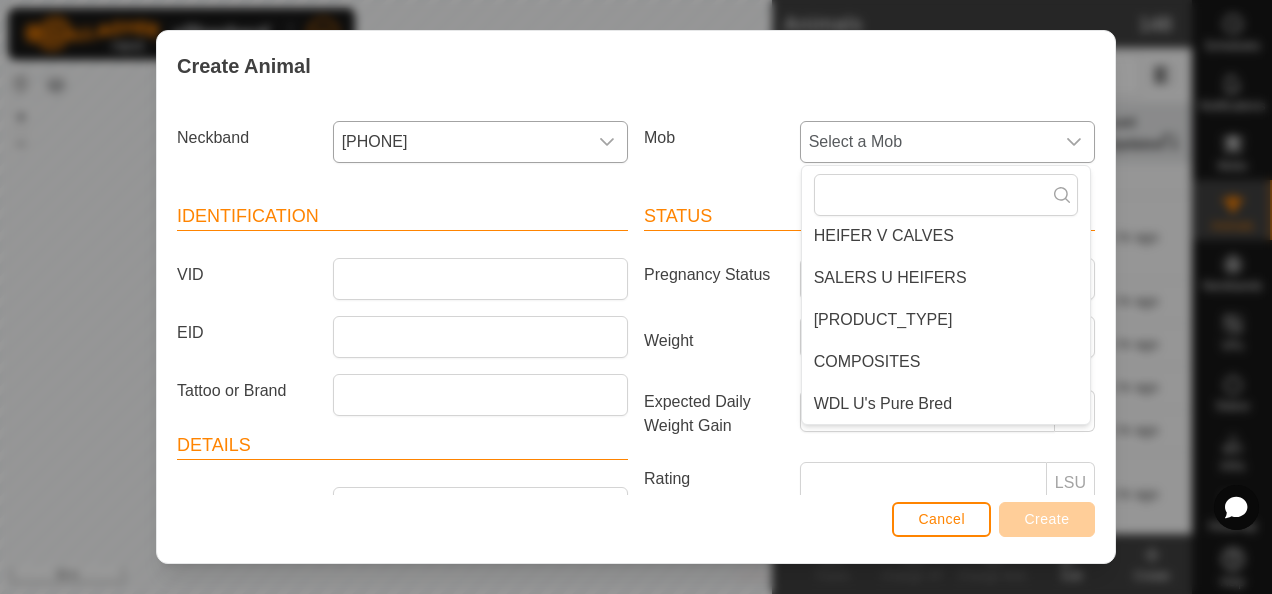 click on "[PRODUCT_TYPE]" at bounding box center [946, 320] 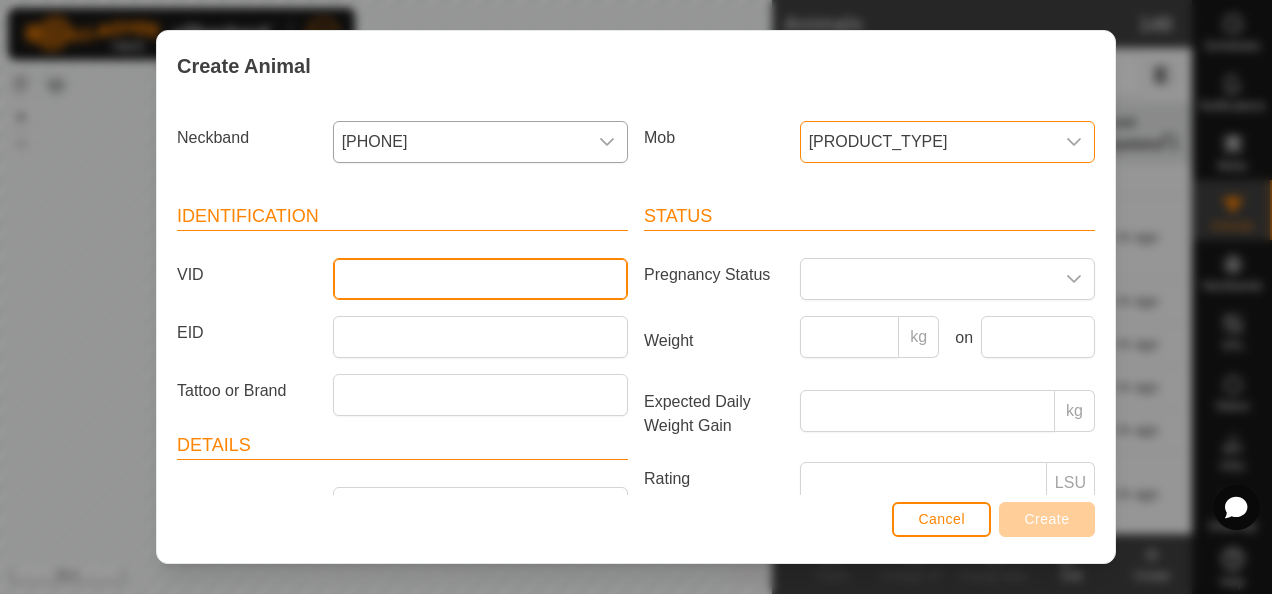 click on "VID" at bounding box center [480, 279] 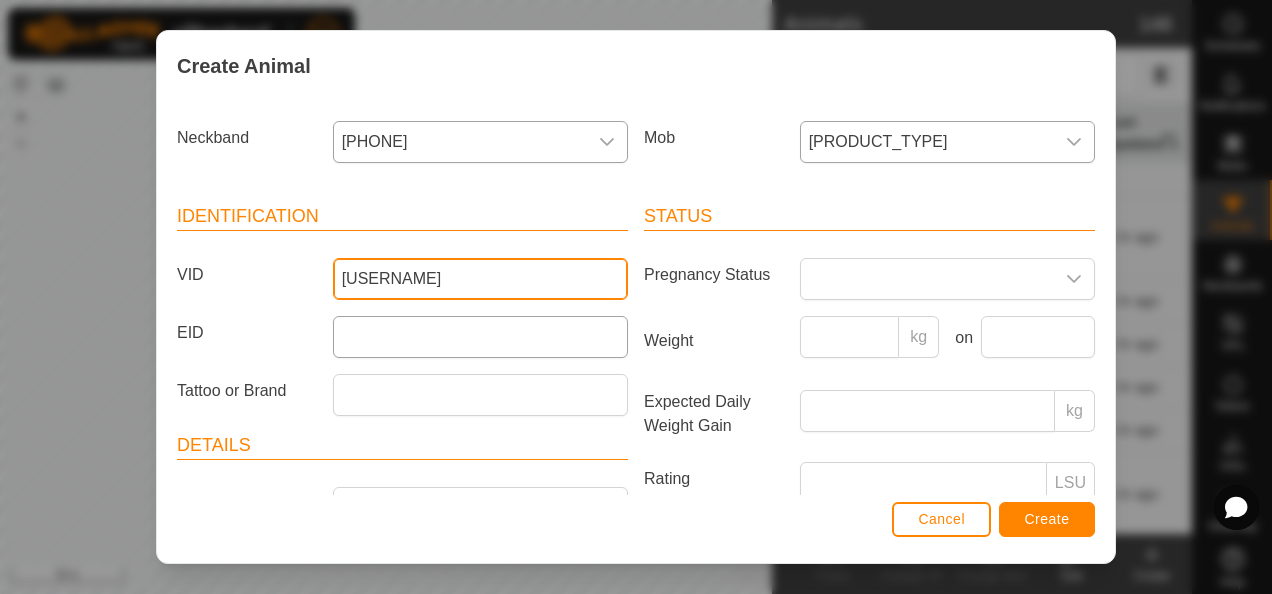 type on "[USERNAME]" 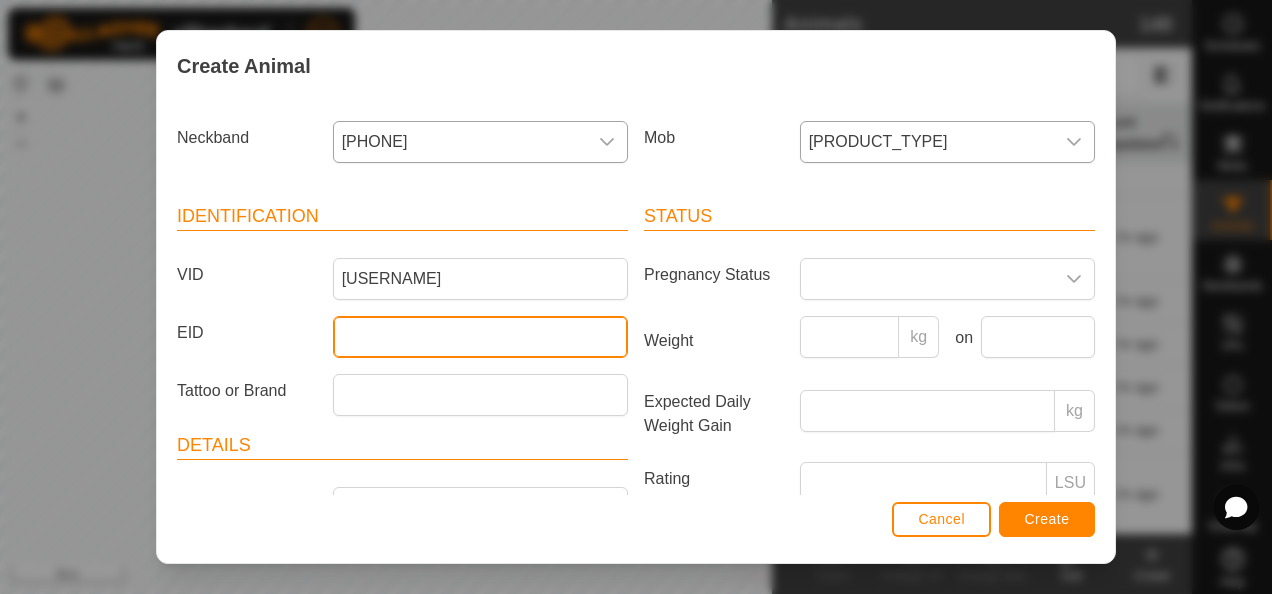 click on "EID" at bounding box center [480, 337] 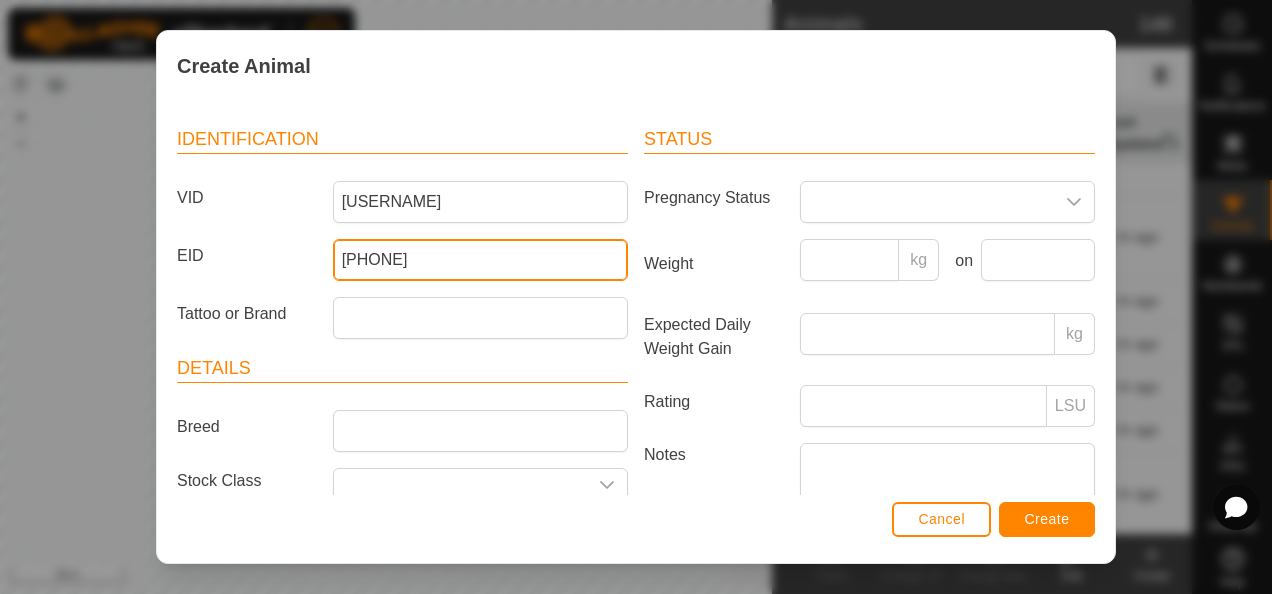 scroll, scrollTop: 200, scrollLeft: 0, axis: vertical 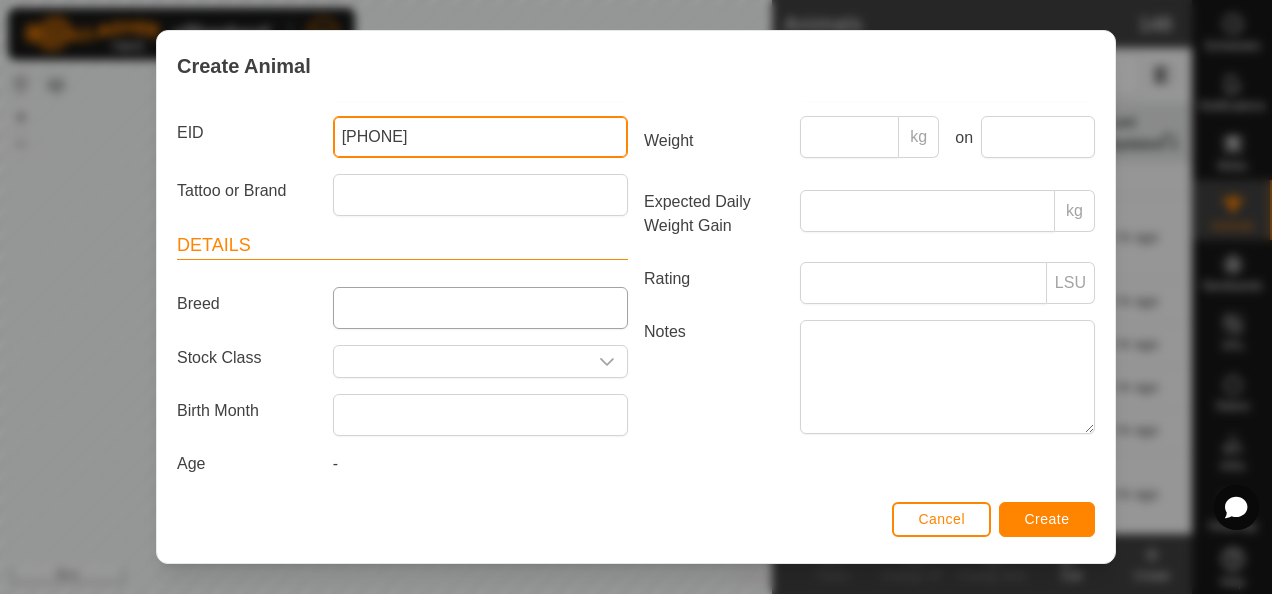 type on "[PHONE]" 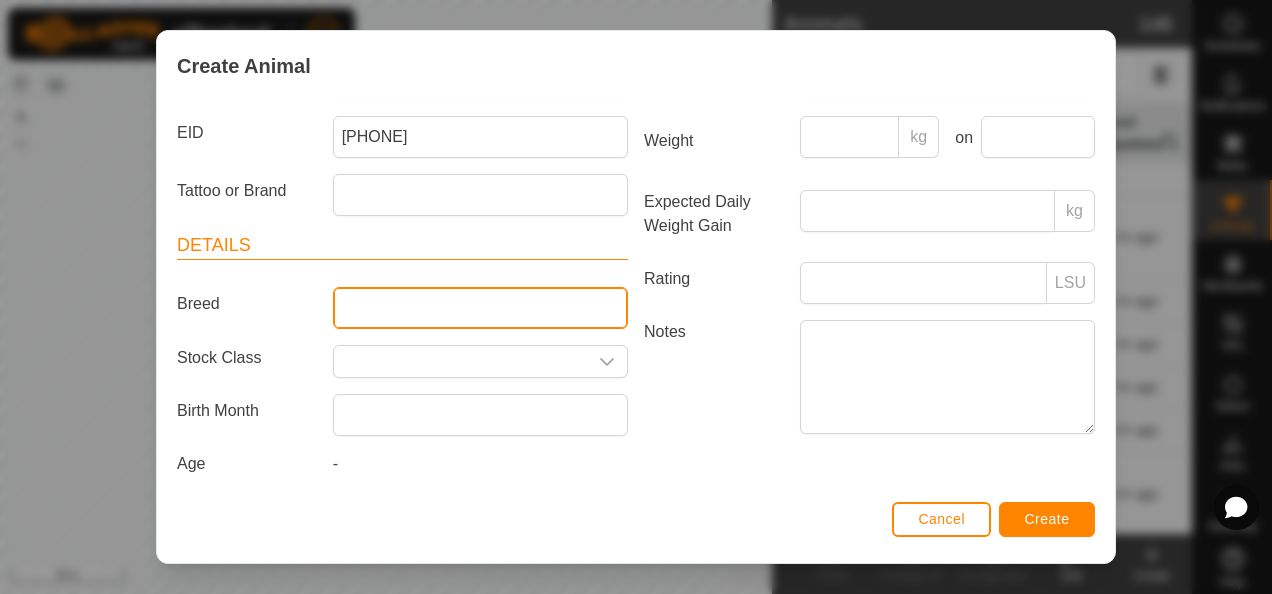 click on "Breed" at bounding box center (480, 308) 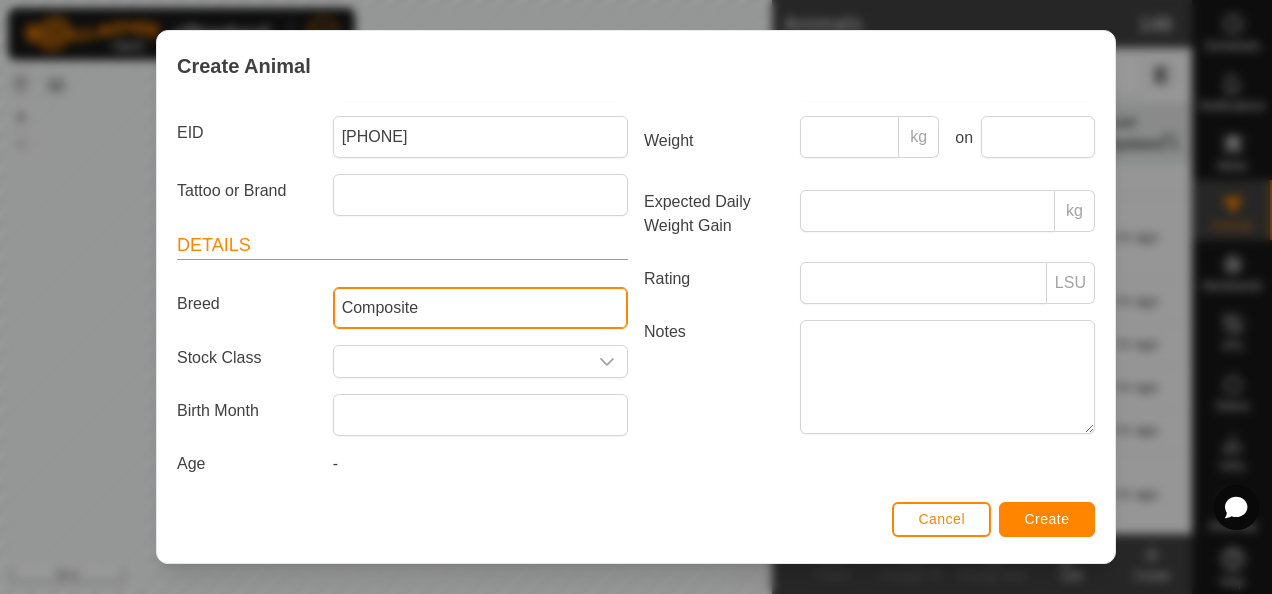 type on "Composite (PB Mob)" 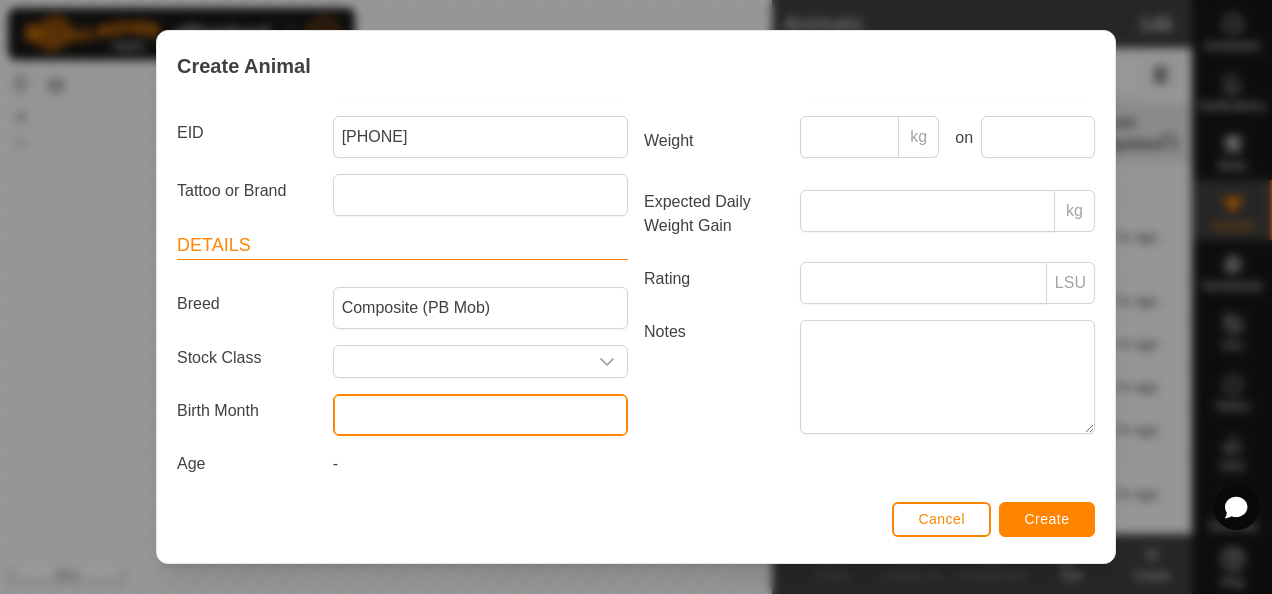 click at bounding box center (480, 415) 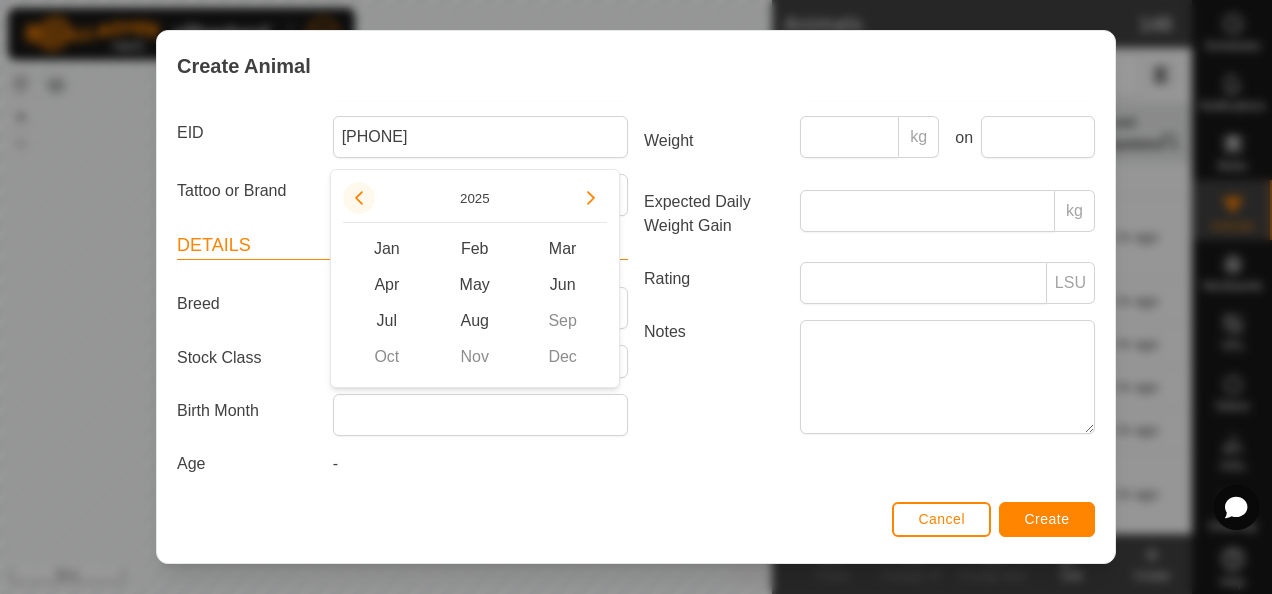 click at bounding box center [359, 198] 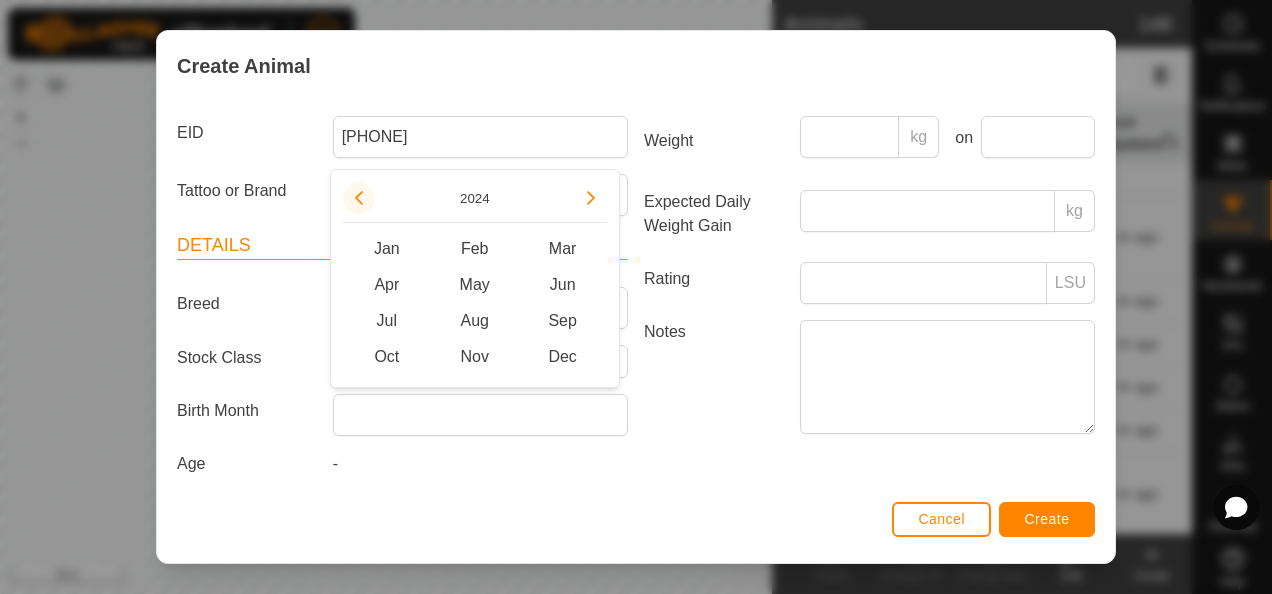 click at bounding box center [361, 202] 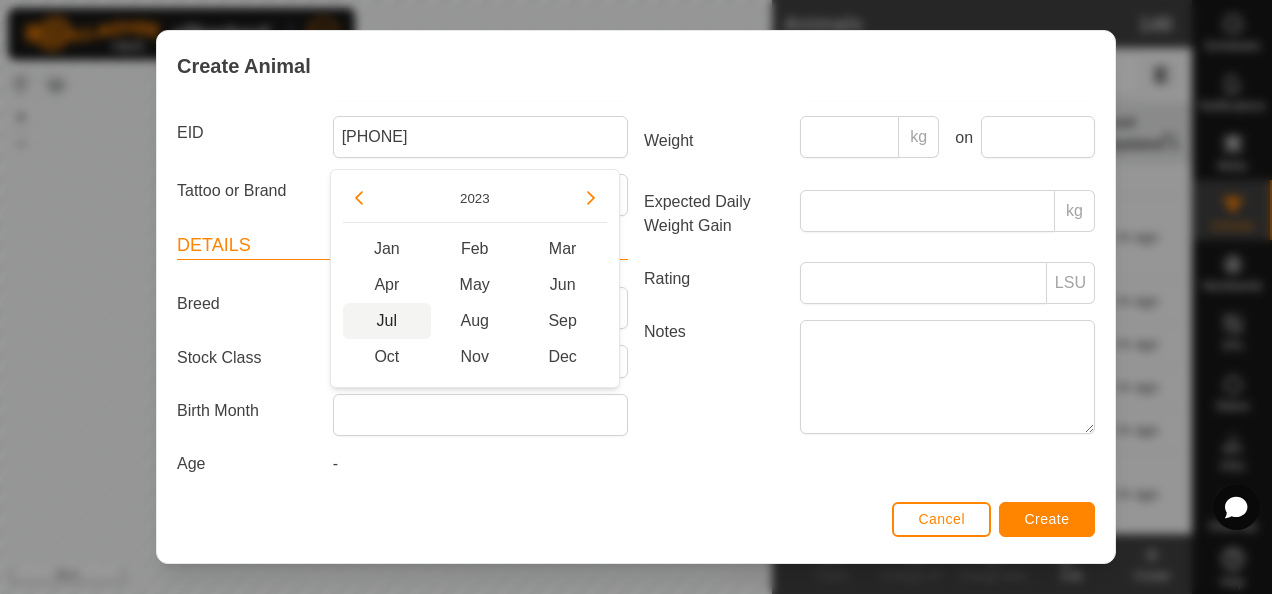 click on "Jul" at bounding box center (387, 321) 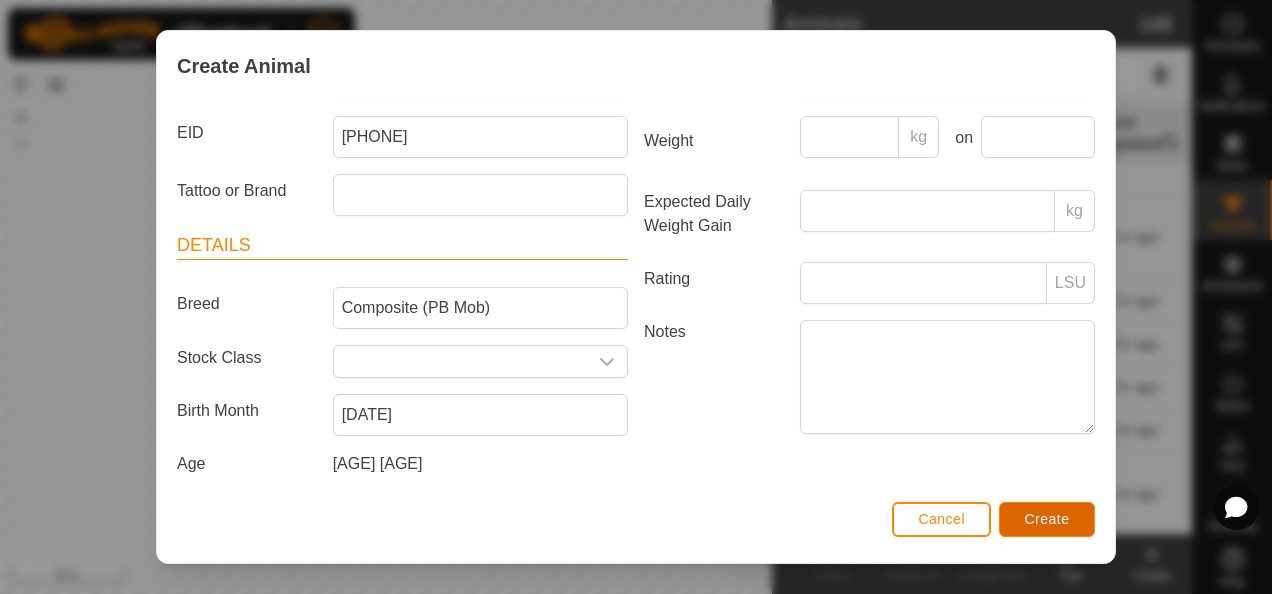 click on "Create" at bounding box center (1047, 519) 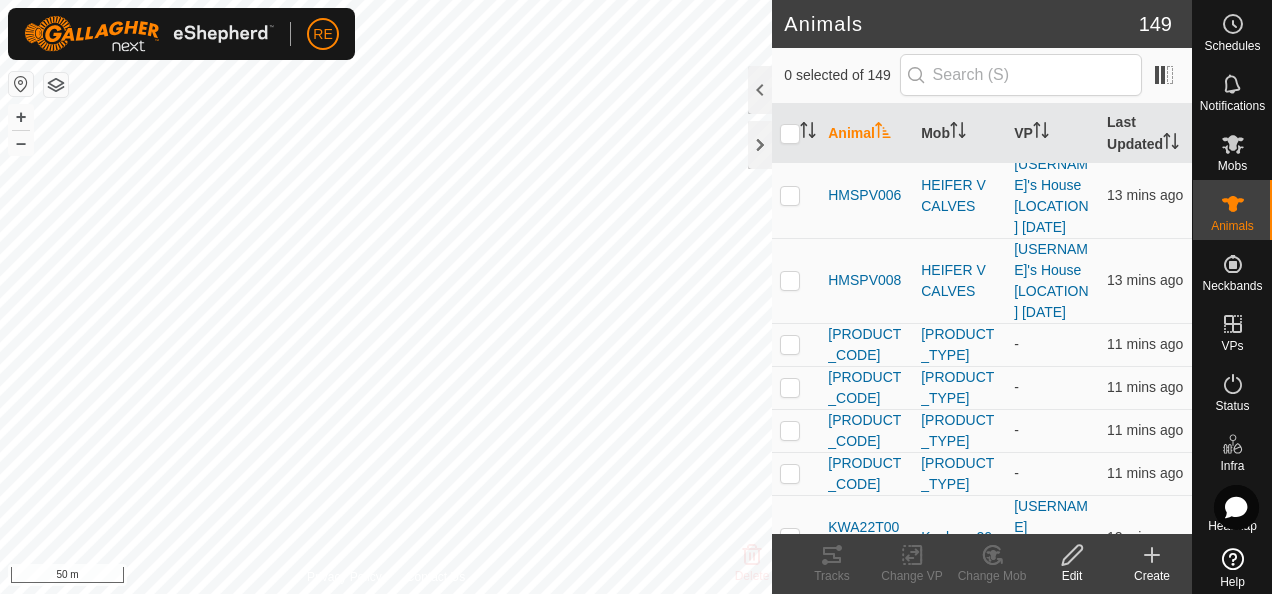 click 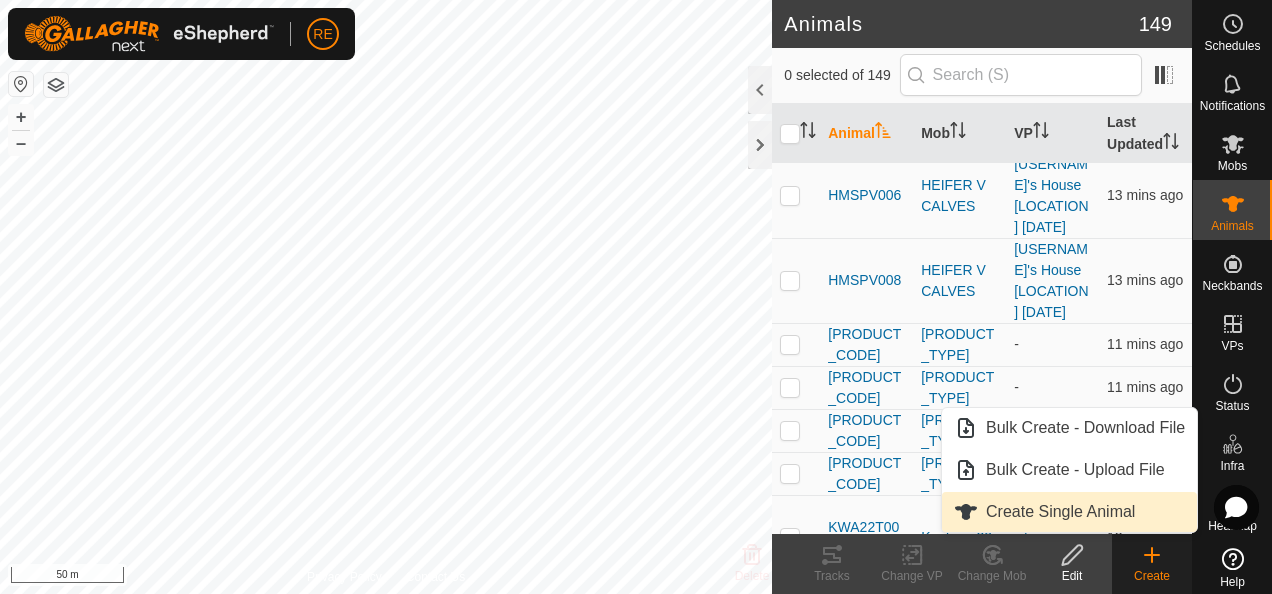 click on "Create Single Animal" at bounding box center (1069, 512) 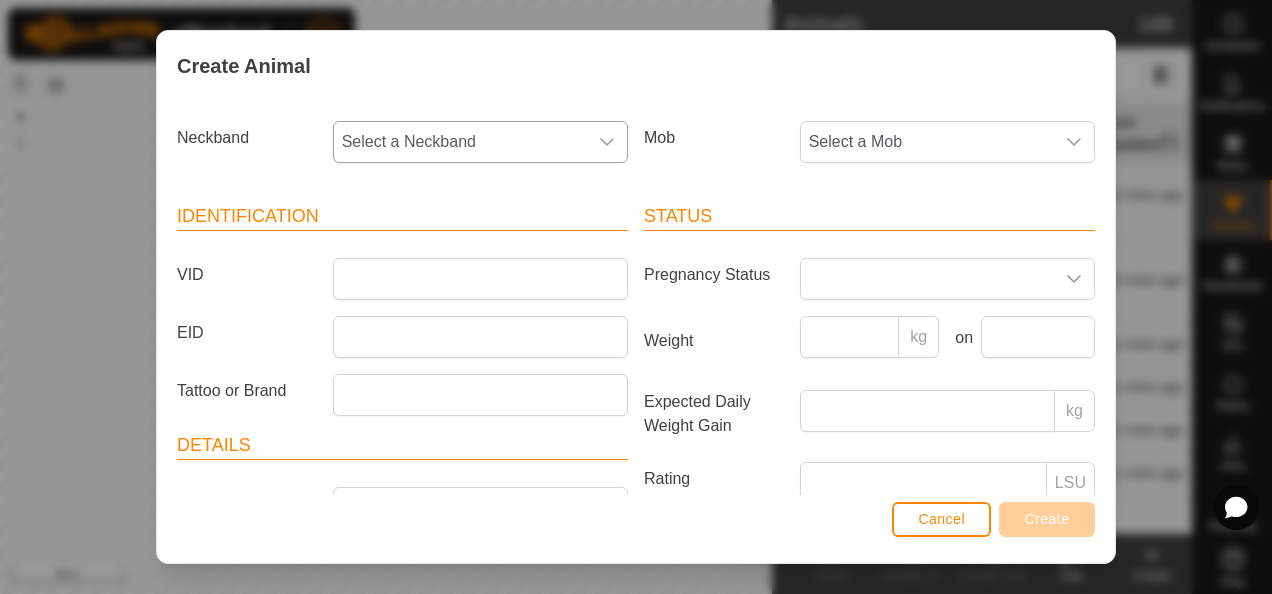 click on "Select a Neckband" at bounding box center [460, 142] 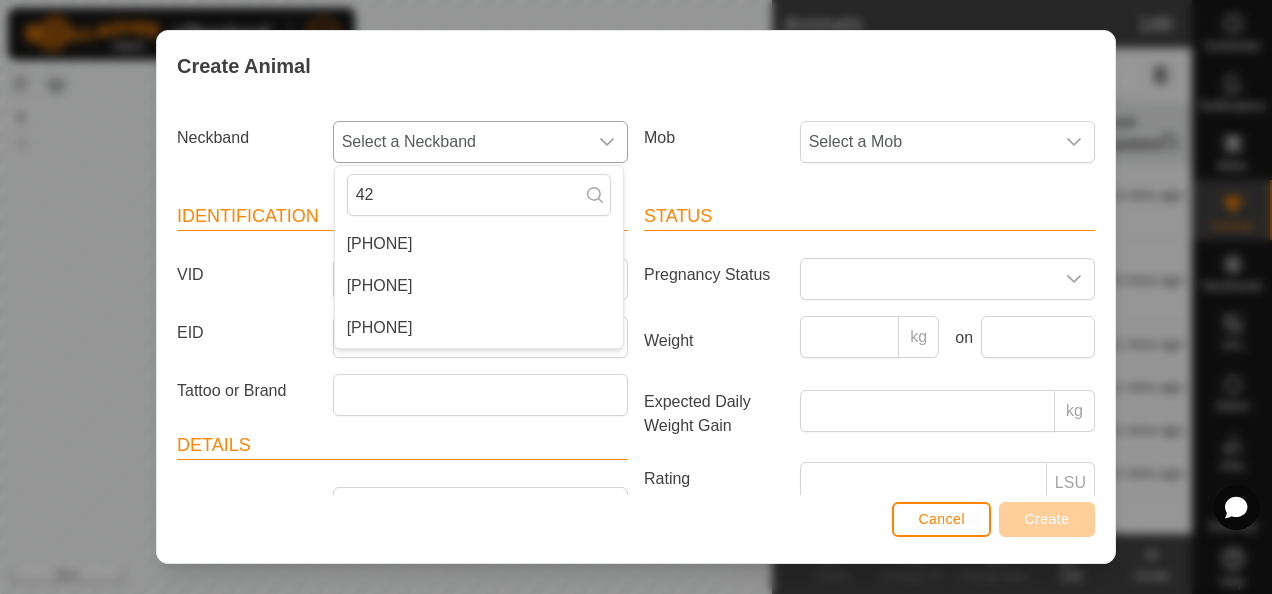 type on "4" 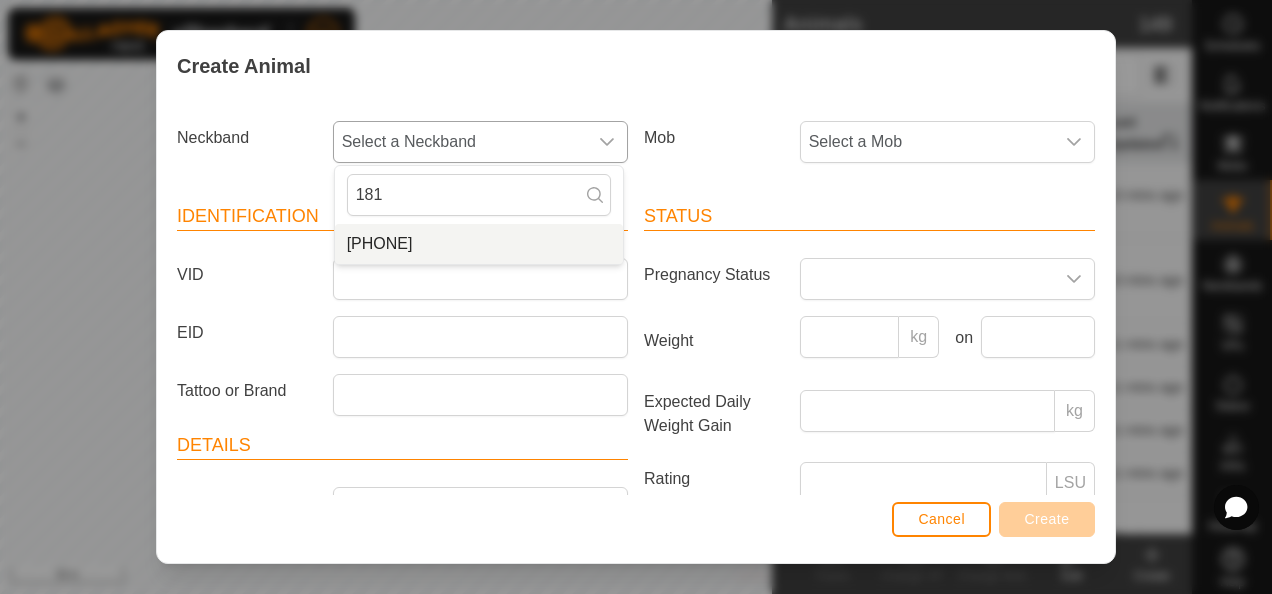 type on "181" 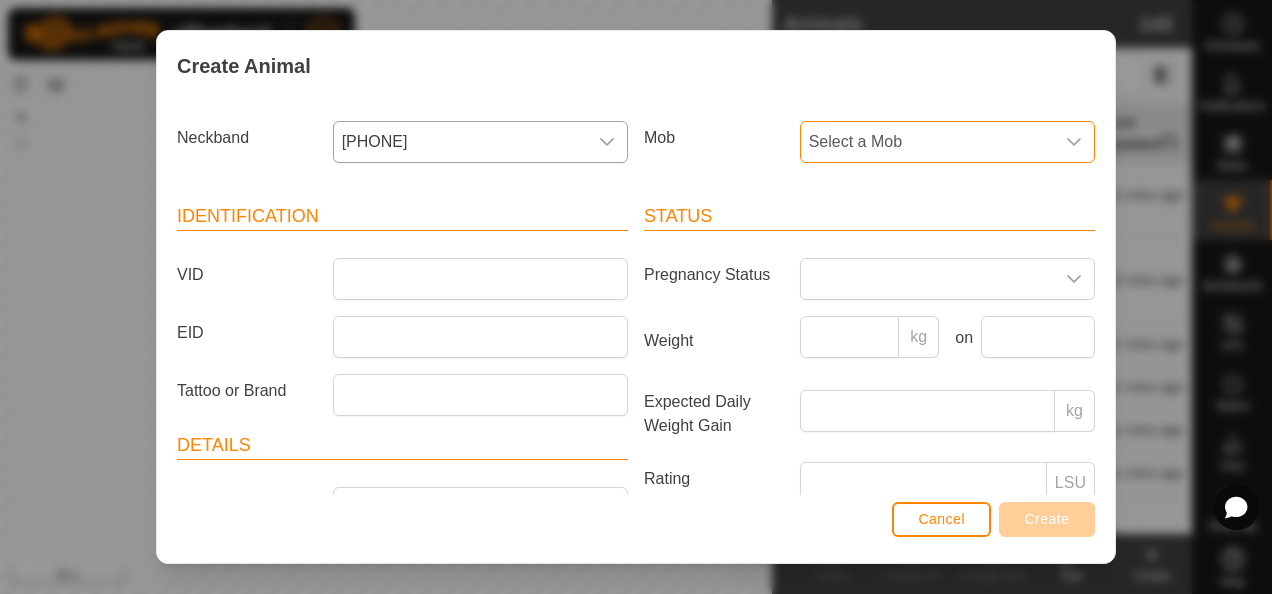 click on "Select a Mob" at bounding box center (927, 142) 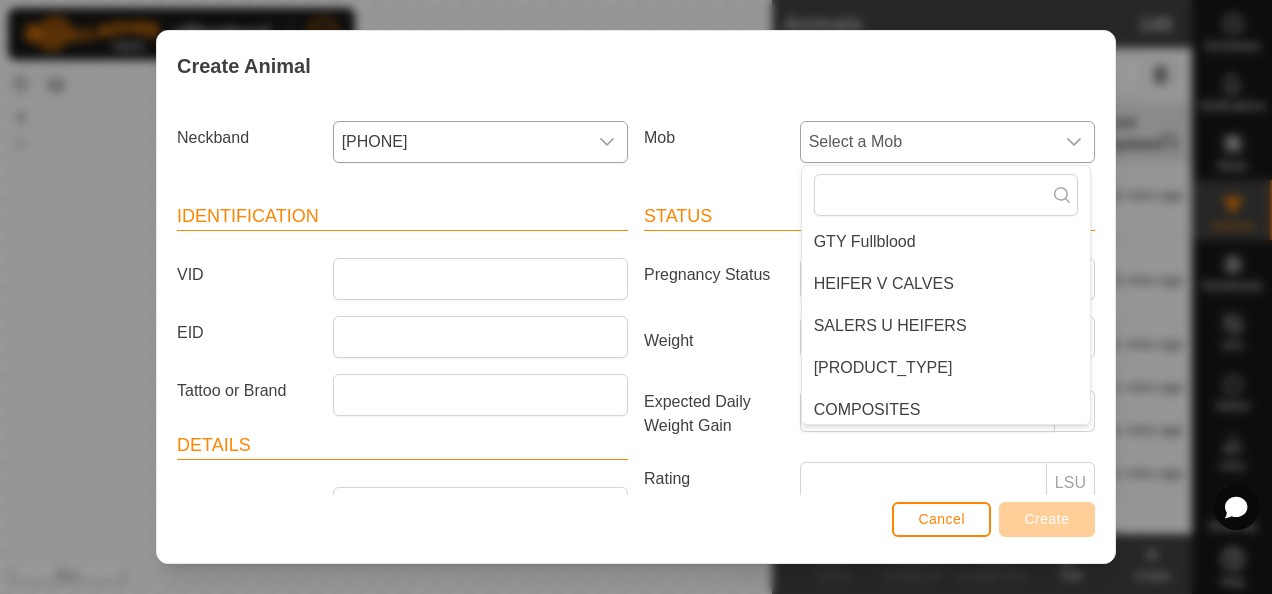 scroll, scrollTop: 200, scrollLeft: 0, axis: vertical 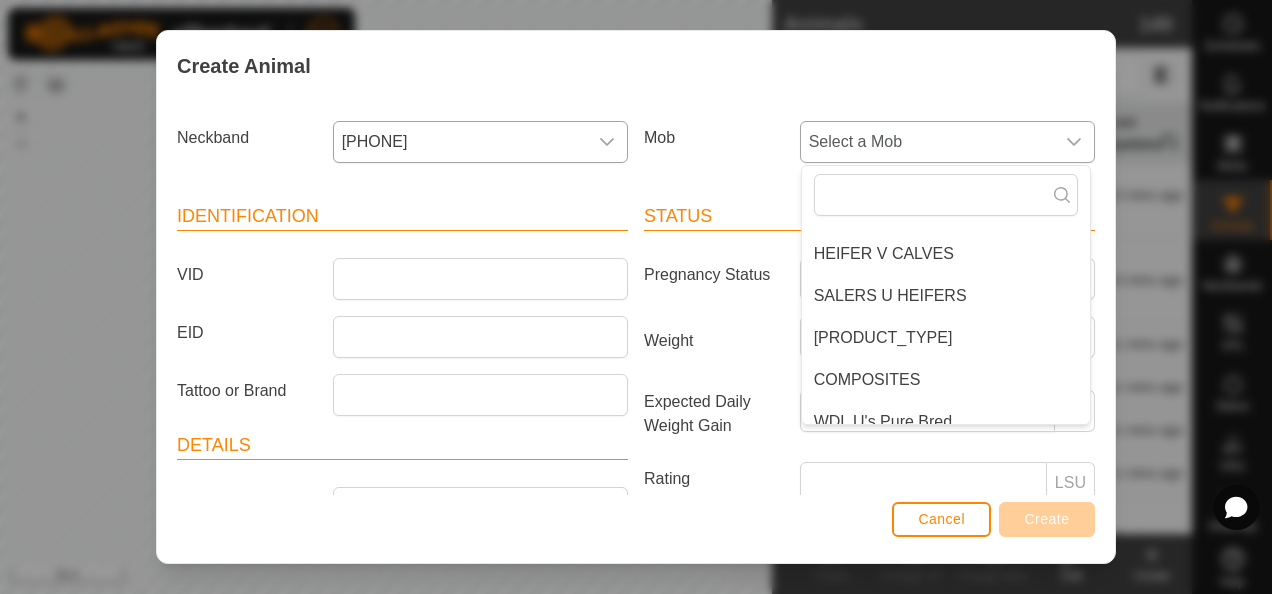 click on "[PRODUCT_TYPE]" at bounding box center (946, 338) 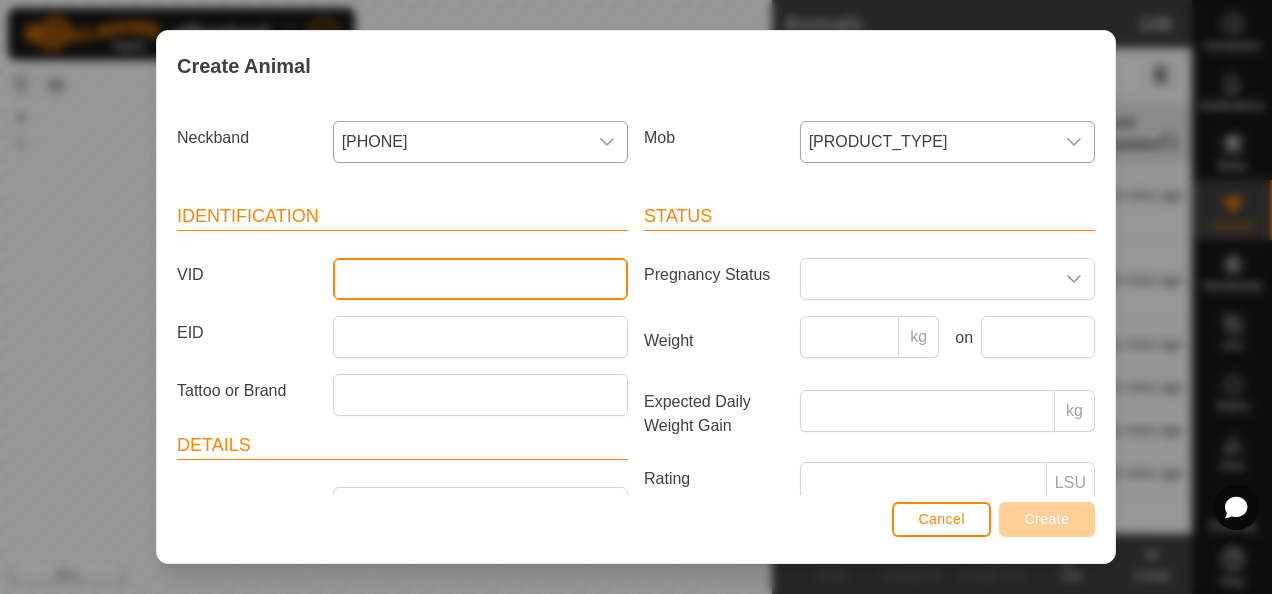 click on "VID" at bounding box center [480, 279] 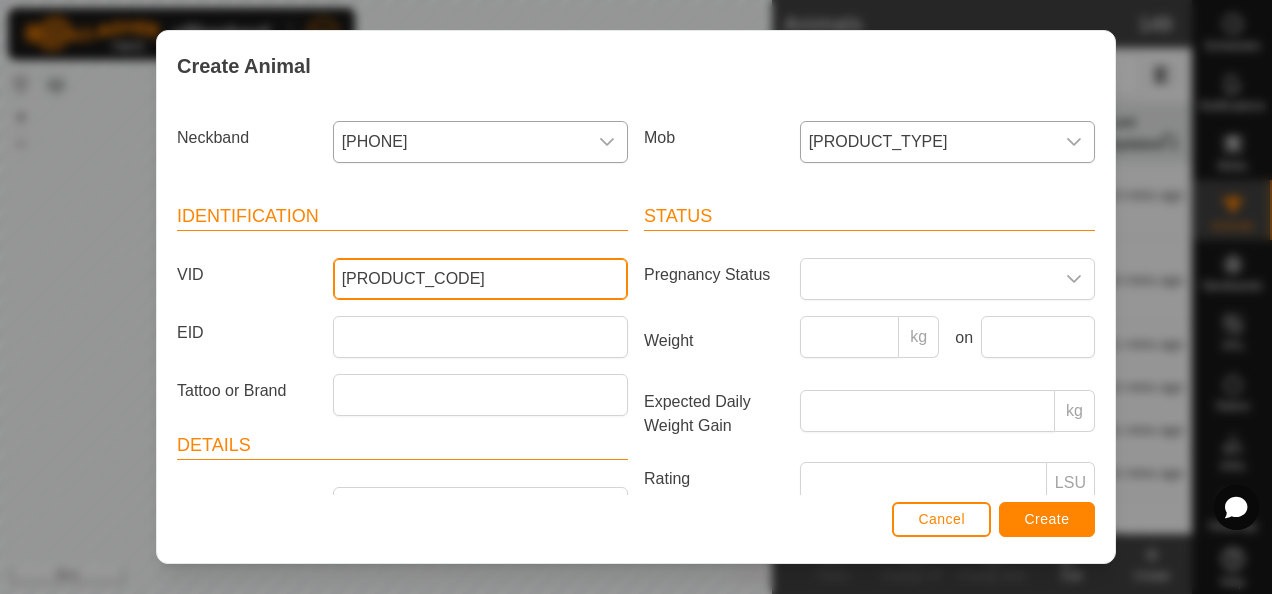 type on "[PRODUCT_CODE]" 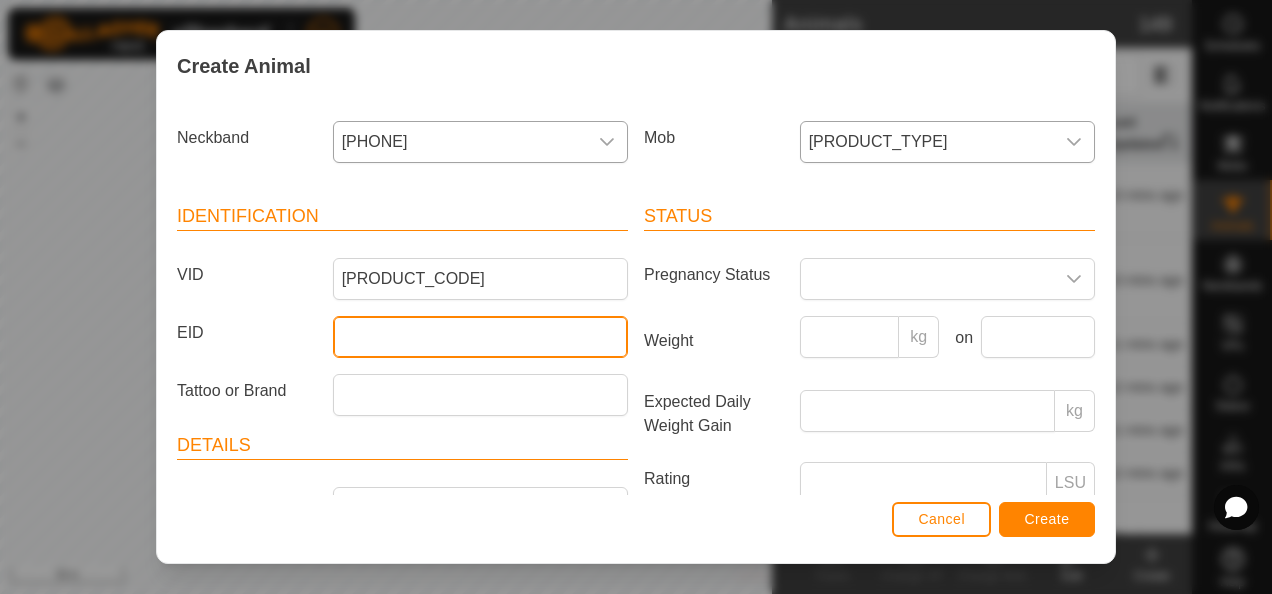 click on "EID" at bounding box center [480, 337] 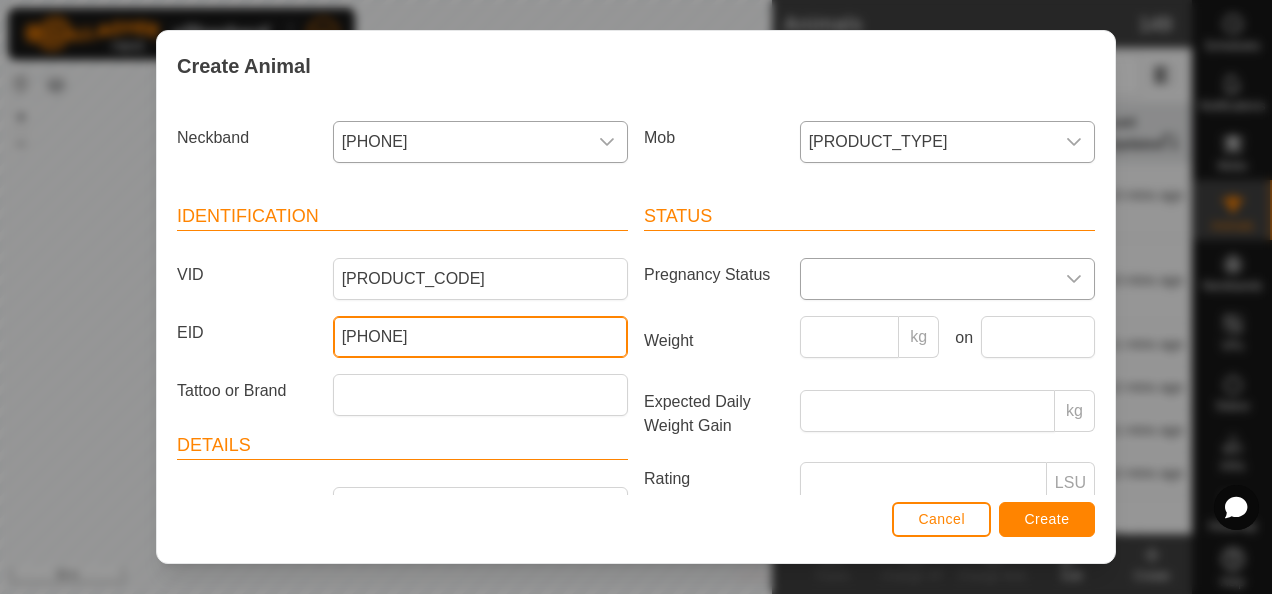type on "[PHONE]" 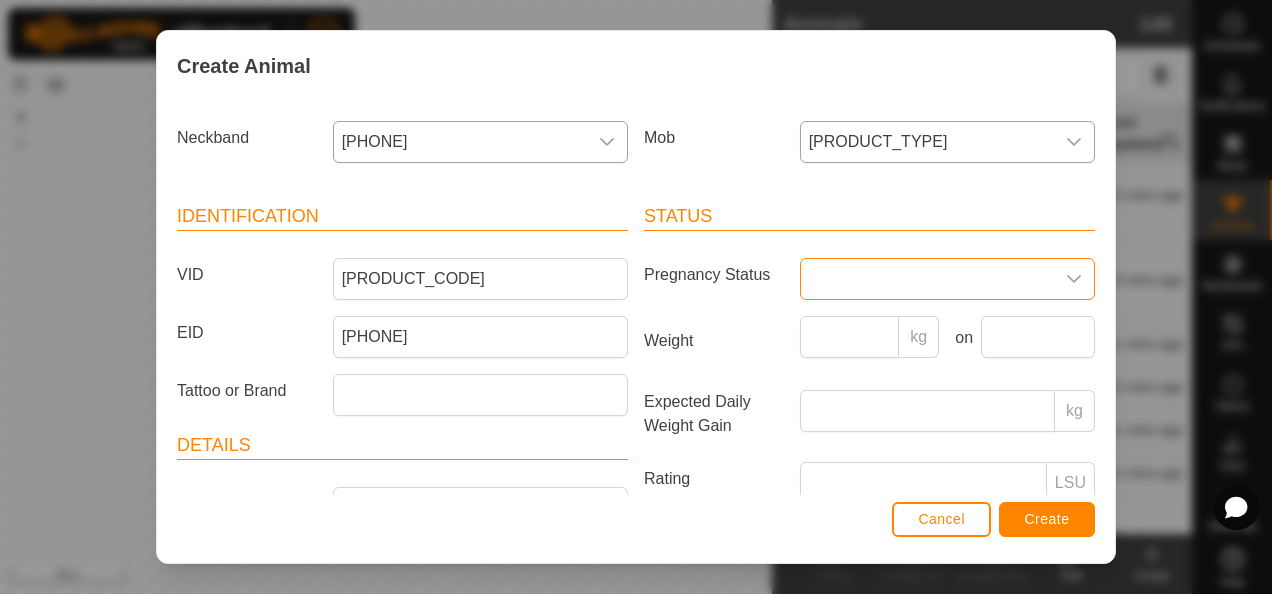 click at bounding box center [927, 279] 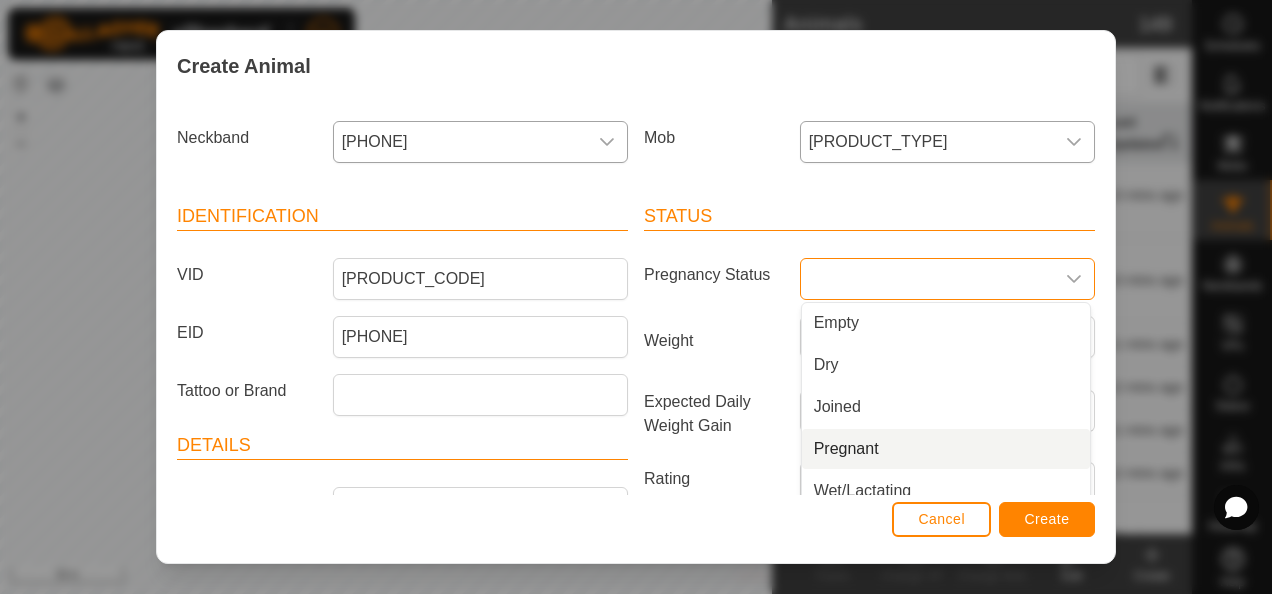 click on "Pregnant" at bounding box center (946, 449) 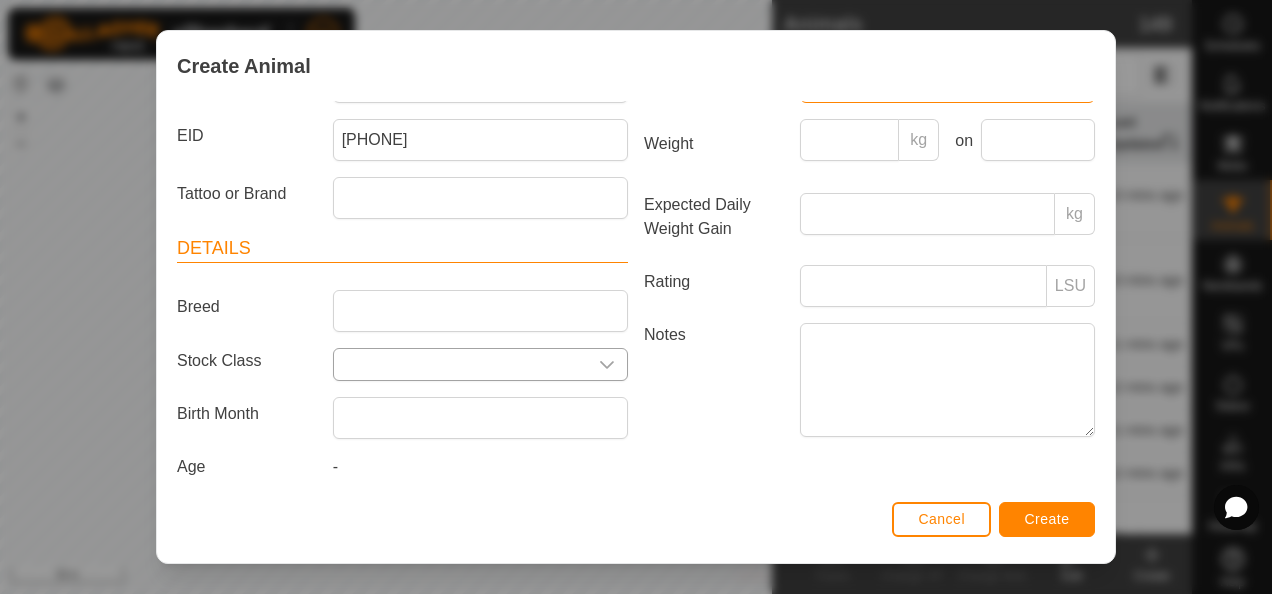 scroll, scrollTop: 200, scrollLeft: 0, axis: vertical 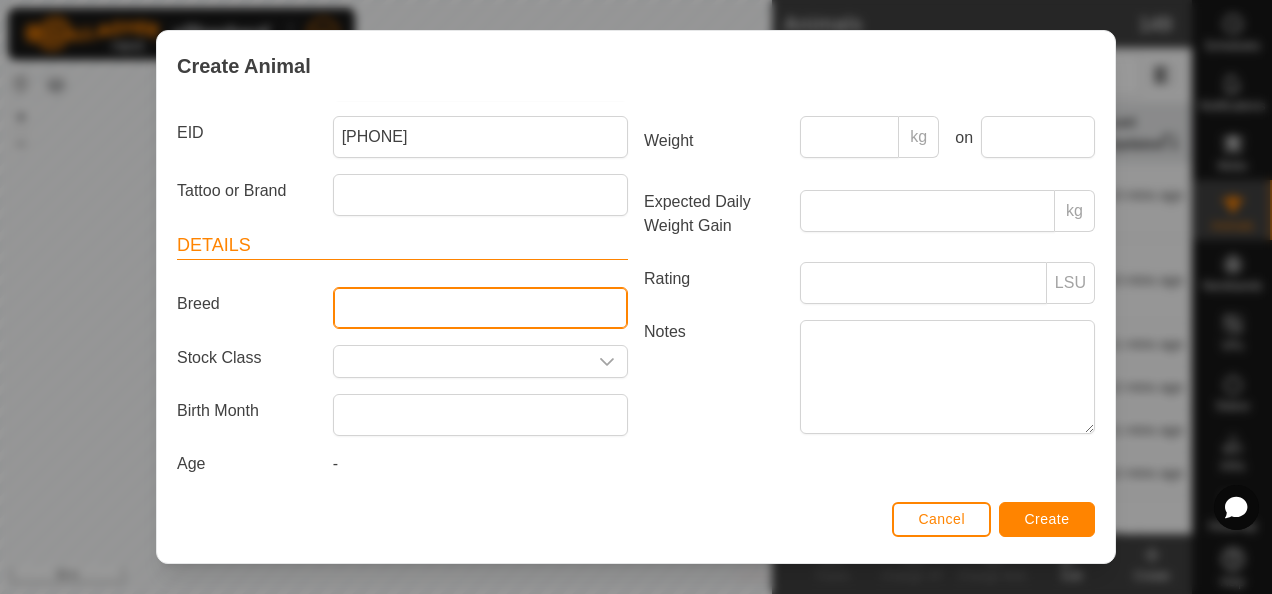 click on "Breed" at bounding box center (480, 308) 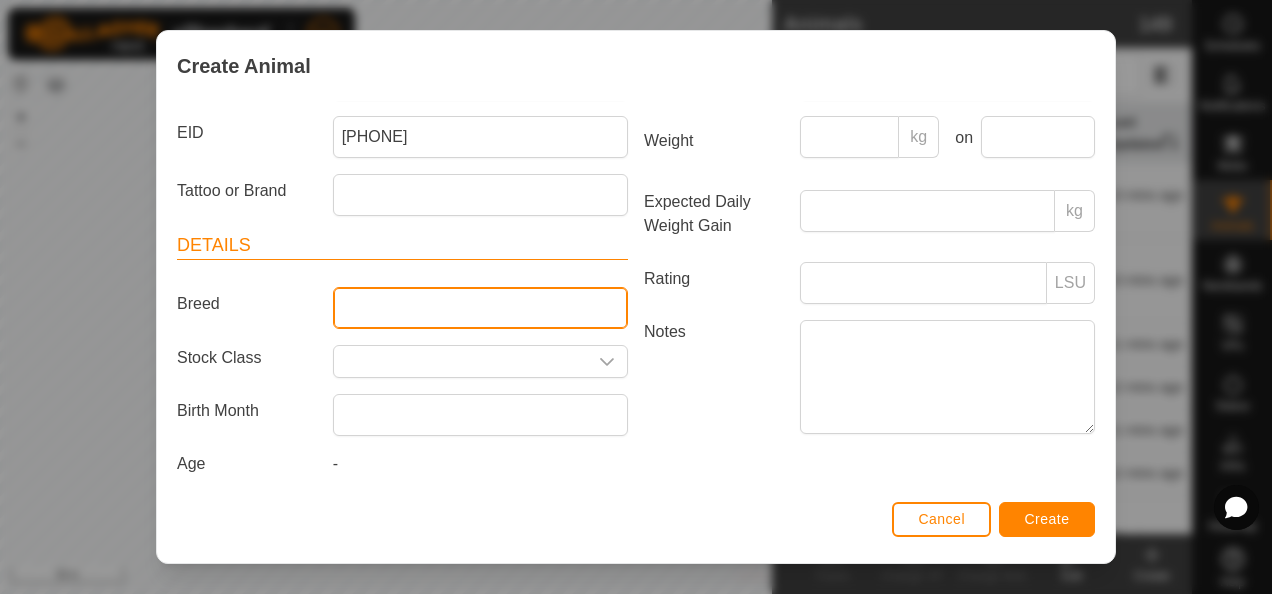type on "Wagyu" 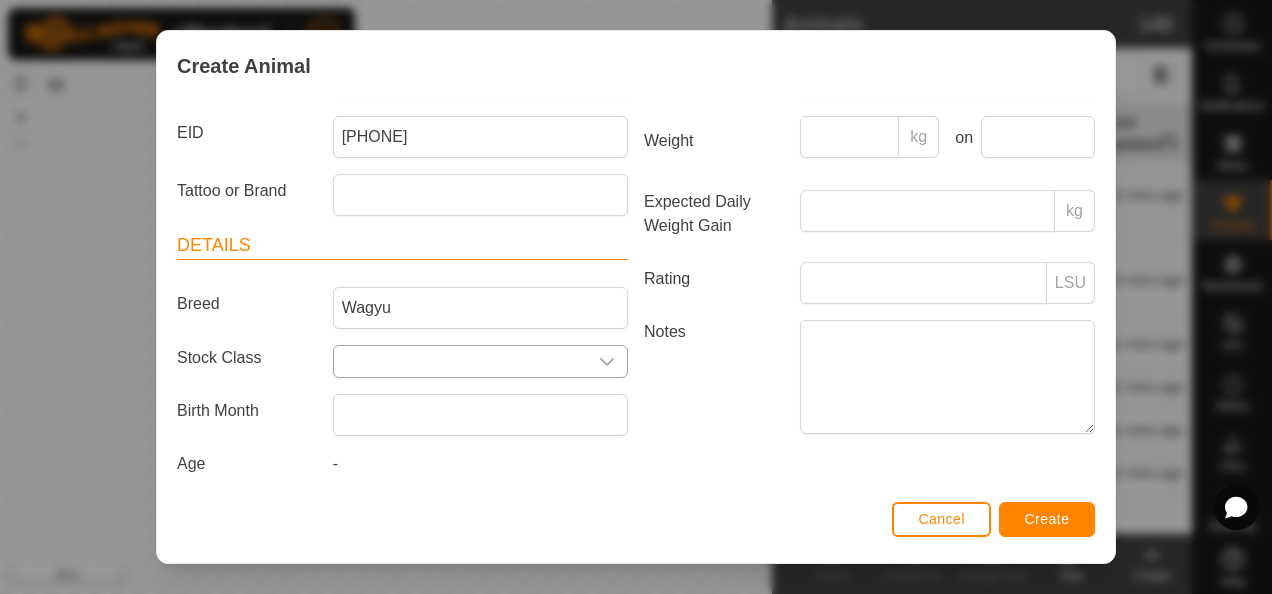 click 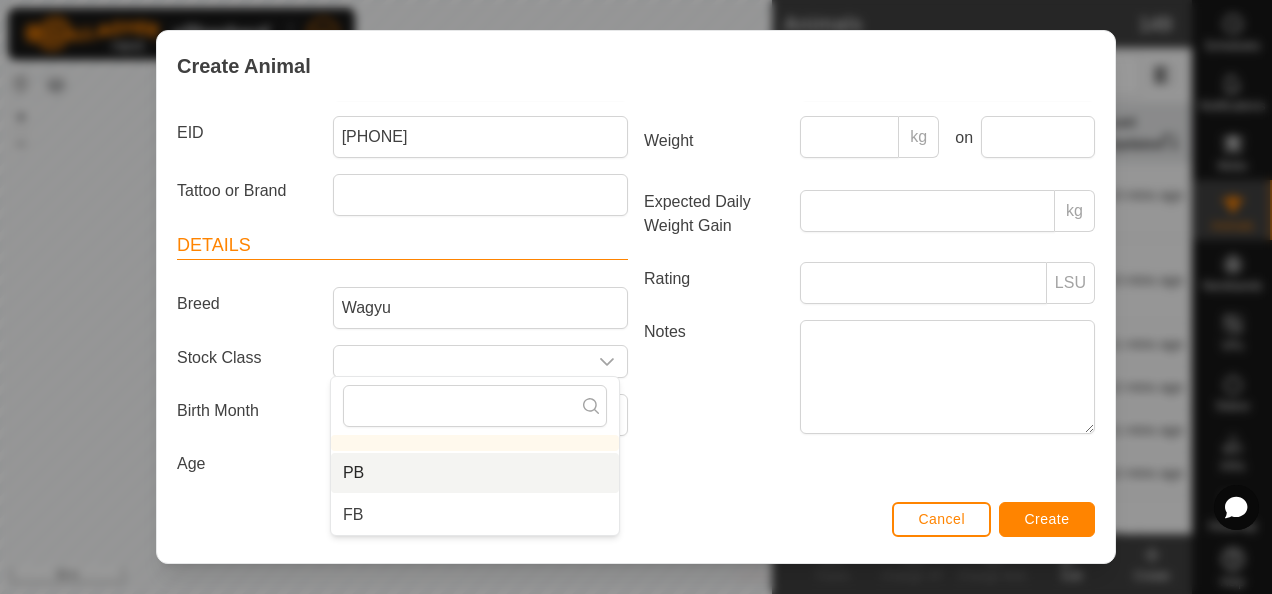 click on "PB" at bounding box center [475, 473] 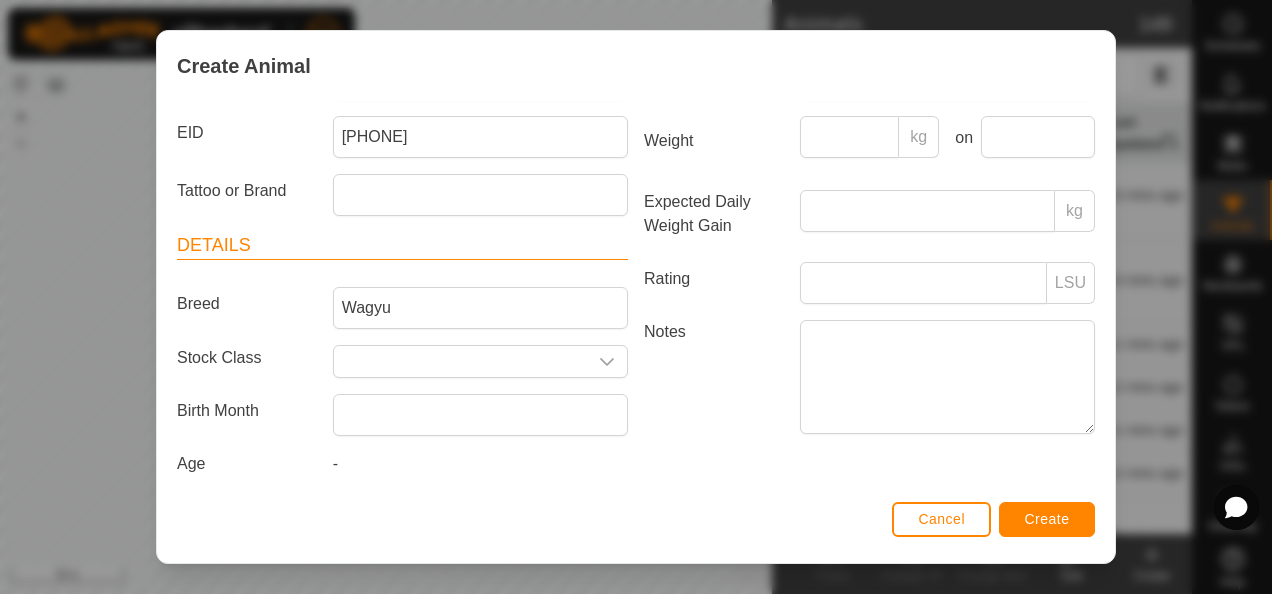 type on "PB" 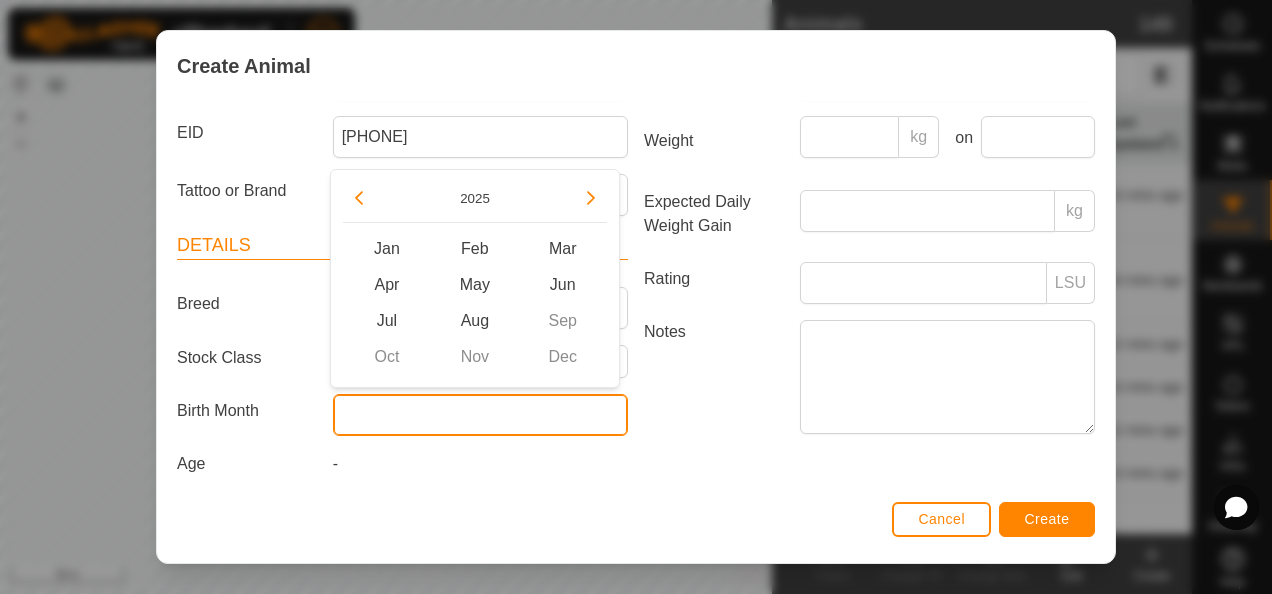 click at bounding box center (480, 415) 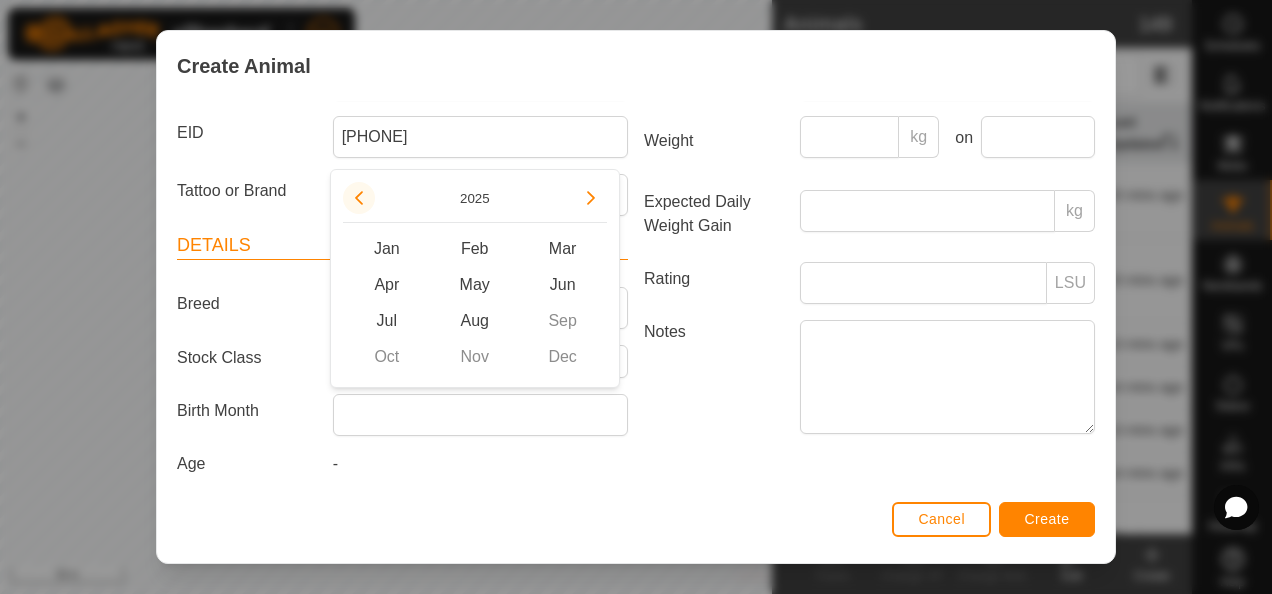 click at bounding box center (359, 198) 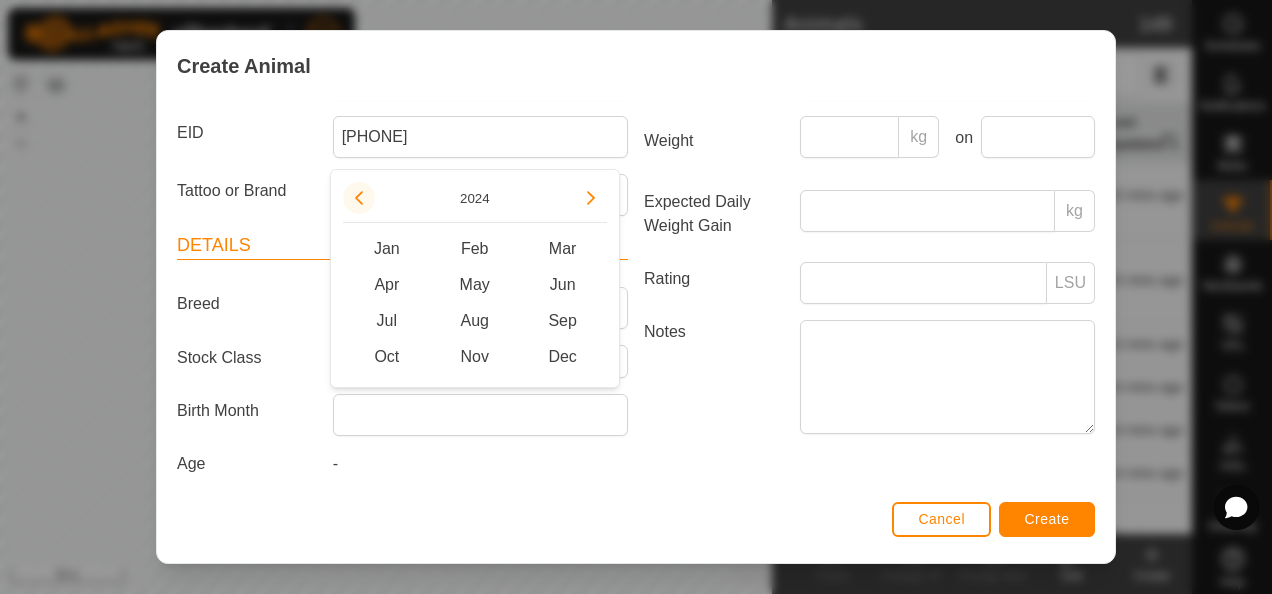 click at bounding box center [359, 196] 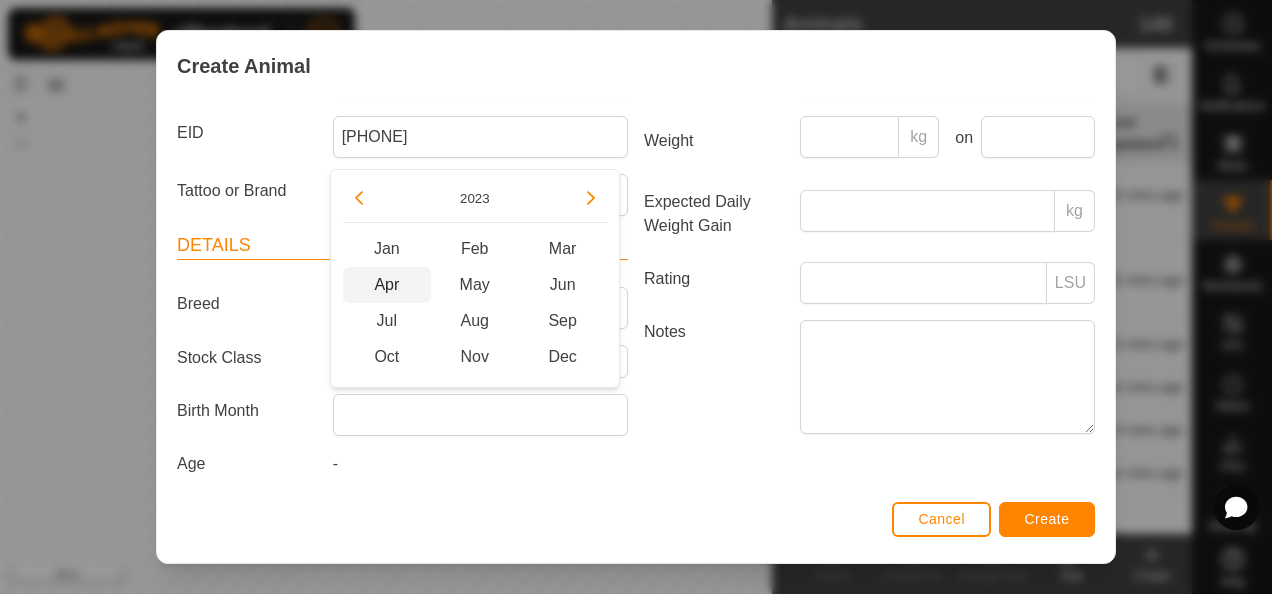 click on "Apr" at bounding box center [387, 285] 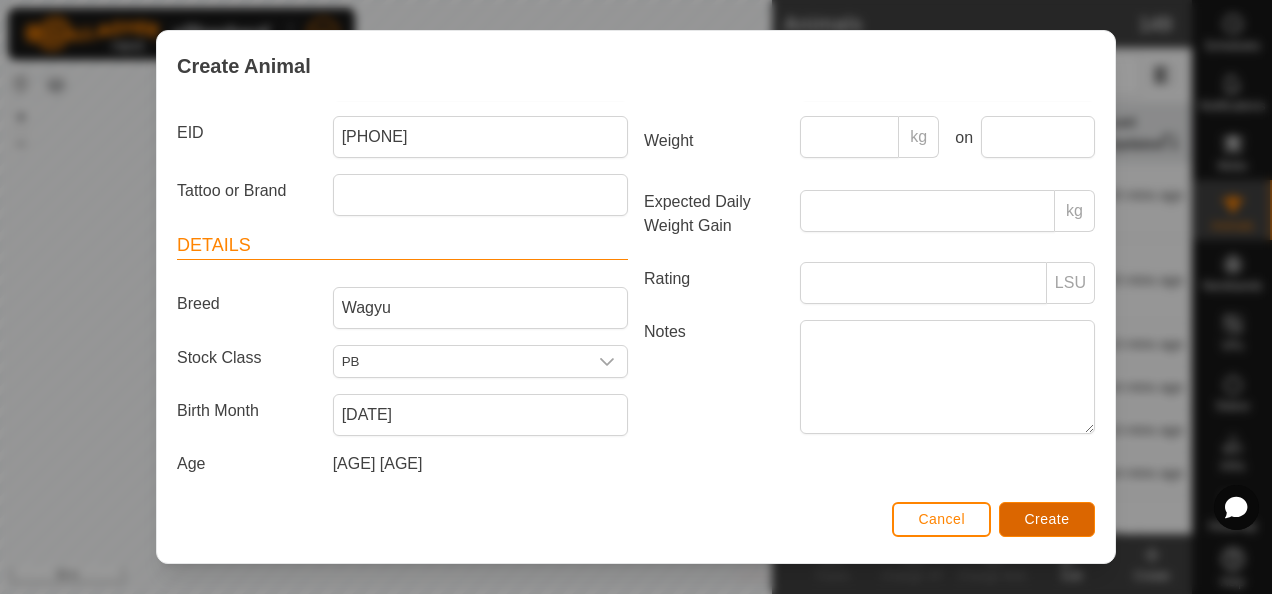 click on "Create" at bounding box center [1047, 519] 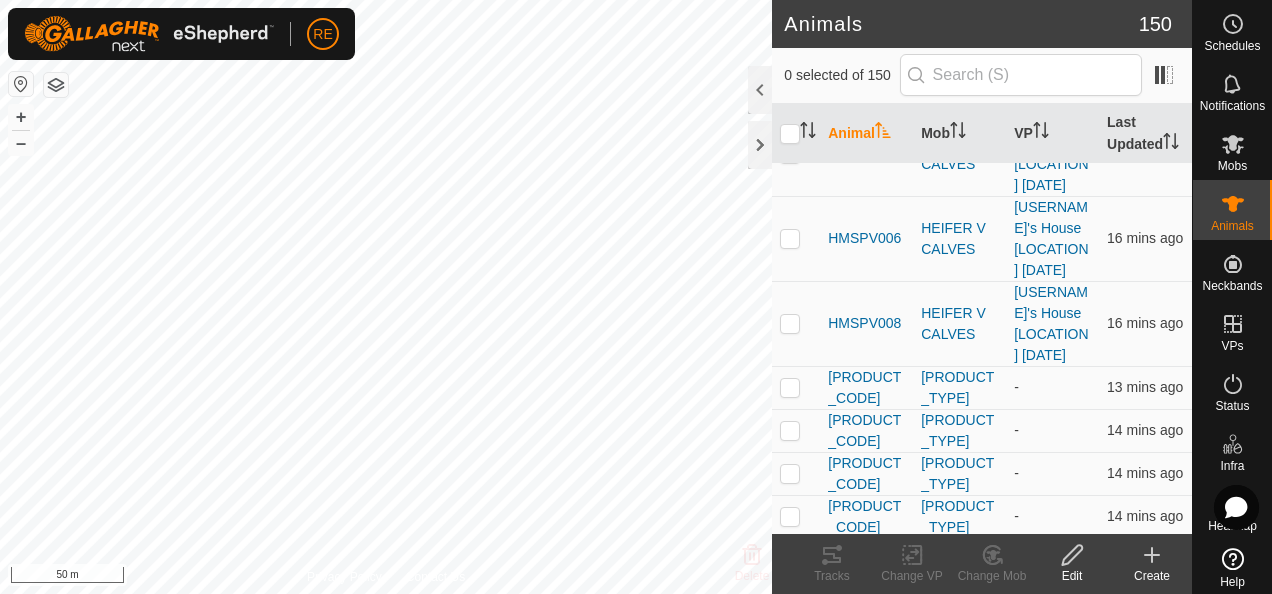 click 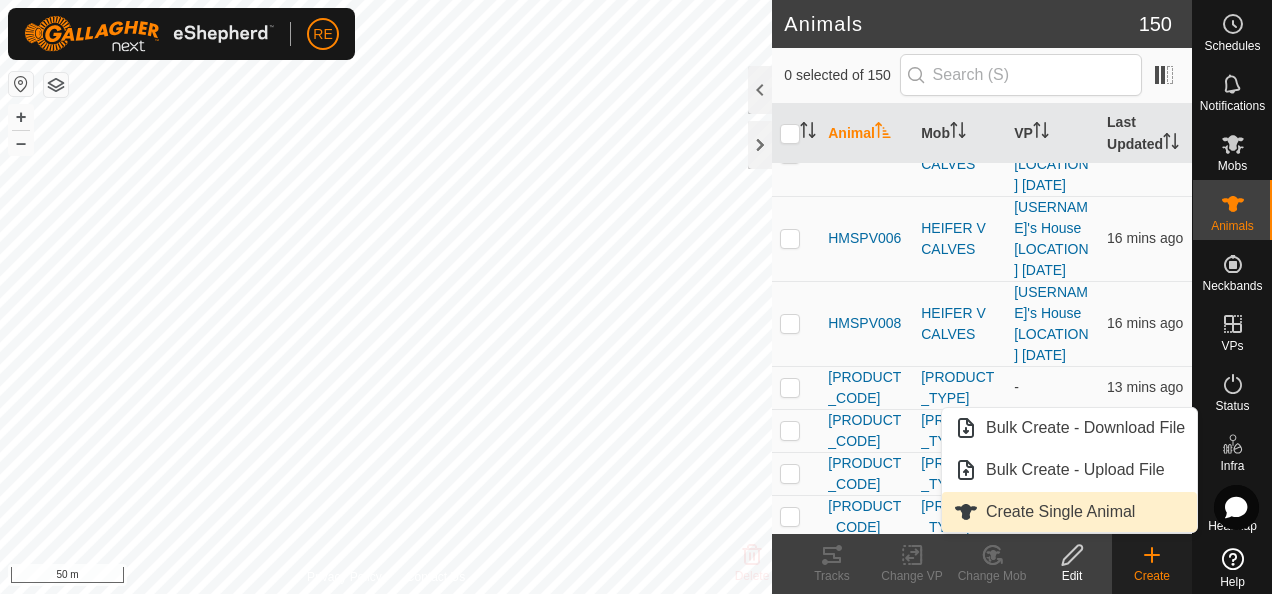 click on "Create Single Animal" at bounding box center (1069, 512) 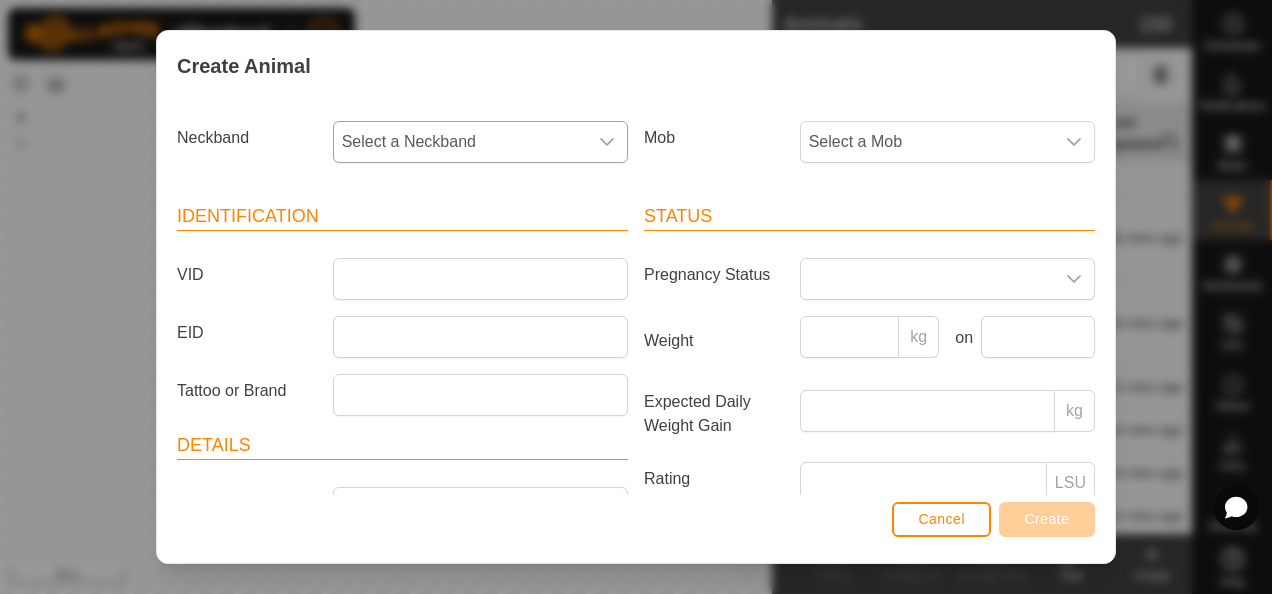 click on "Select a Neckband" at bounding box center [460, 142] 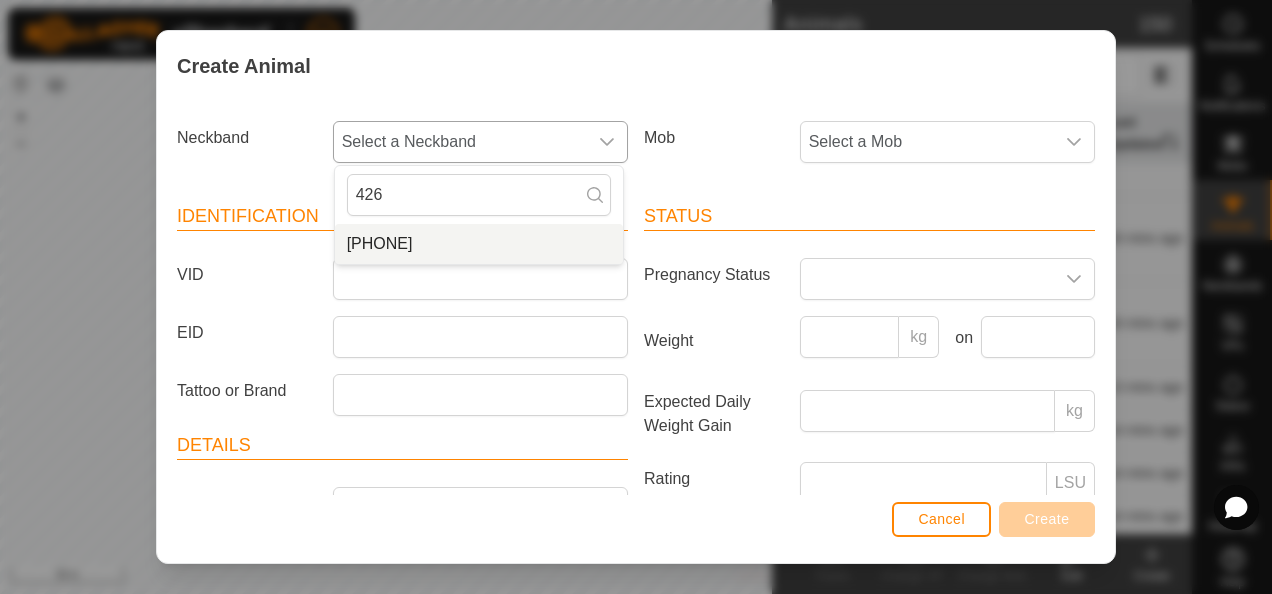 type on "426" 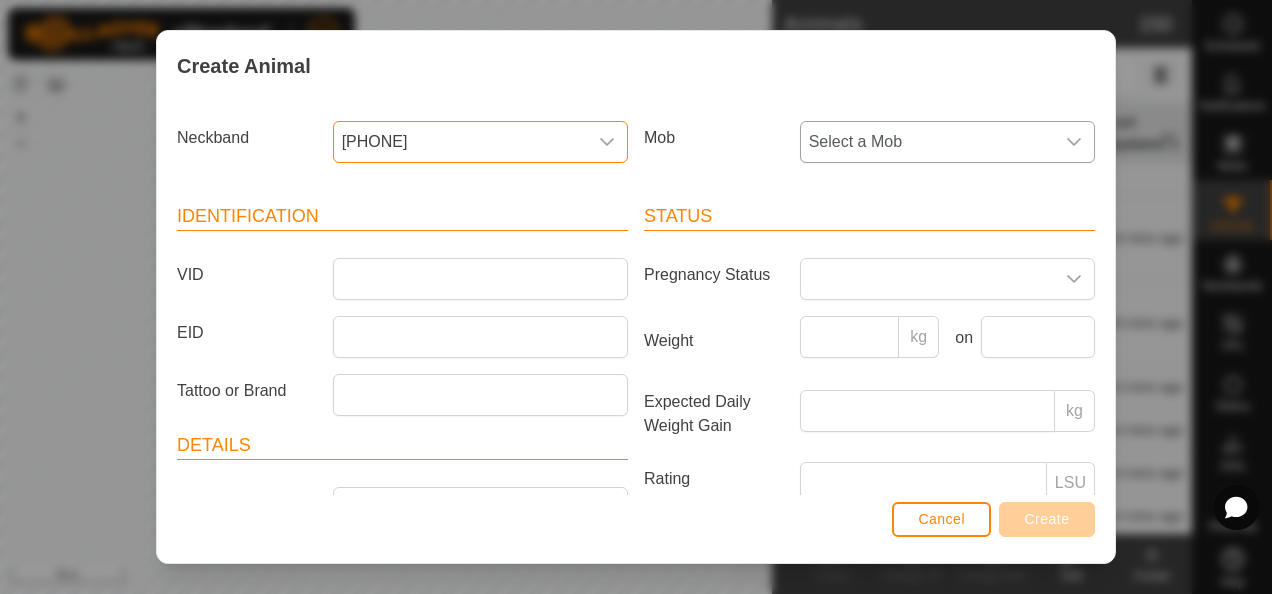 click on "Select a Mob" at bounding box center (927, 142) 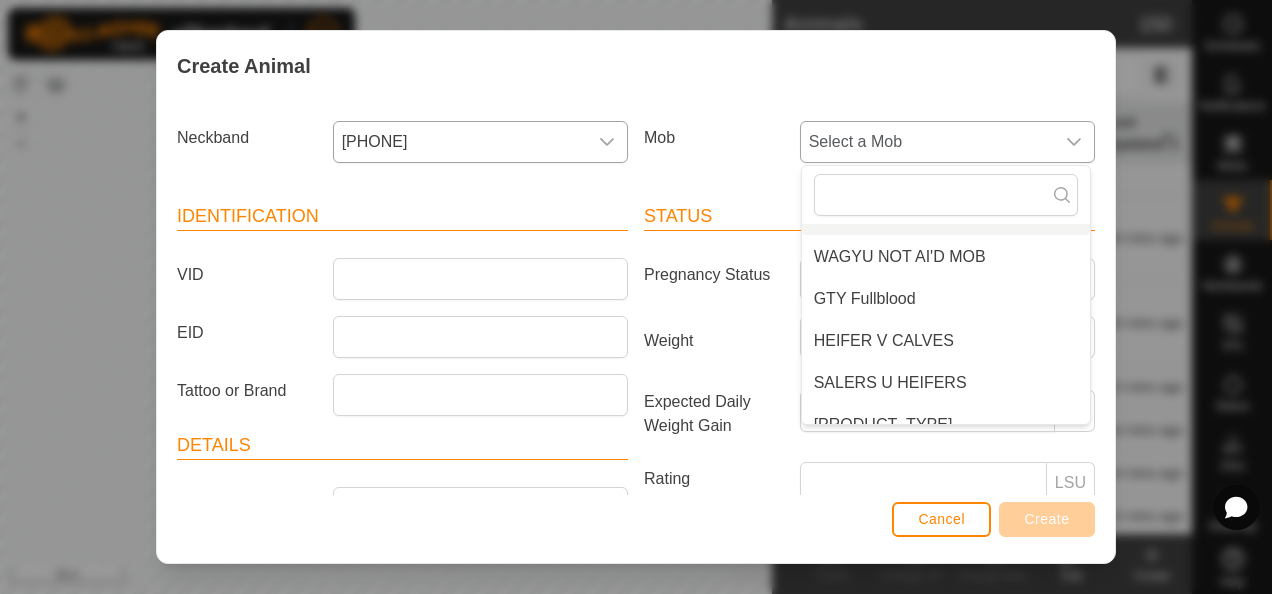 scroll, scrollTop: 200, scrollLeft: 0, axis: vertical 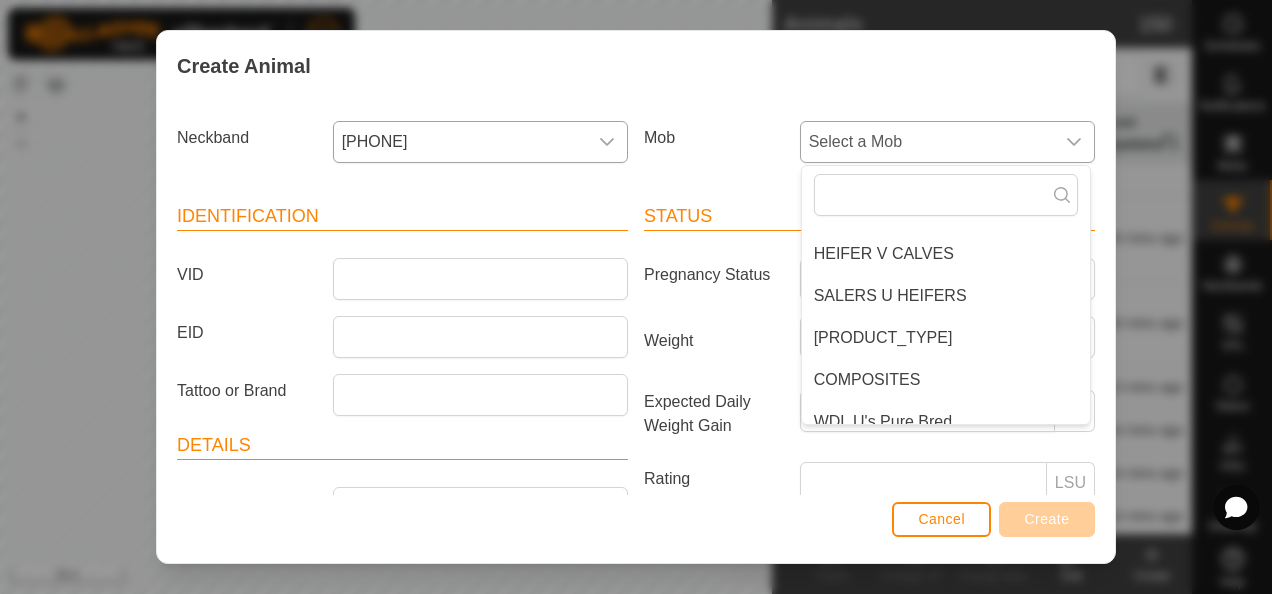 click on "[PRODUCT_TYPE]" at bounding box center (946, 338) 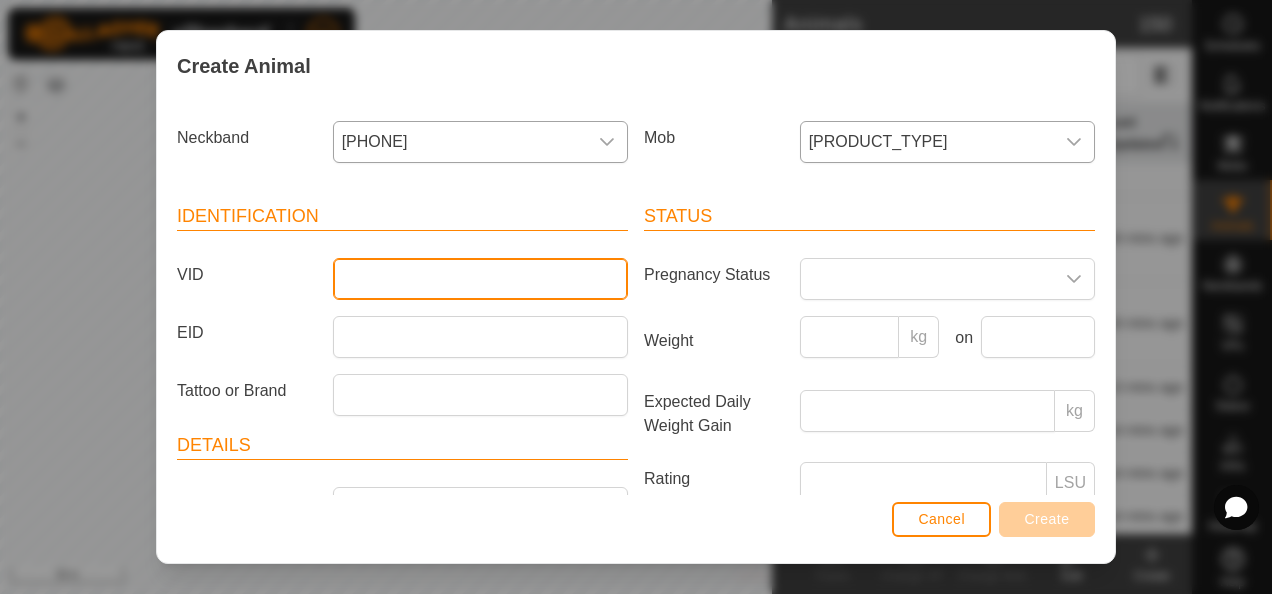 click on "VID" at bounding box center (480, 279) 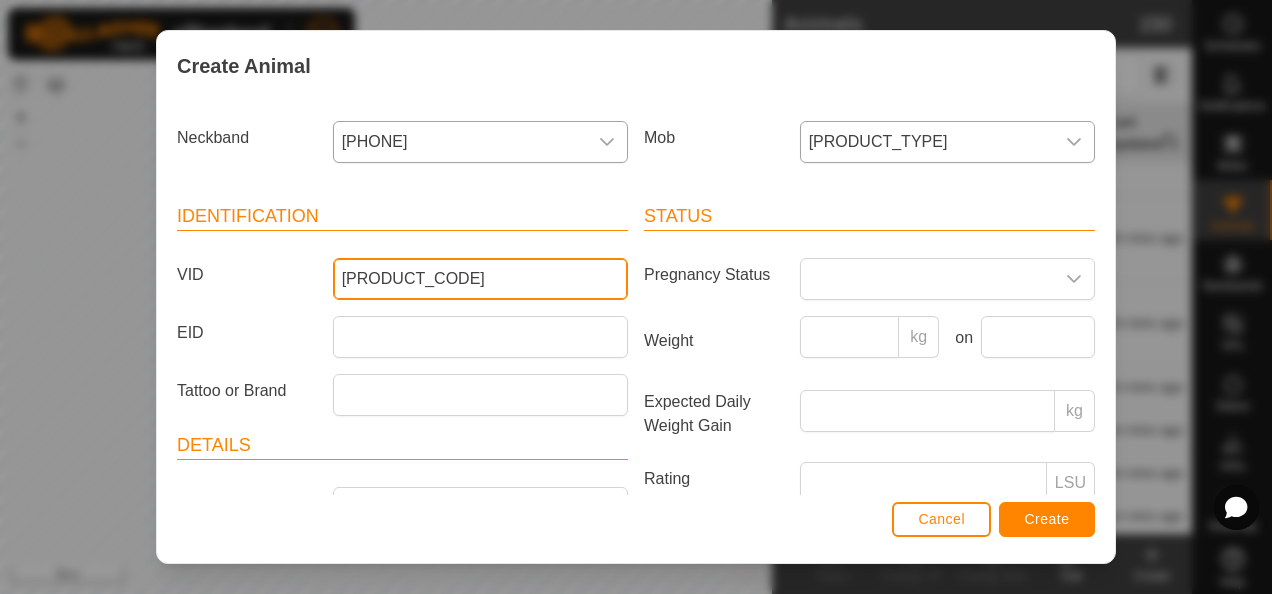 type on "[PRODUCT_CODE]" 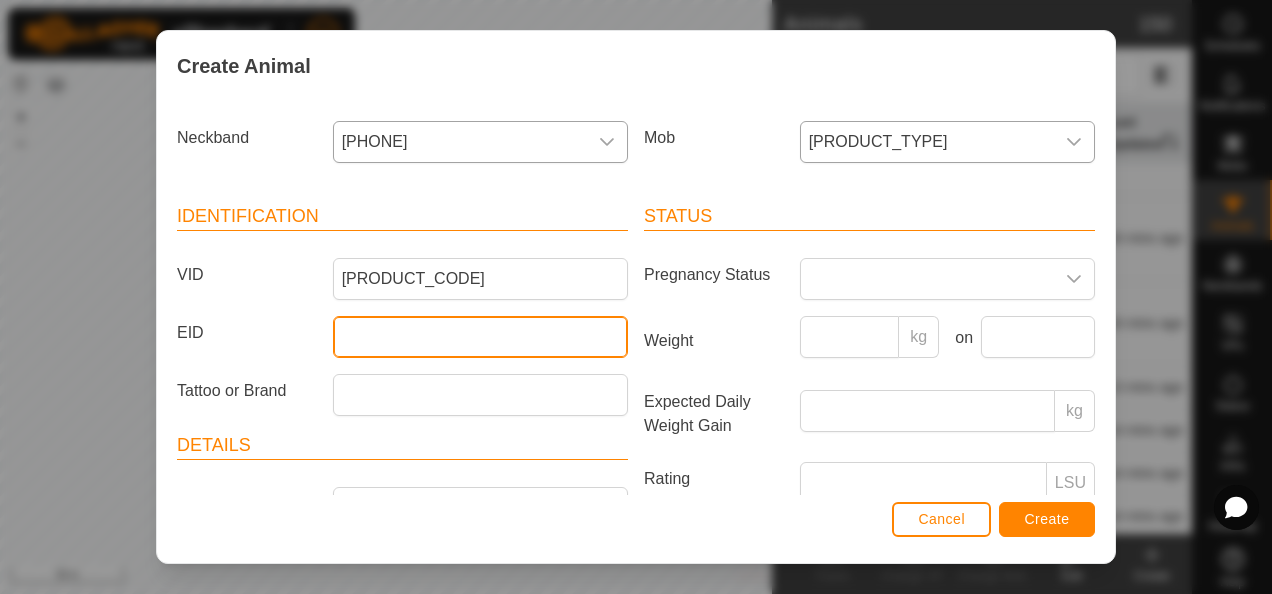 click on "EID" at bounding box center [480, 337] 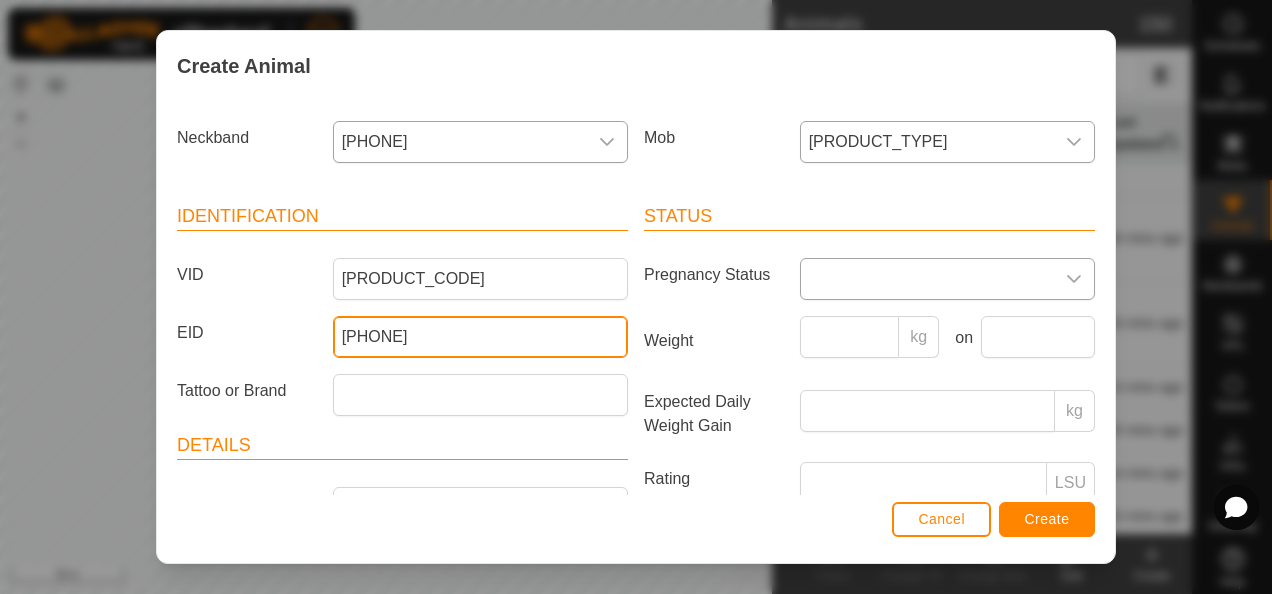 type on "[PHONE]" 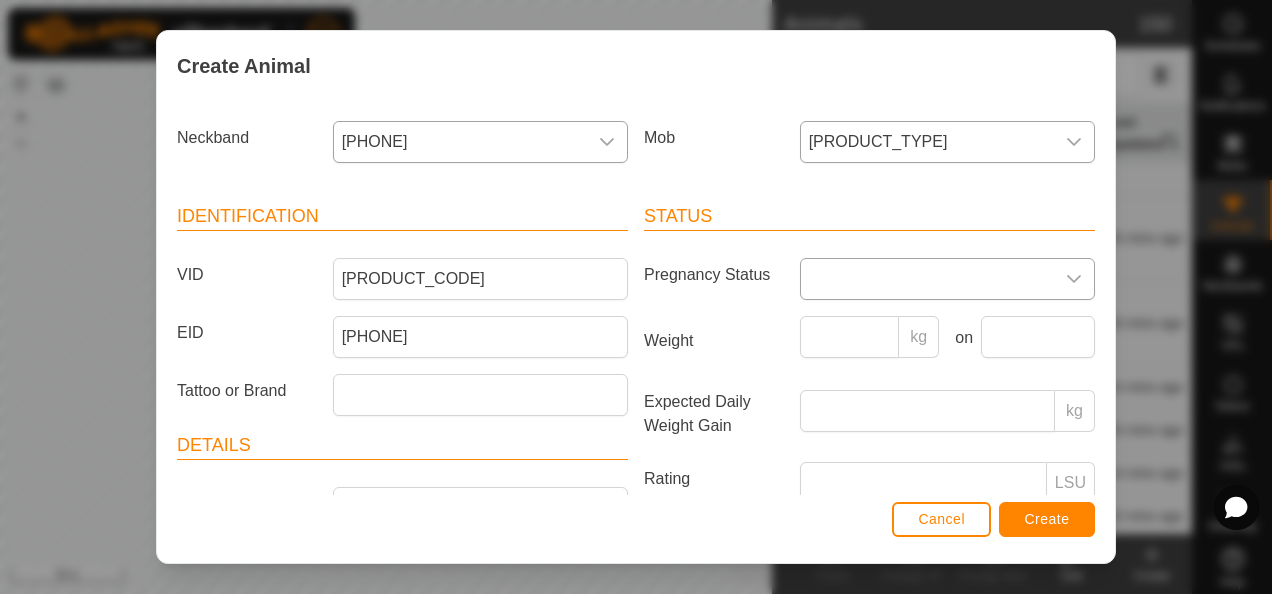 click at bounding box center [927, 279] 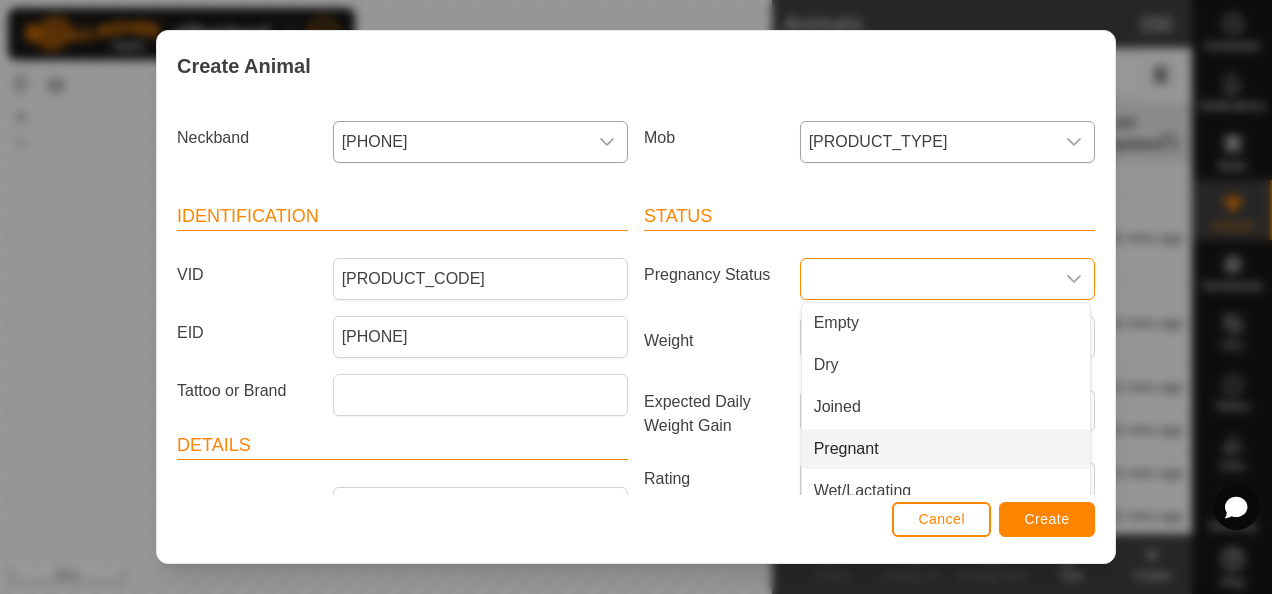 click on "Pregnant" at bounding box center [946, 449] 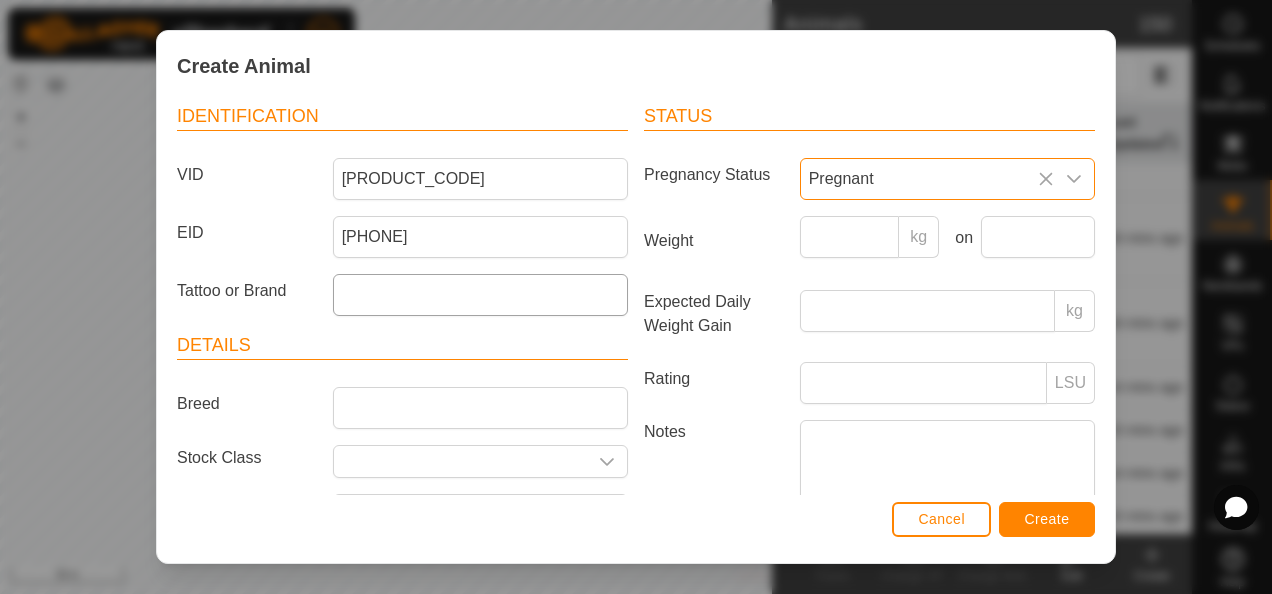 scroll, scrollTop: 200, scrollLeft: 0, axis: vertical 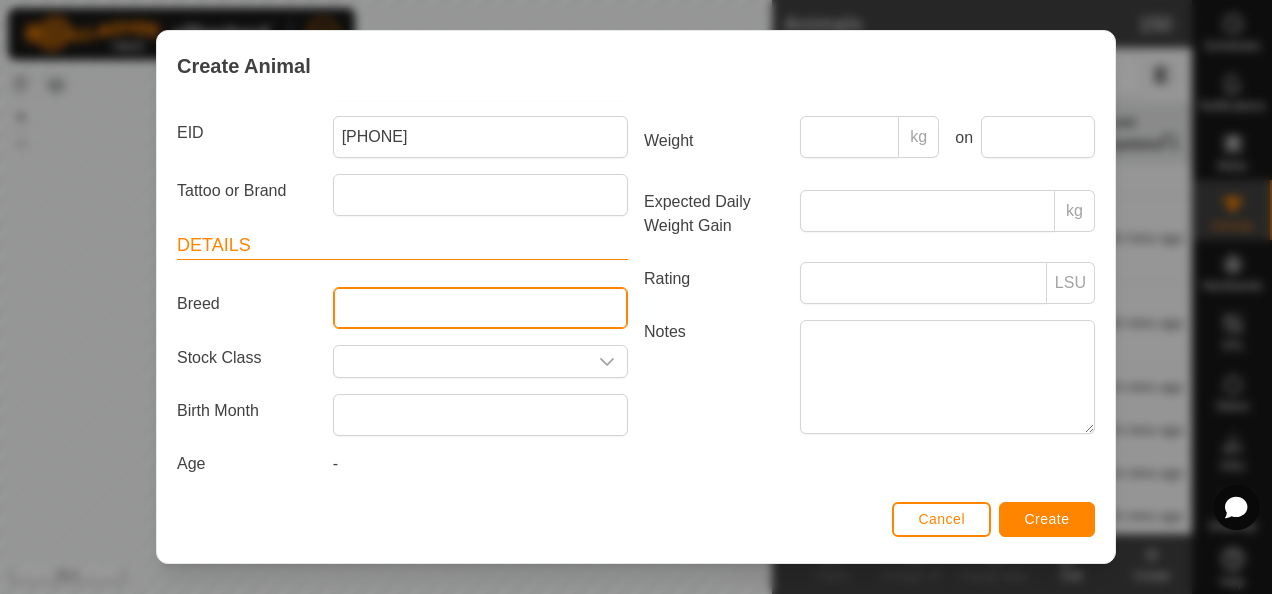 click on "Breed" at bounding box center [480, 308] 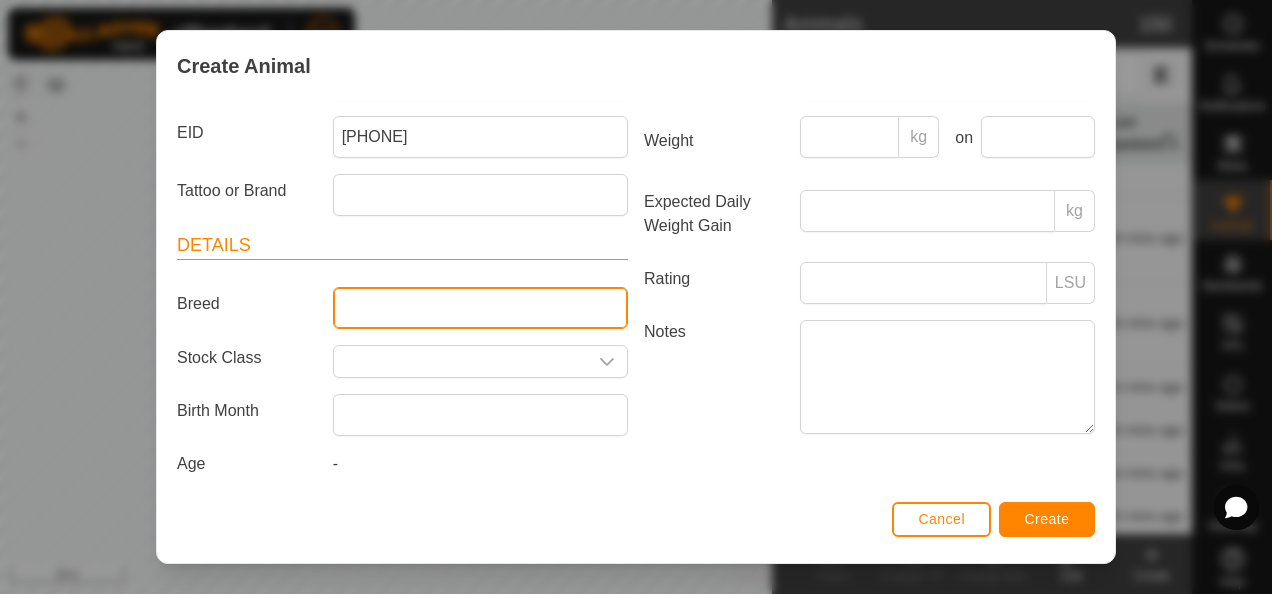 type on "Wagyu" 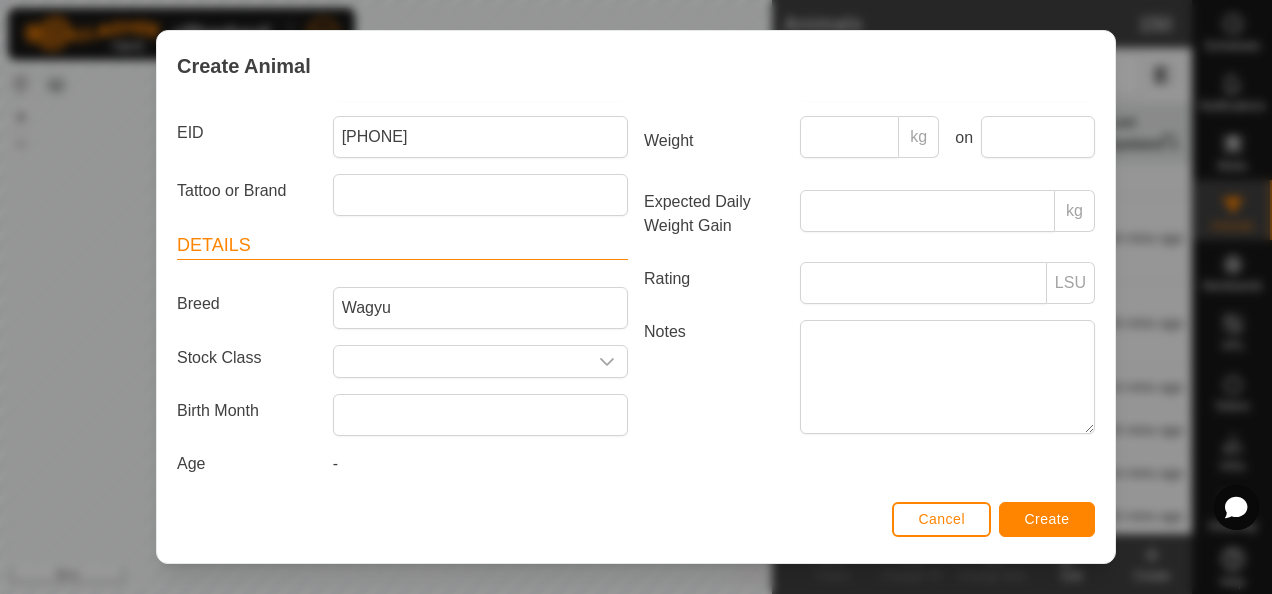 click on "Notes" at bounding box center (714, 376) 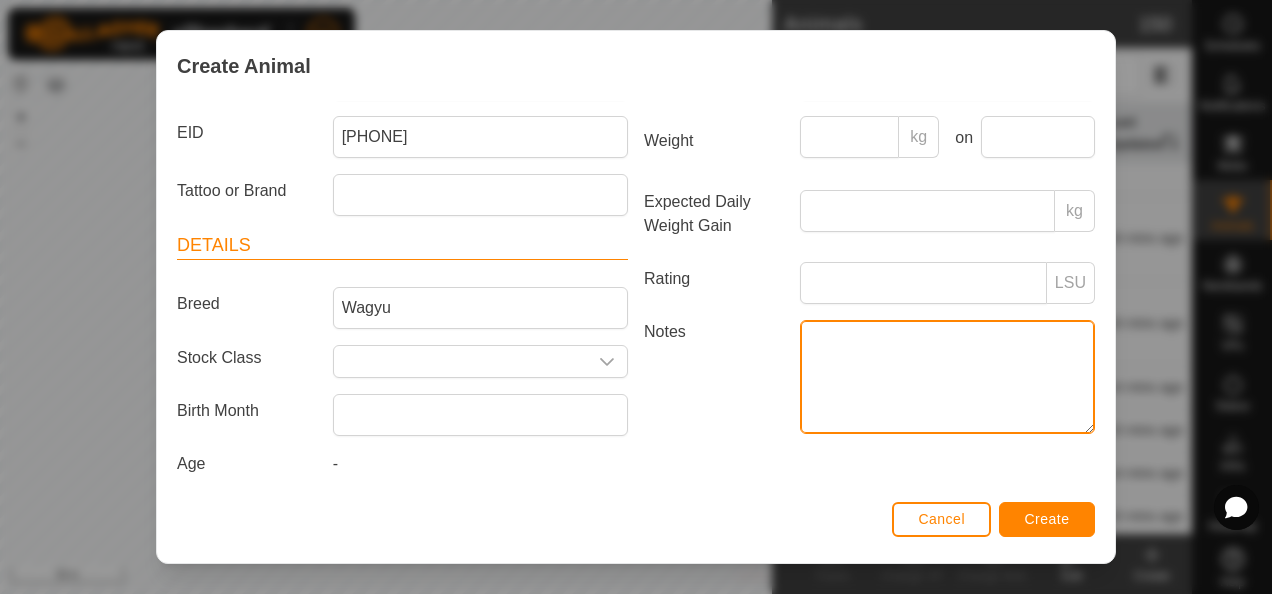 click on "Notes" at bounding box center (947, 377) 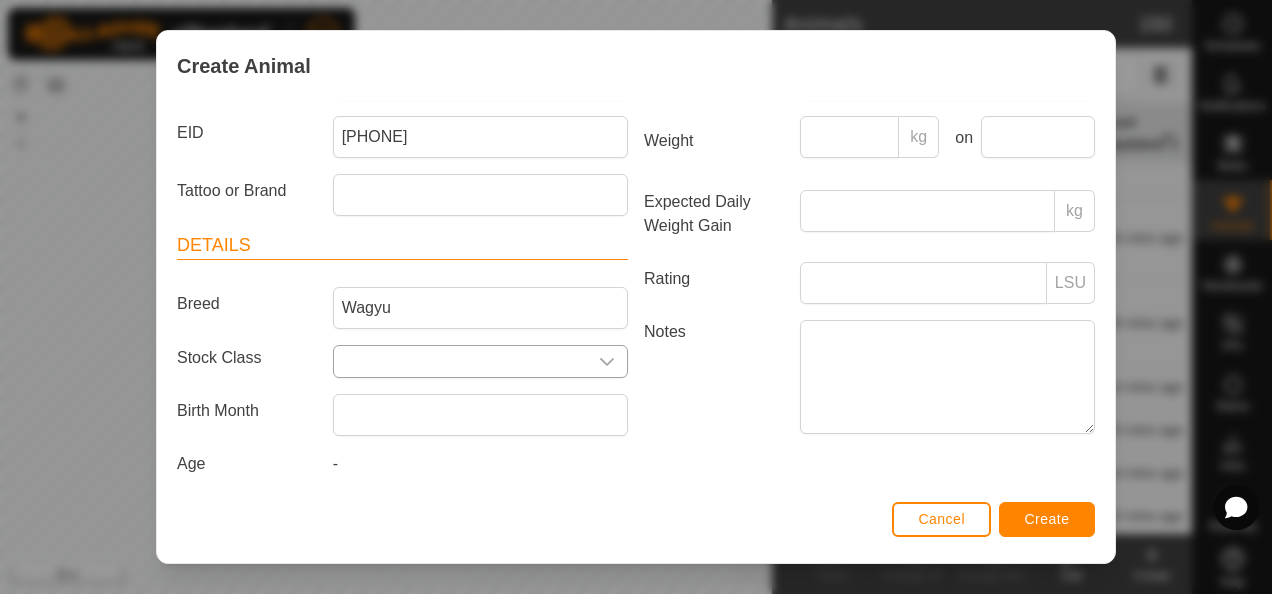 click 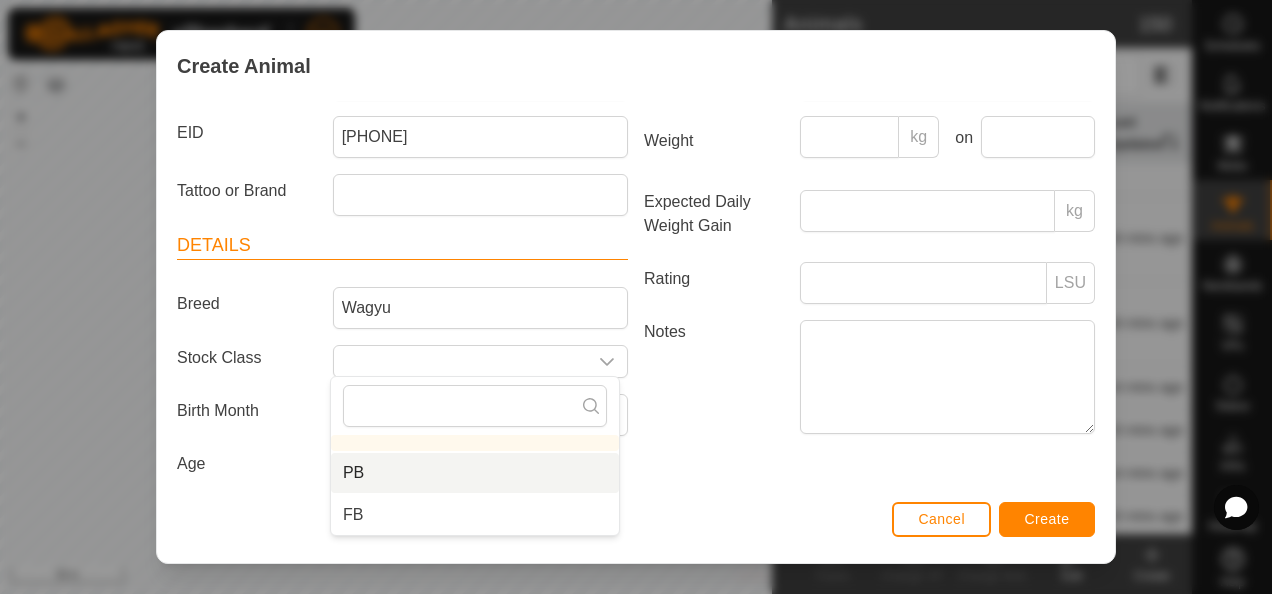 click on "PB" at bounding box center (475, 473) 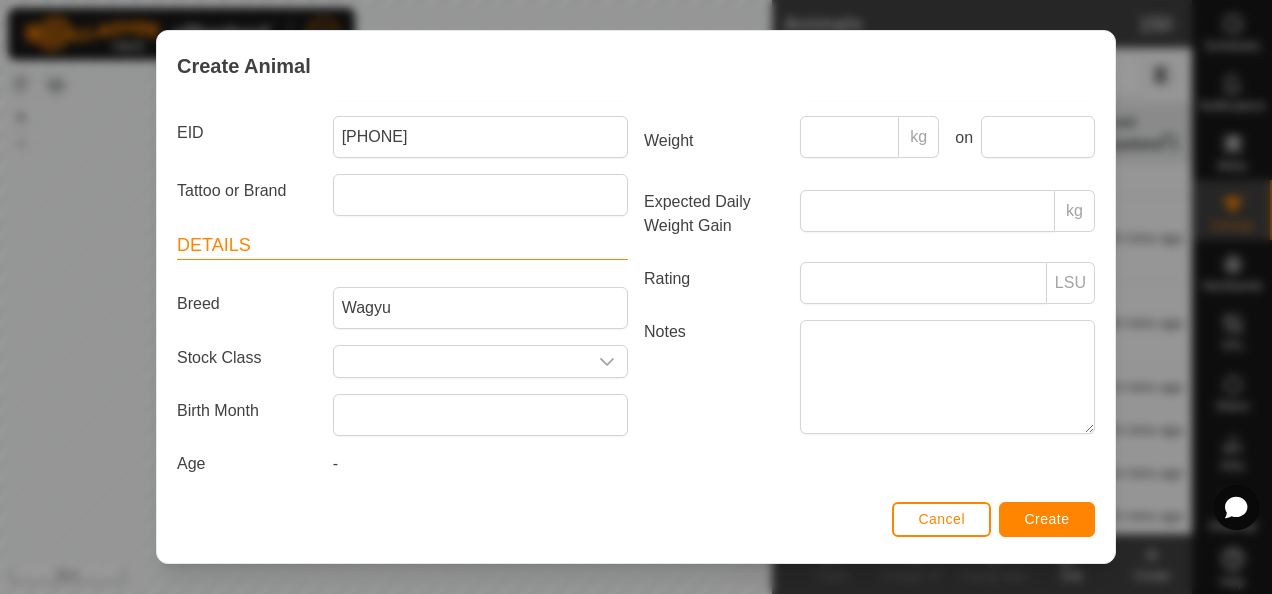 type on "PB" 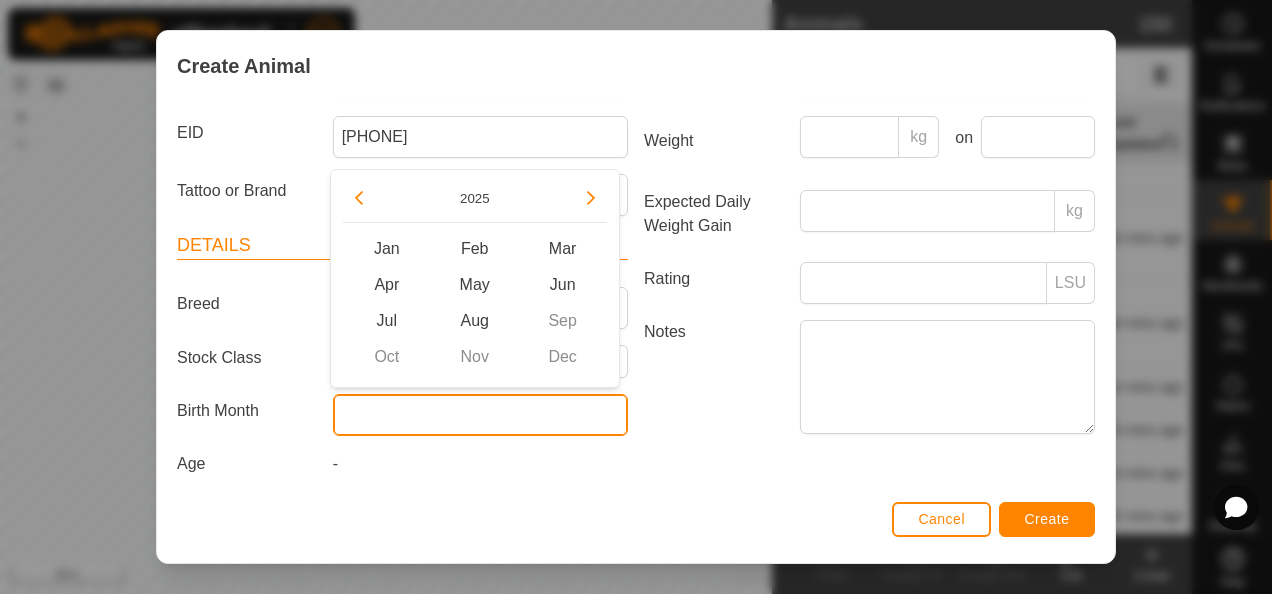 click at bounding box center (480, 415) 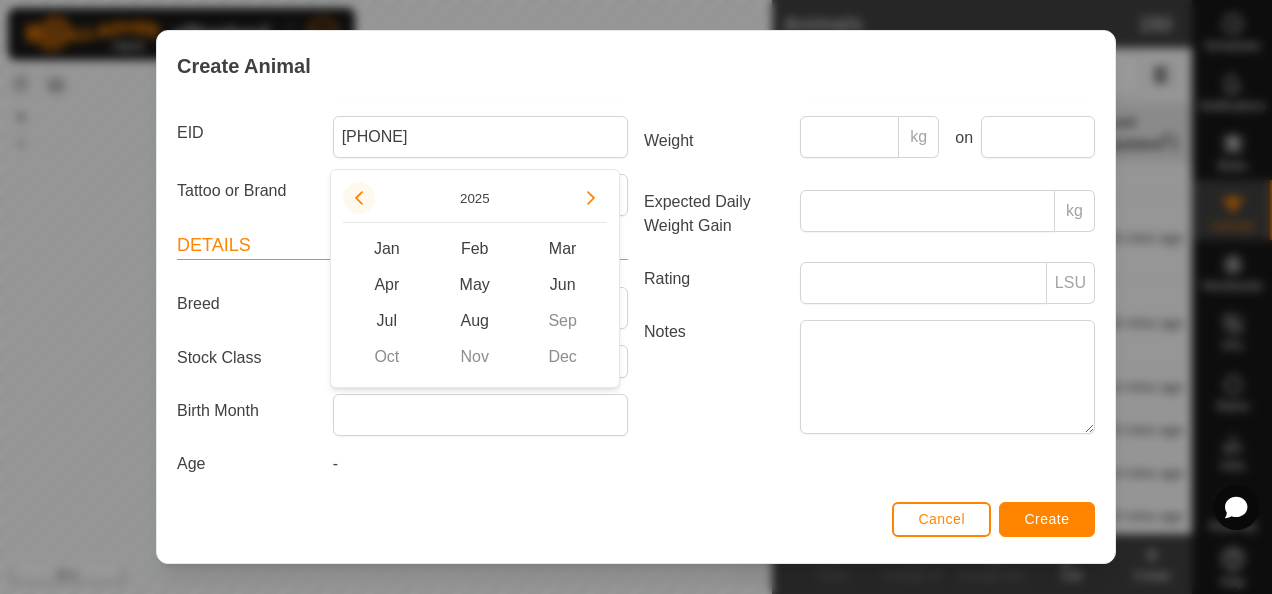 click at bounding box center [359, 198] 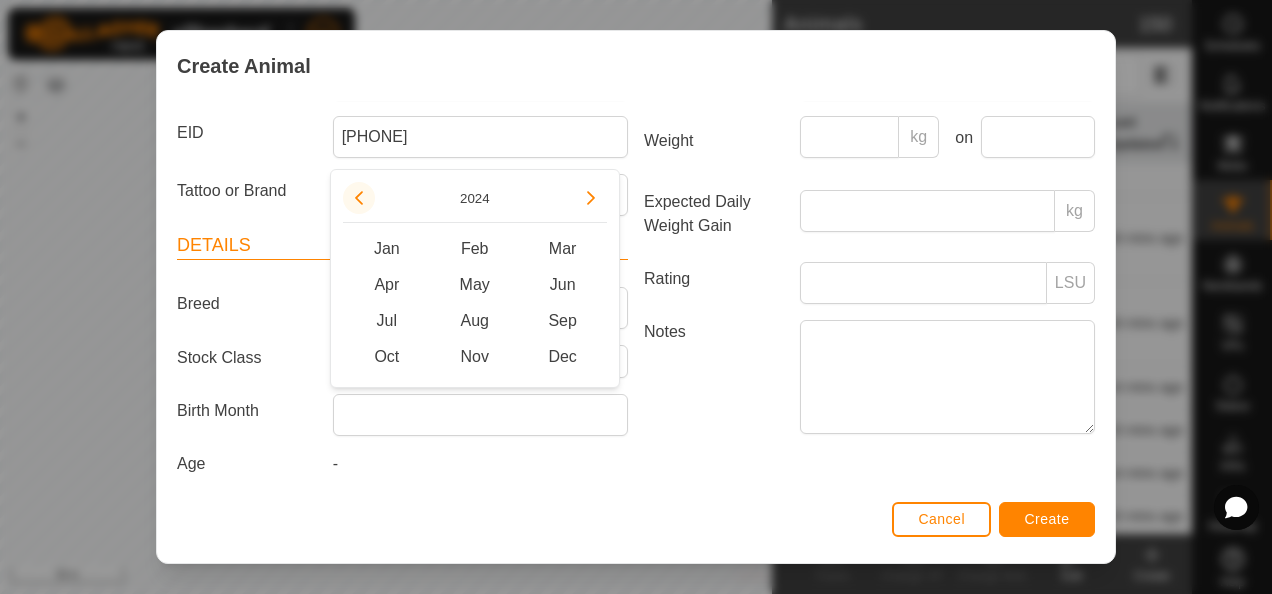 click at bounding box center [368, 197] 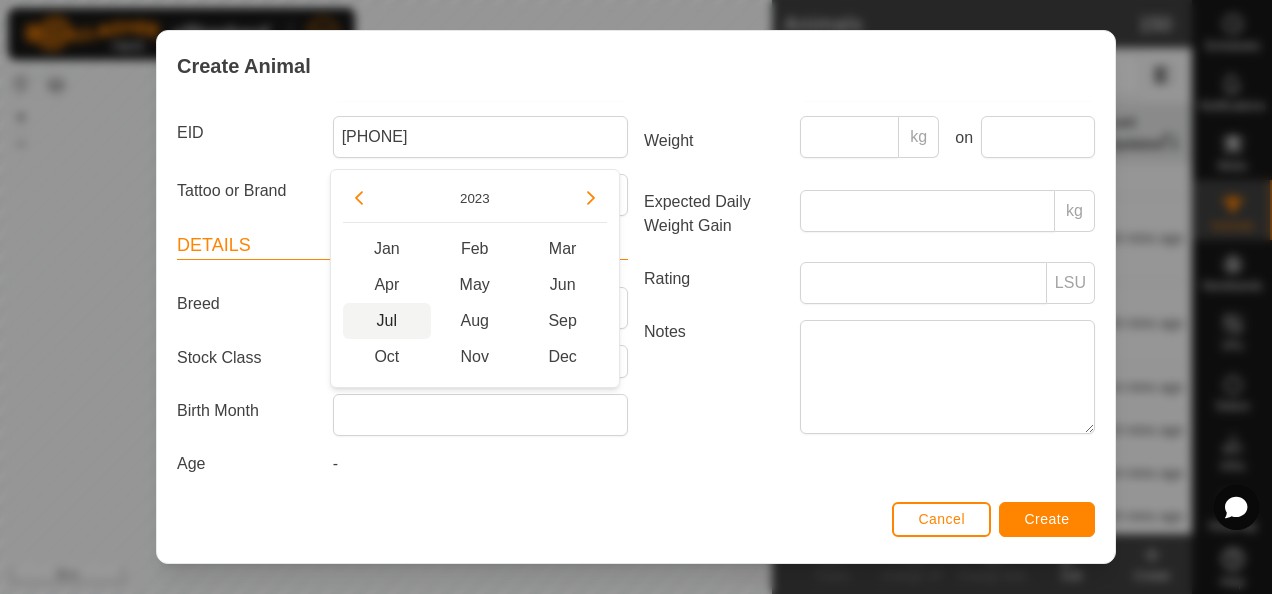 click on "Jul" at bounding box center [387, 321] 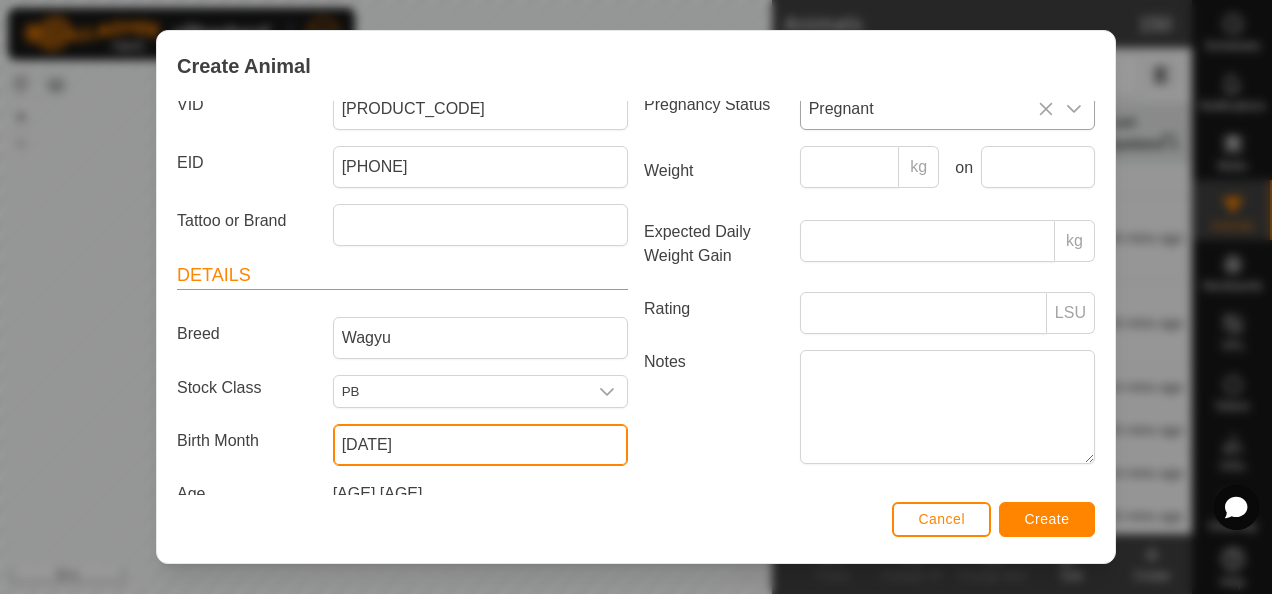 scroll, scrollTop: 207, scrollLeft: 0, axis: vertical 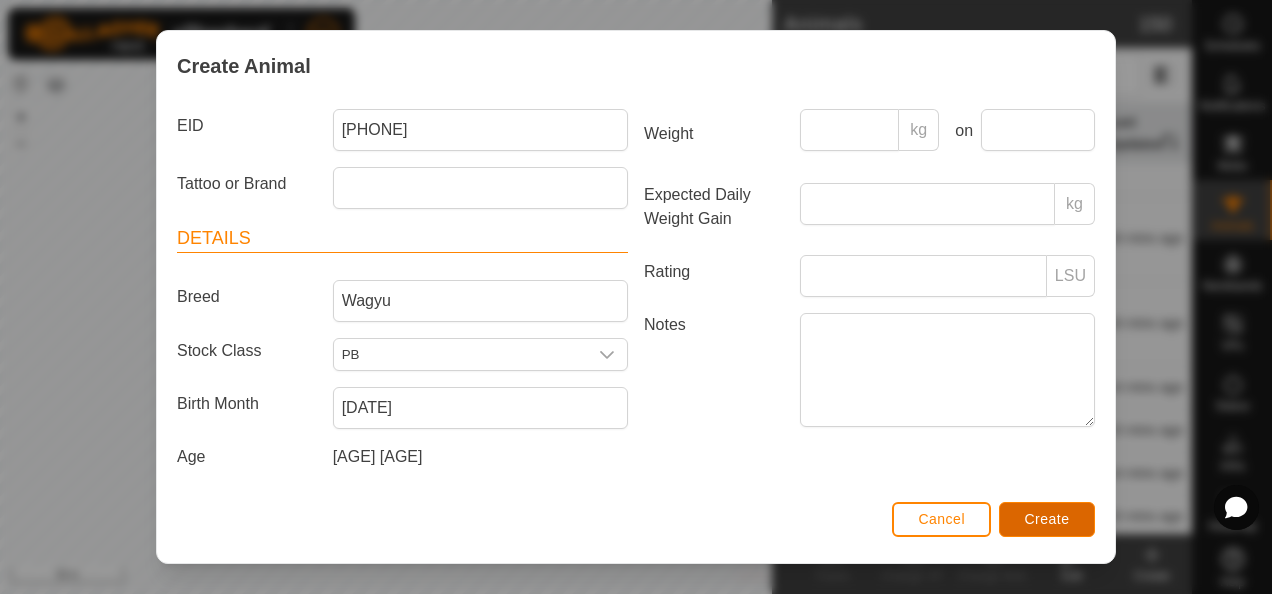 click on "Create" at bounding box center (1047, 519) 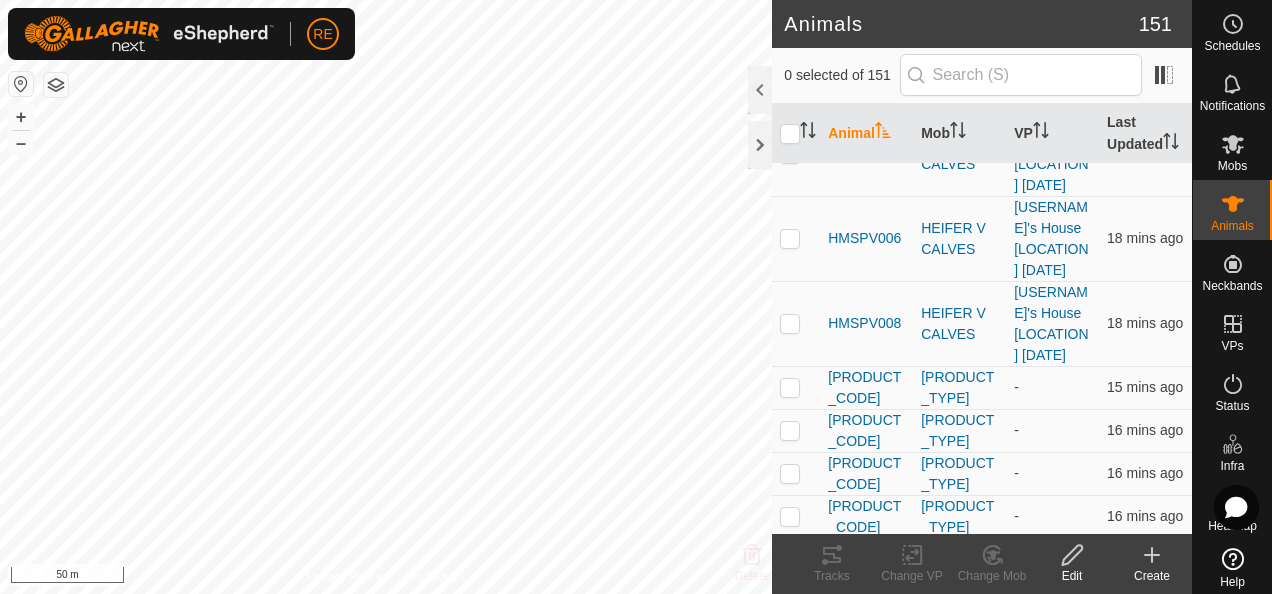 click on "Create" 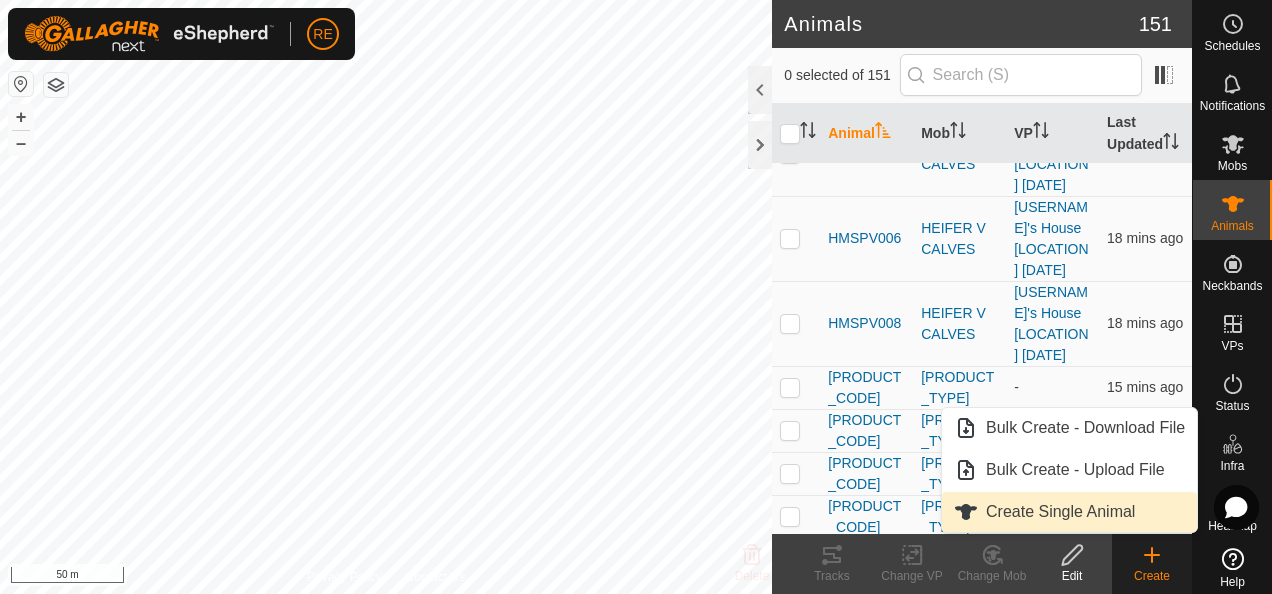 click on "Create Single Animal" at bounding box center [1069, 512] 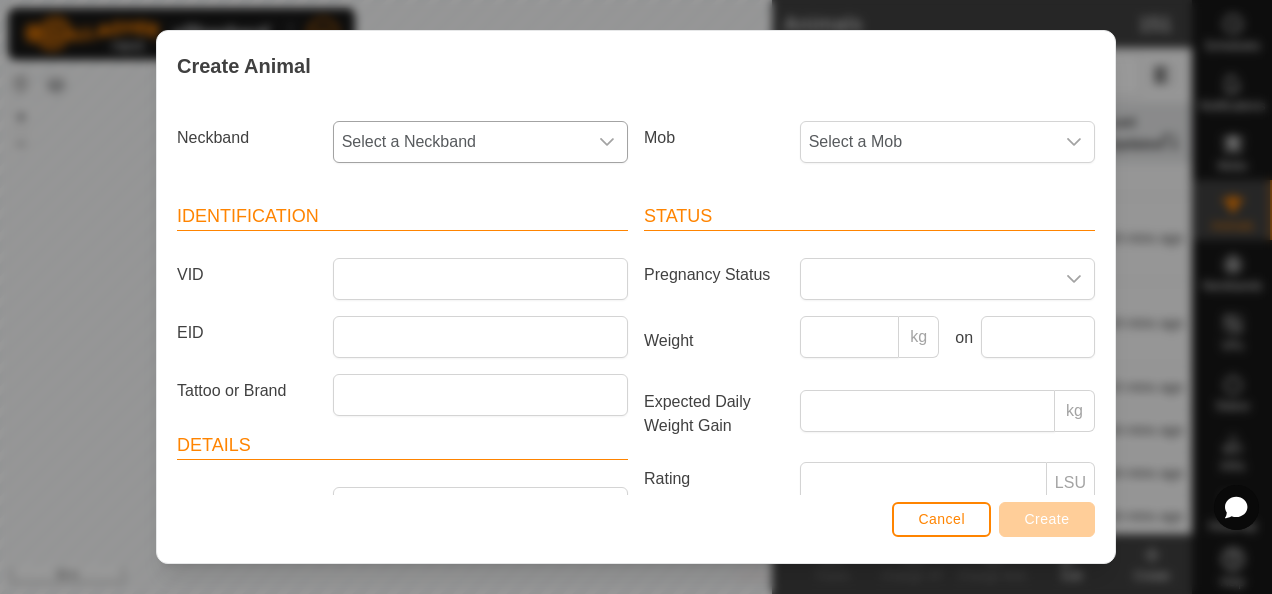 click on "Select a Neckband" at bounding box center (460, 142) 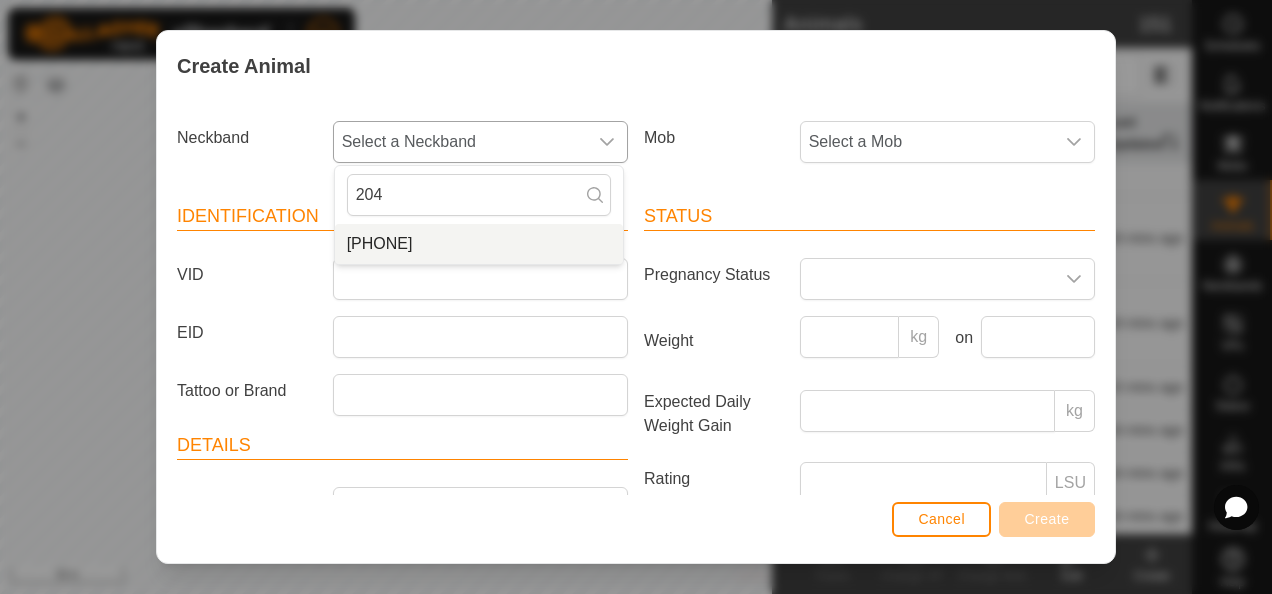 type on "204" 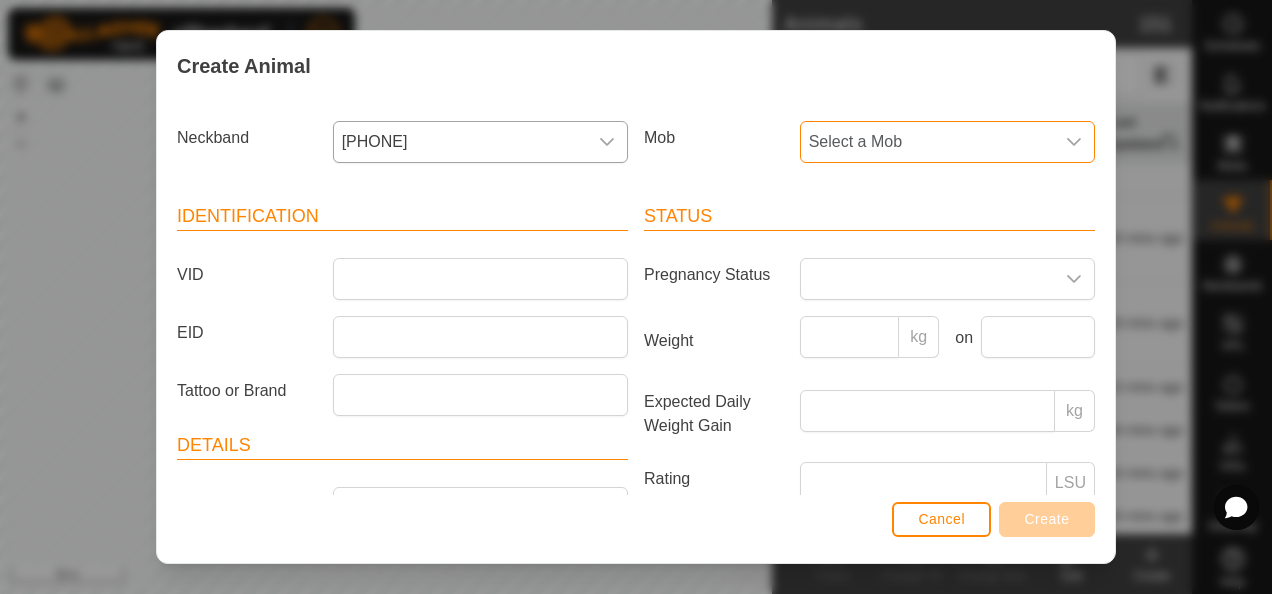 click on "Select a Mob" at bounding box center (927, 142) 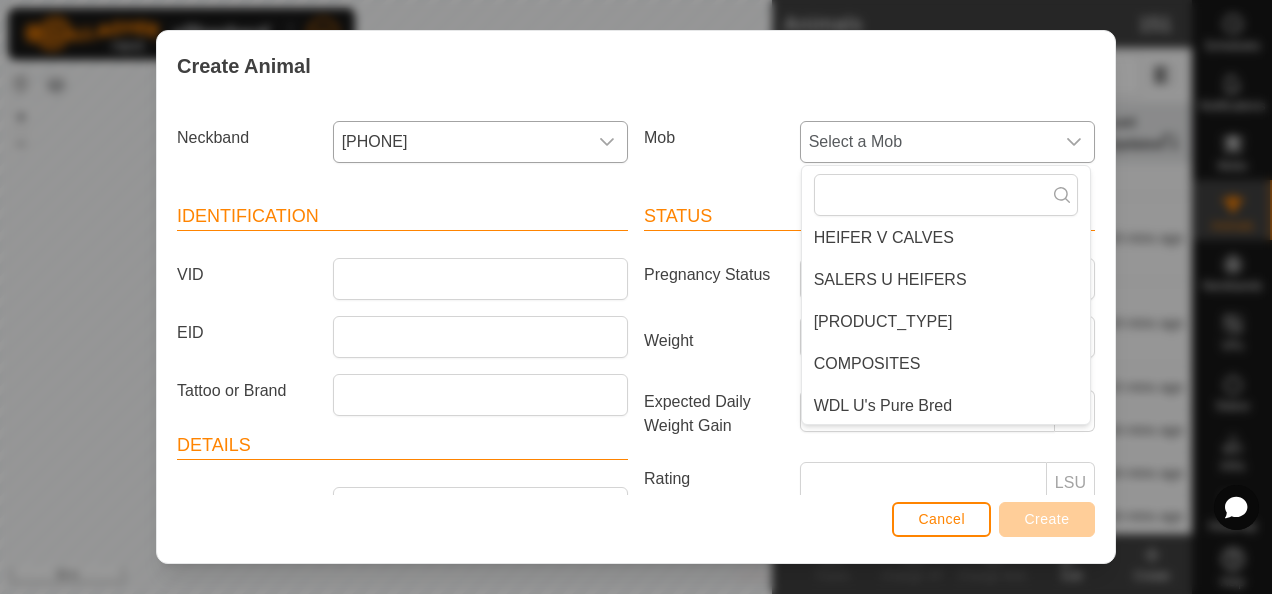 scroll, scrollTop: 218, scrollLeft: 0, axis: vertical 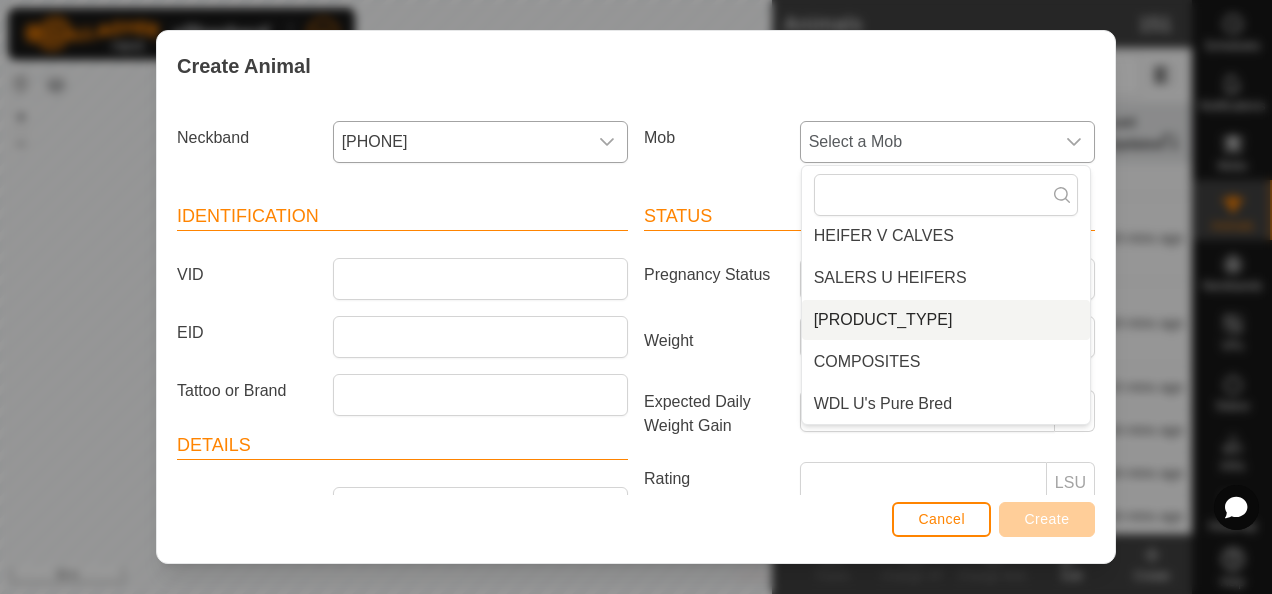 click on "[PRODUCT_TYPE]" at bounding box center [946, 320] 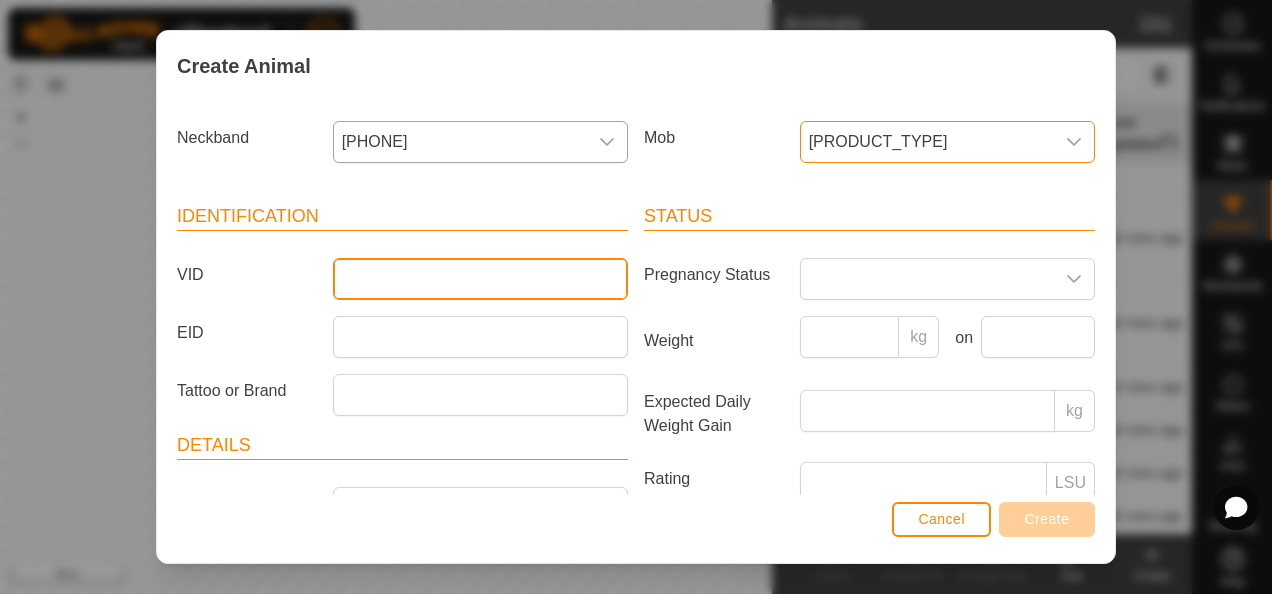 click on "VID" at bounding box center (480, 279) 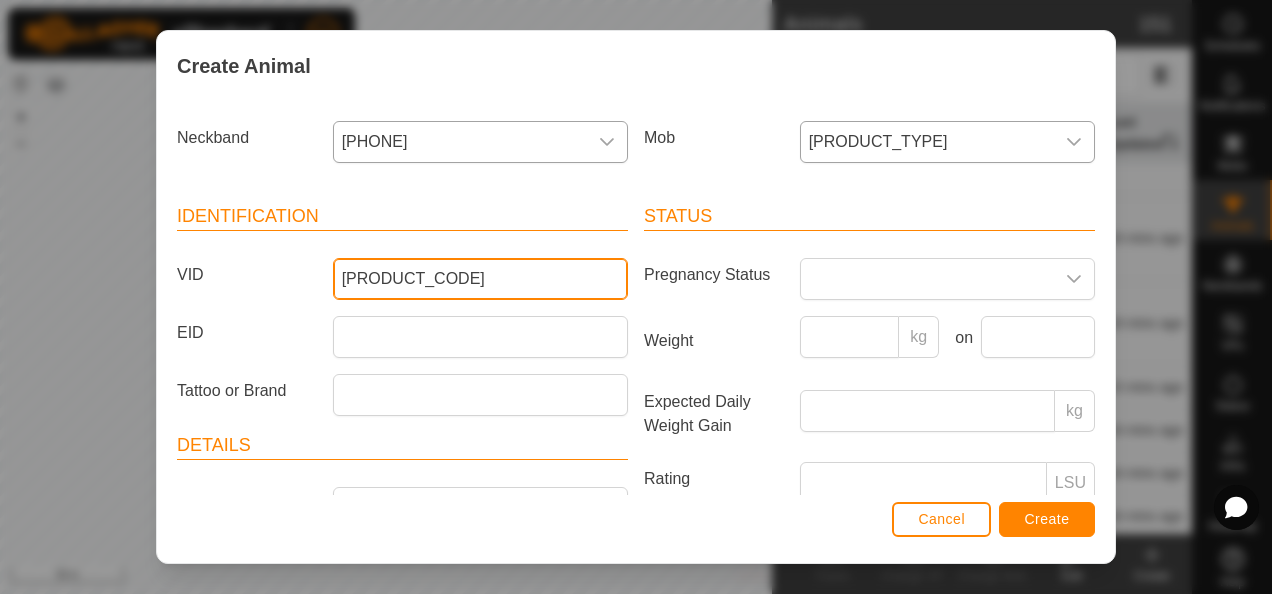 type on "[PRODUCT_CODE]" 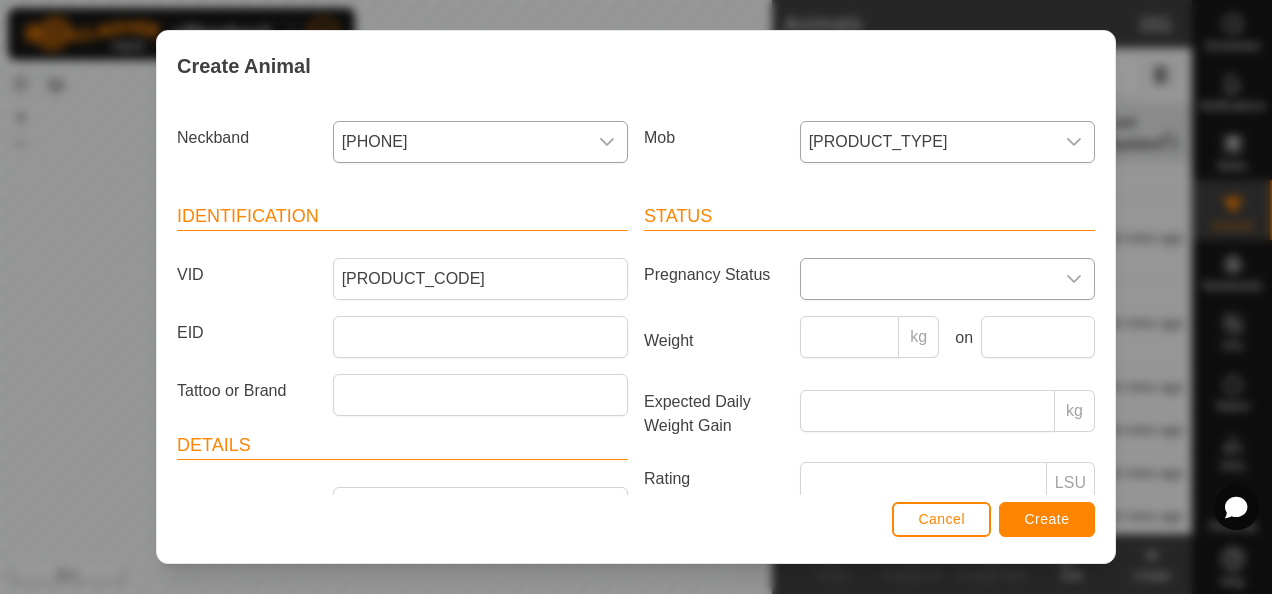 click at bounding box center (927, 279) 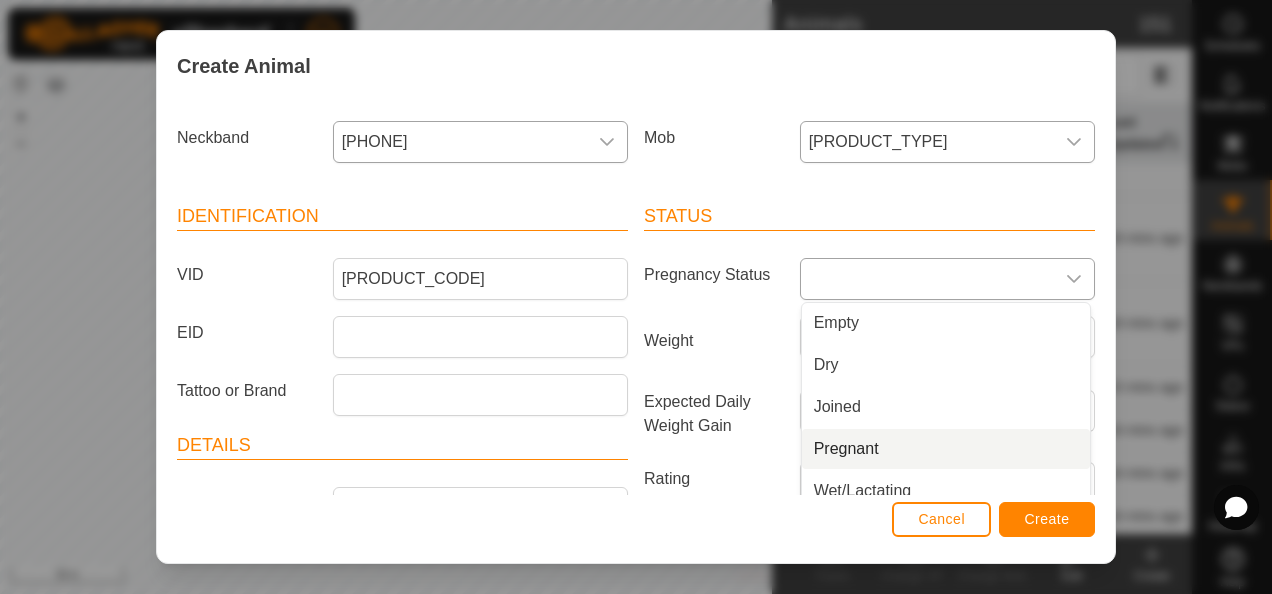 click on "Pregnant" at bounding box center [946, 449] 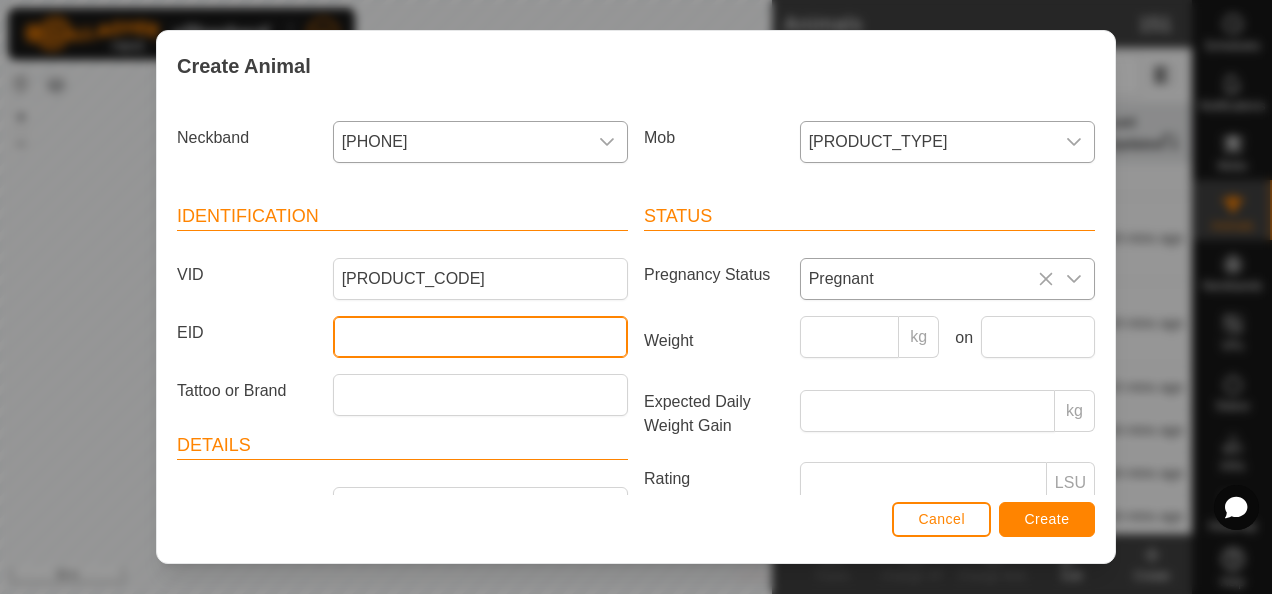 click on "EID" at bounding box center [480, 337] 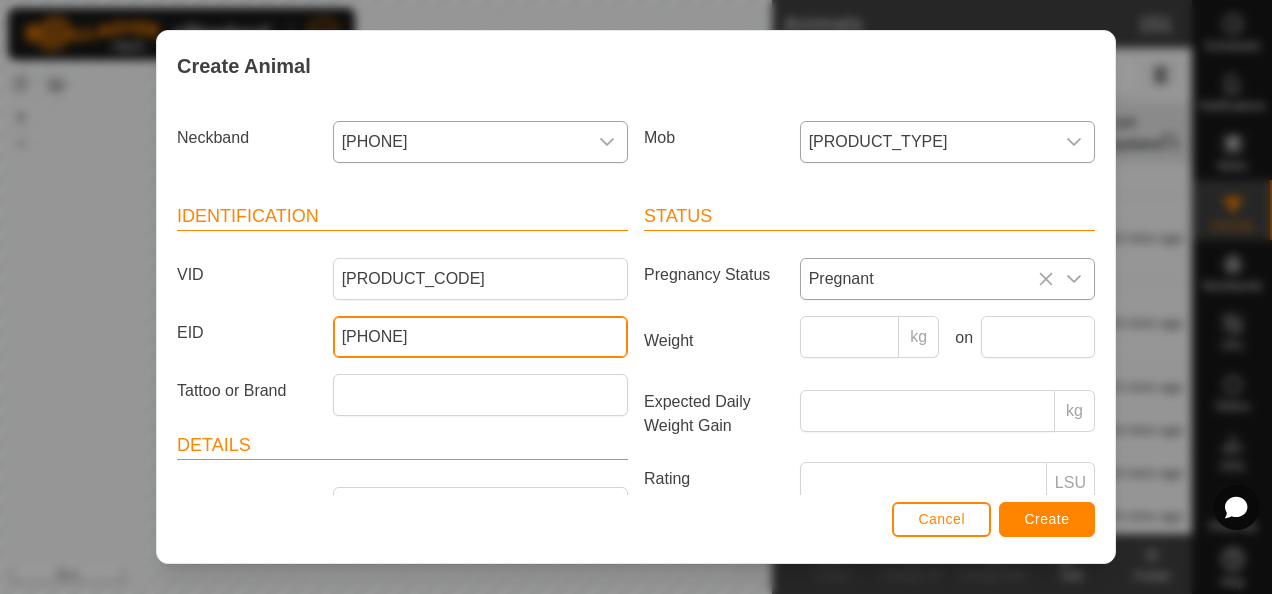 scroll, scrollTop: 200, scrollLeft: 0, axis: vertical 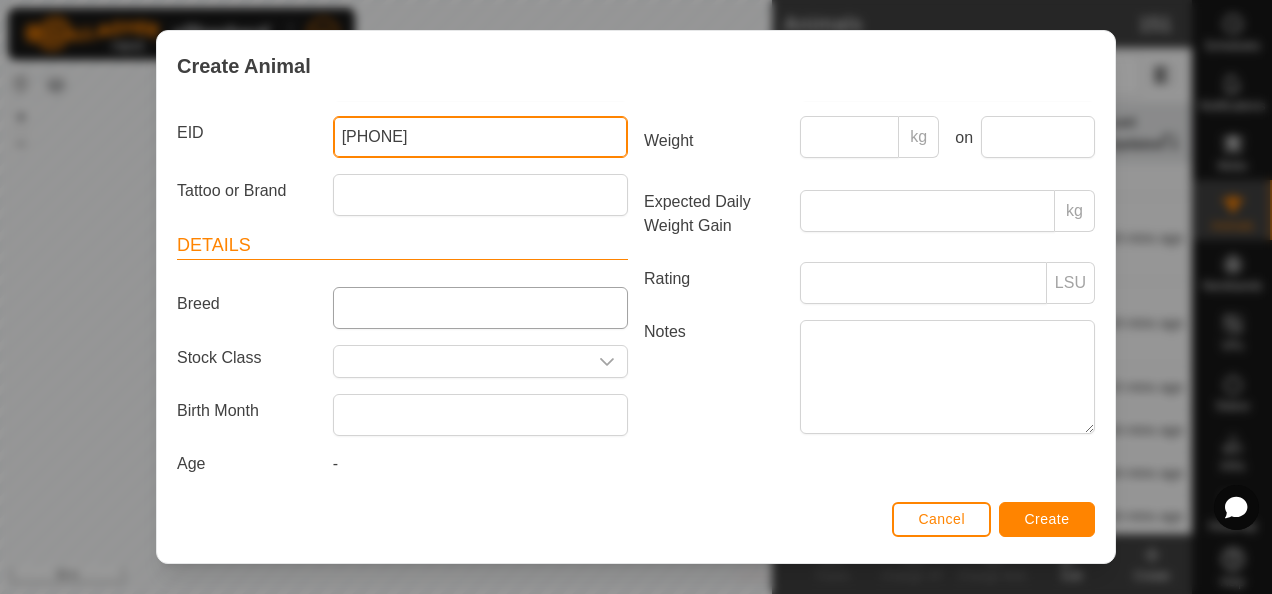 type on "[PHONE]" 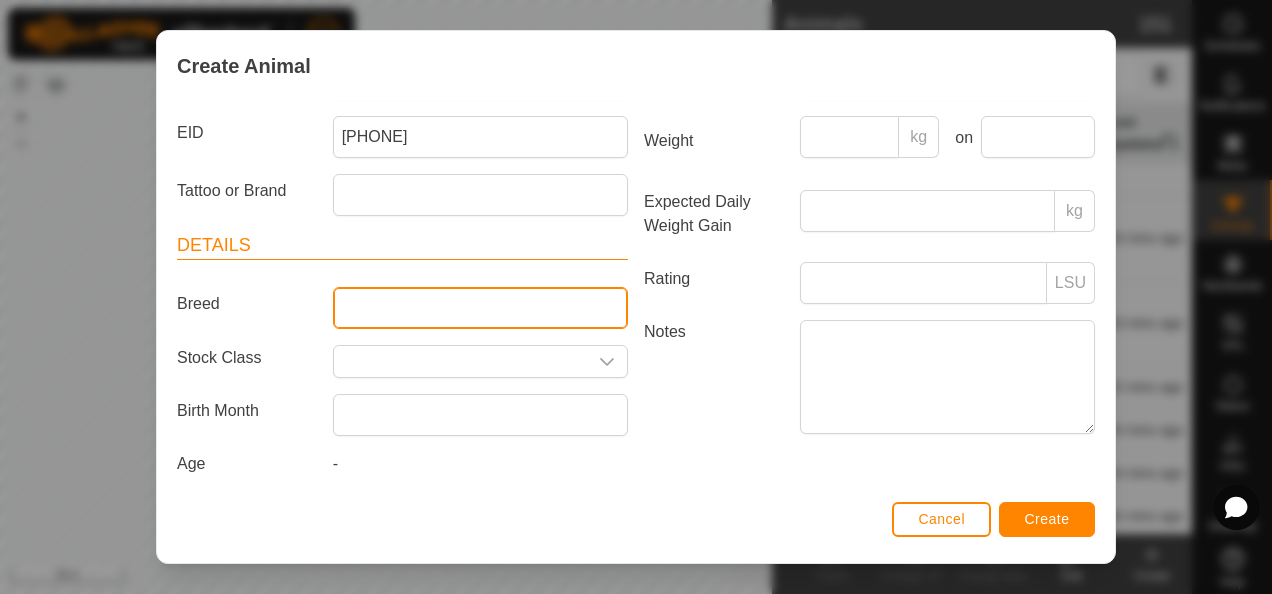 click on "Breed" at bounding box center (480, 308) 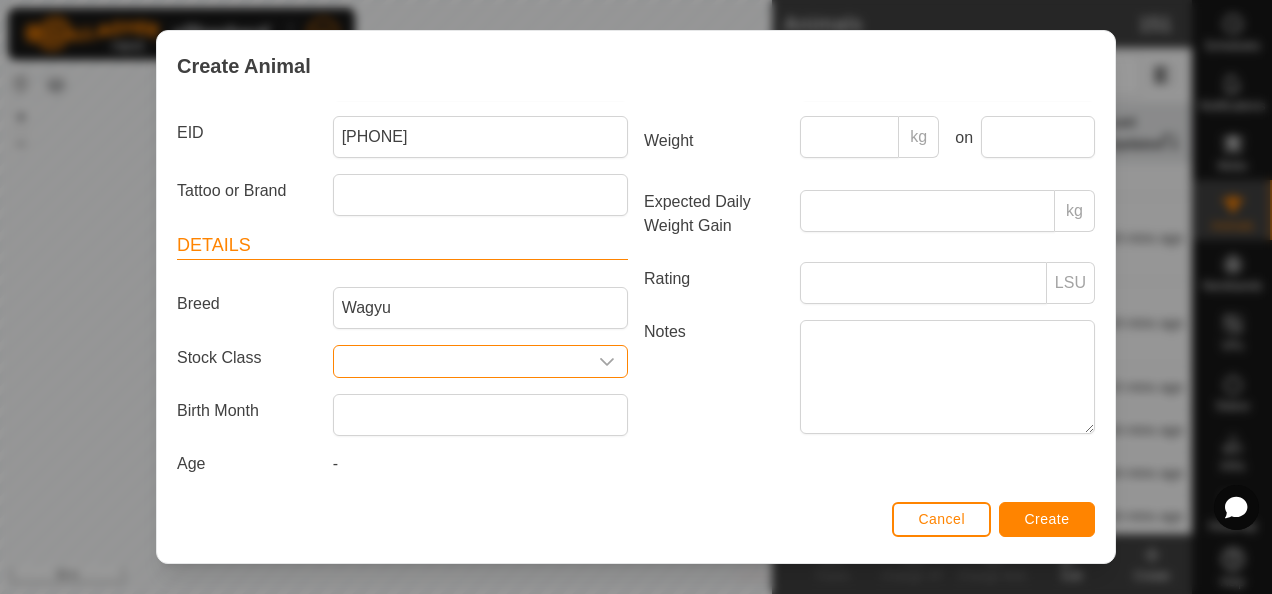 click at bounding box center (460, 361) 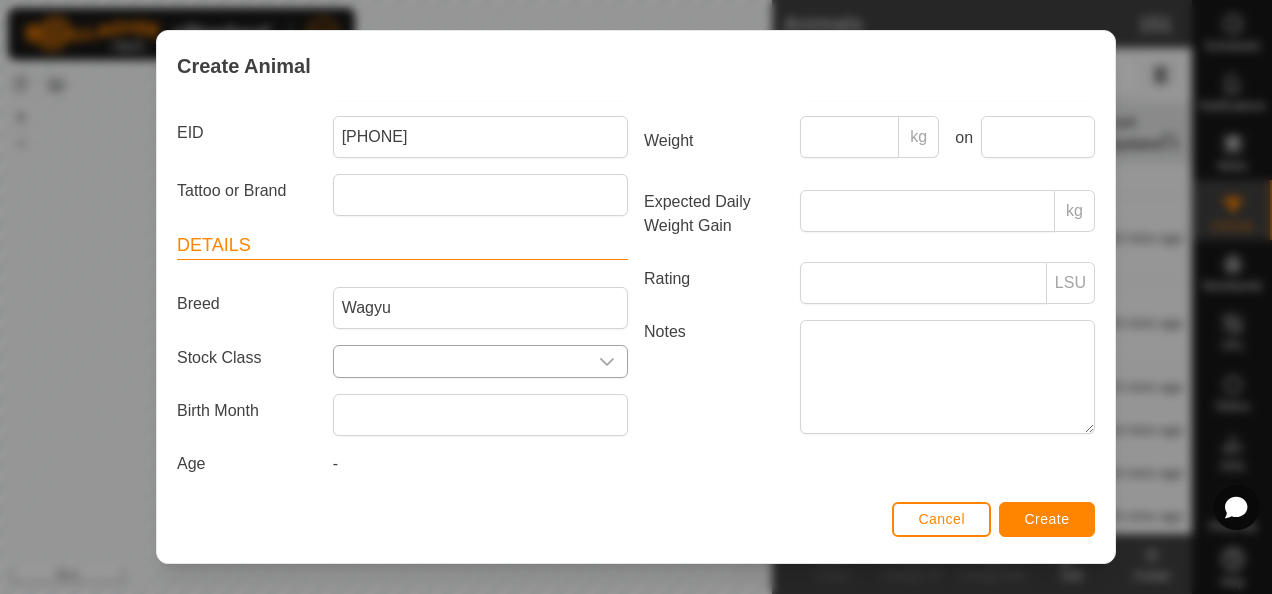 click 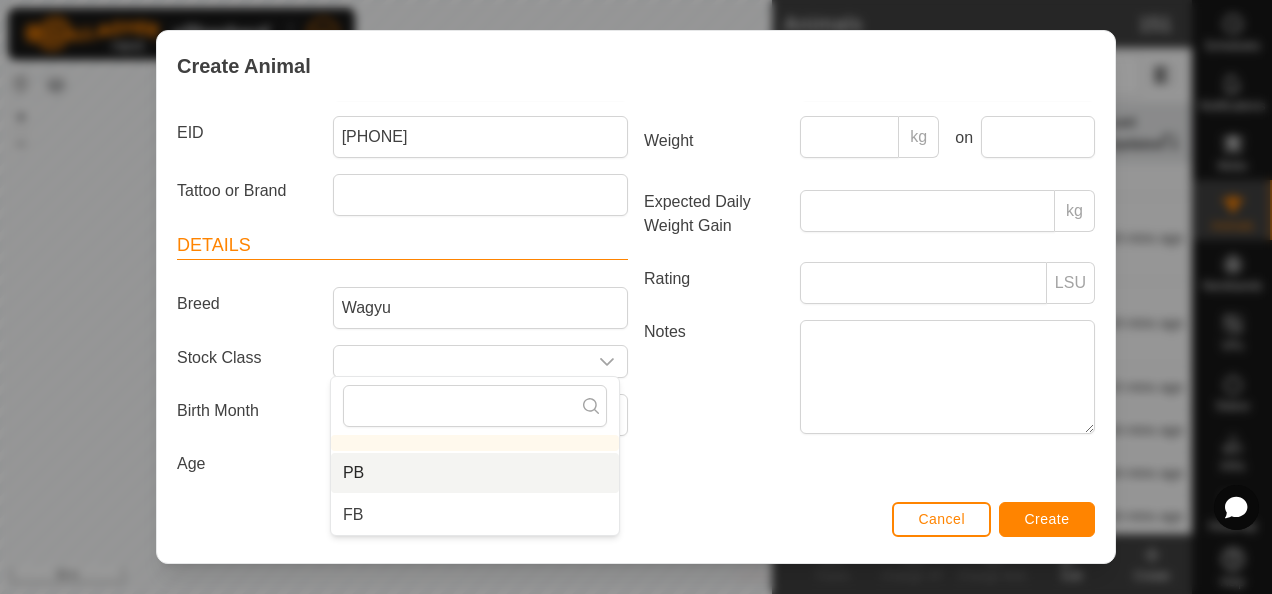 click on "PB" at bounding box center (475, 473) 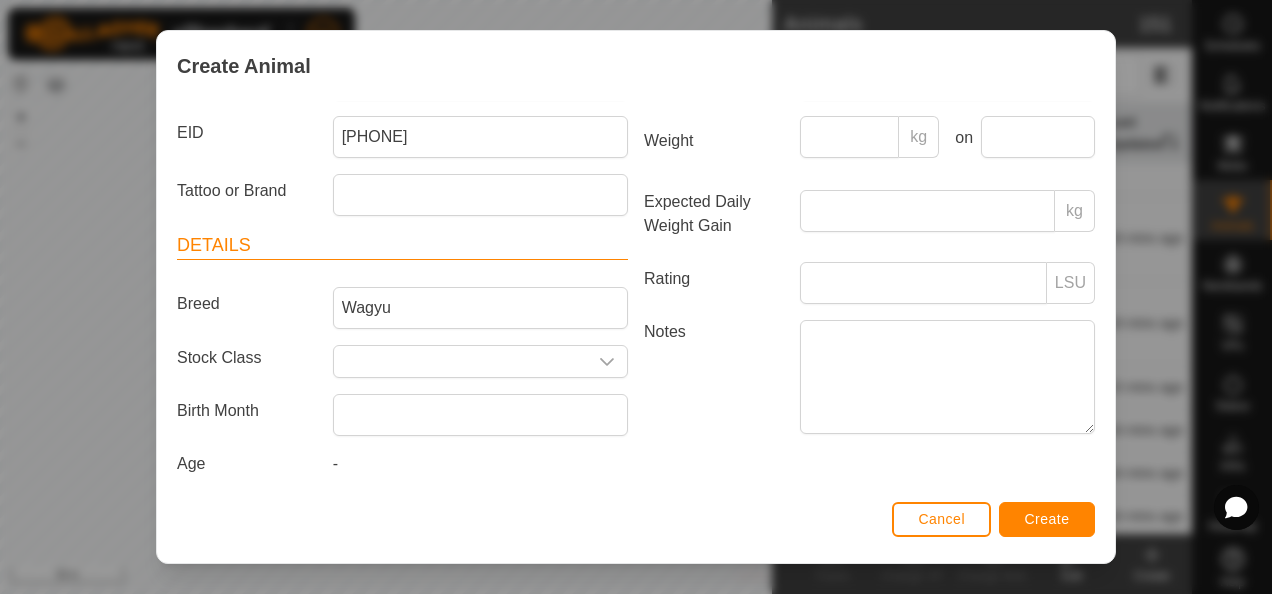type on "PB" 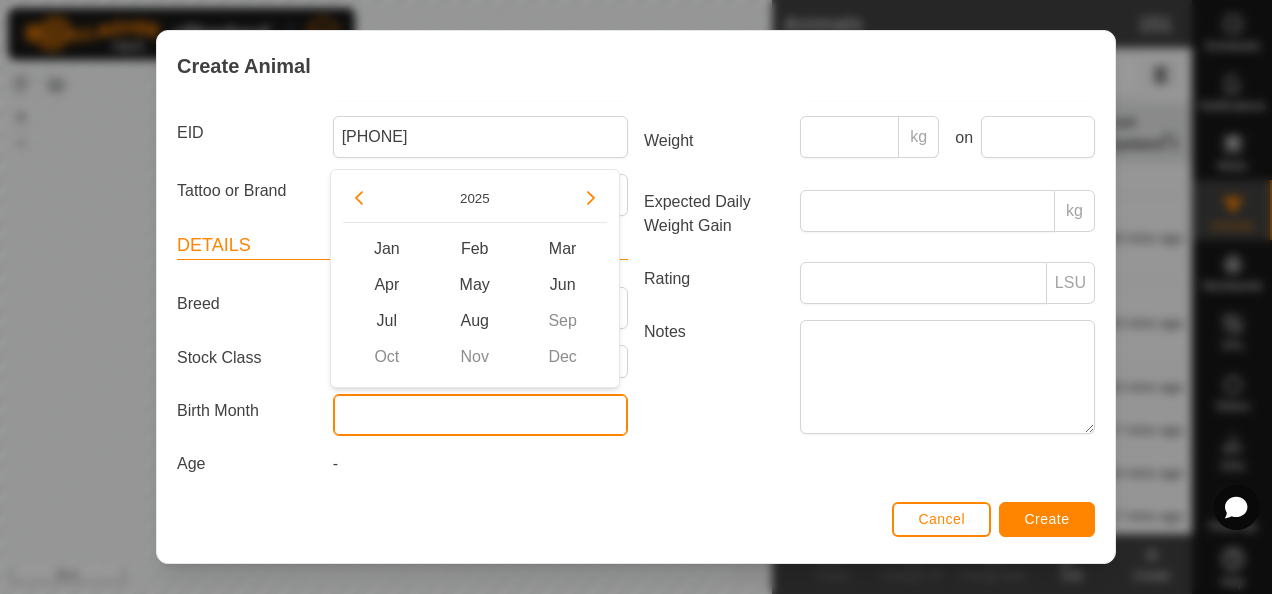 click at bounding box center (480, 415) 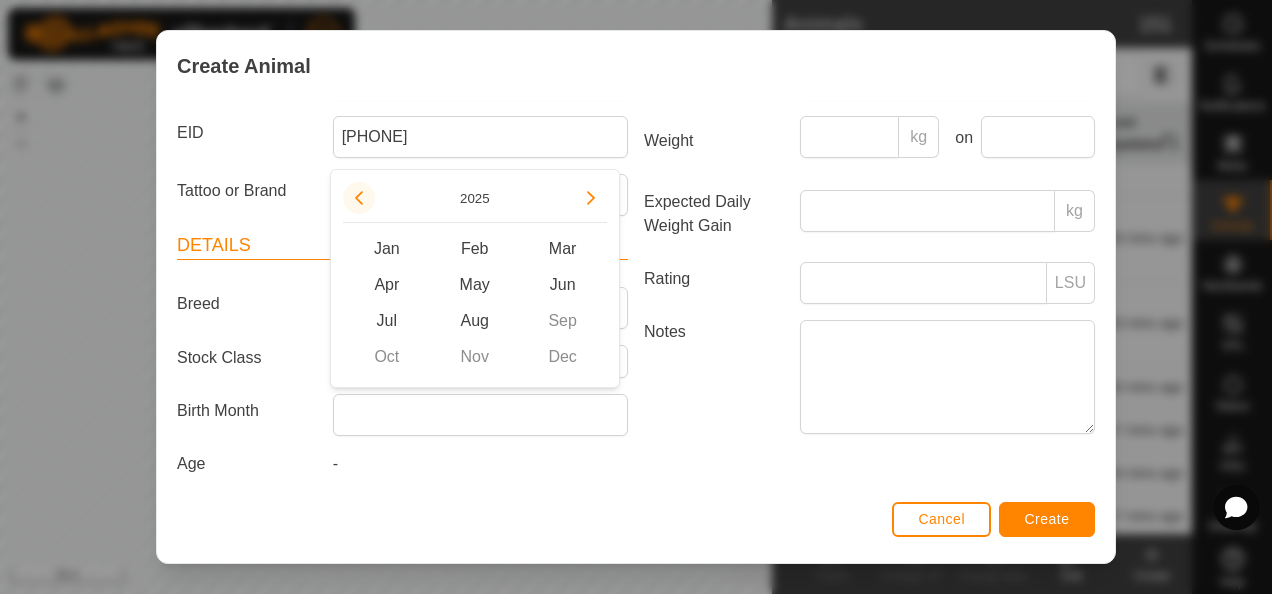 click at bounding box center (359, 198) 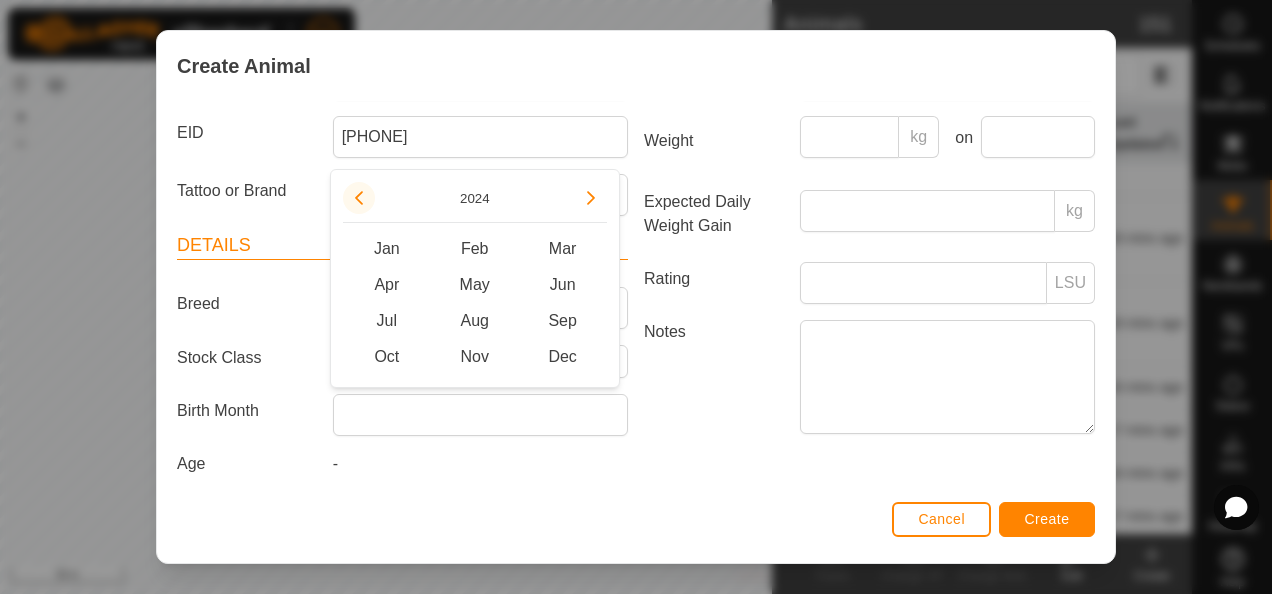 click at bounding box center (363, 202) 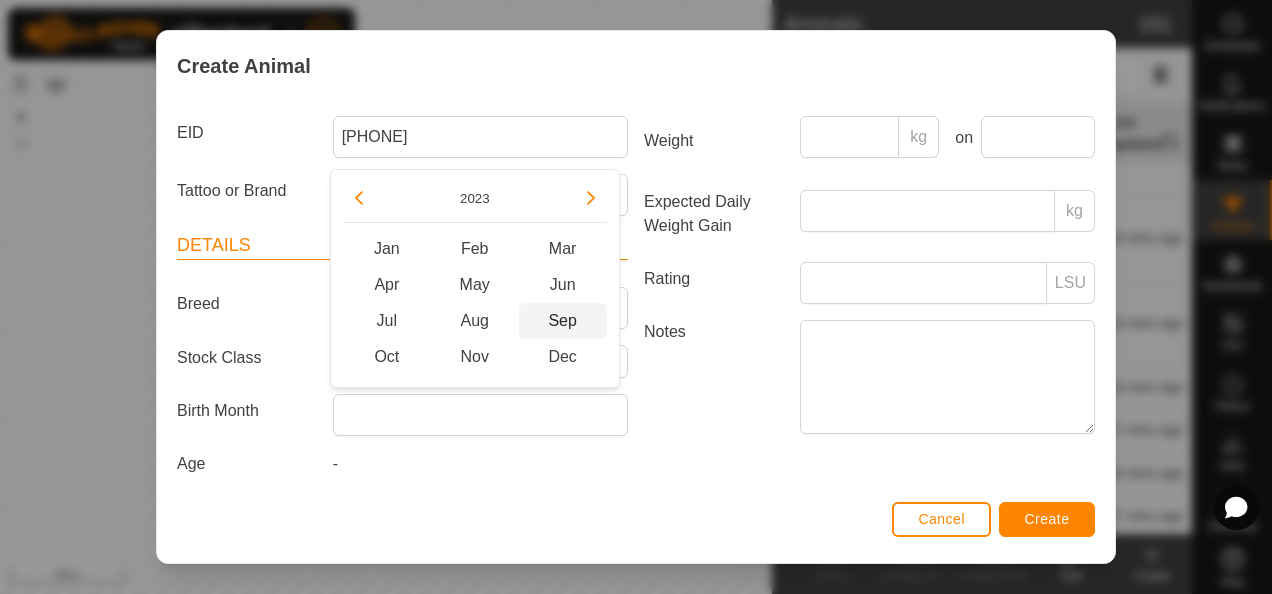 click on "Sep" at bounding box center (563, 321) 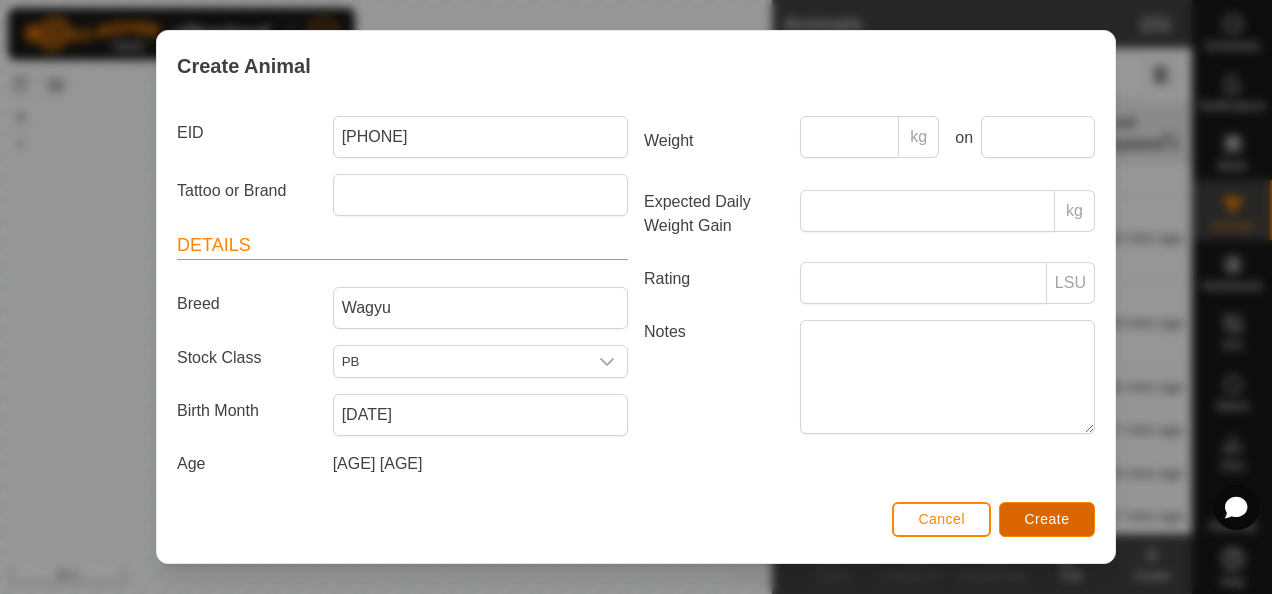 click on "Create" at bounding box center [1047, 519] 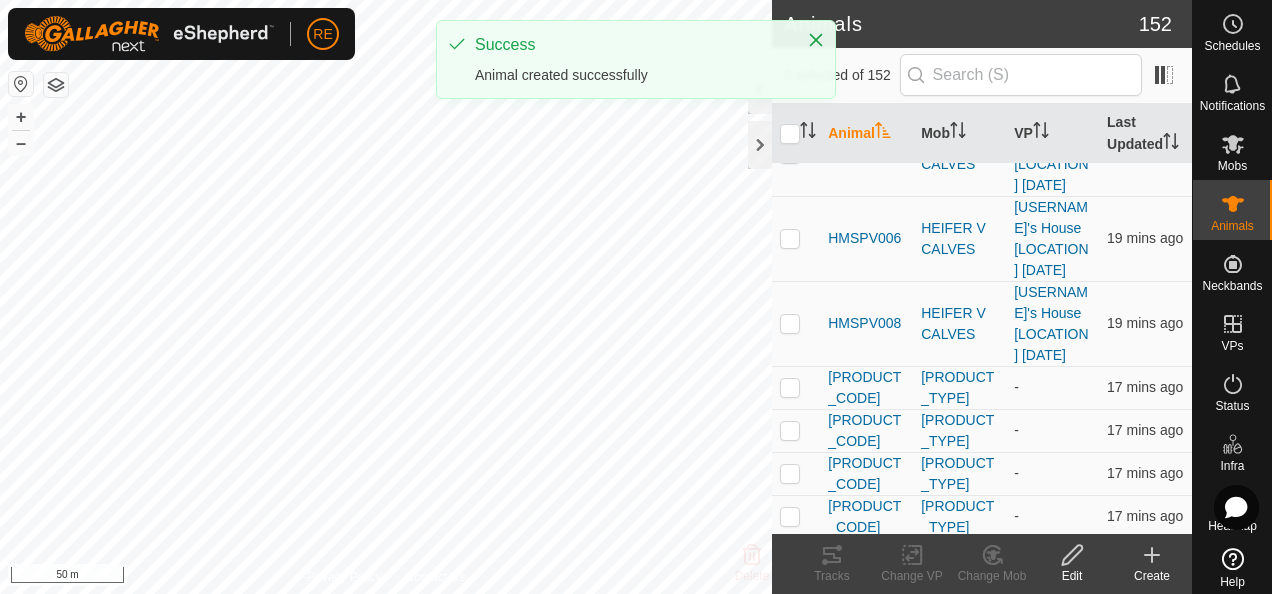 click 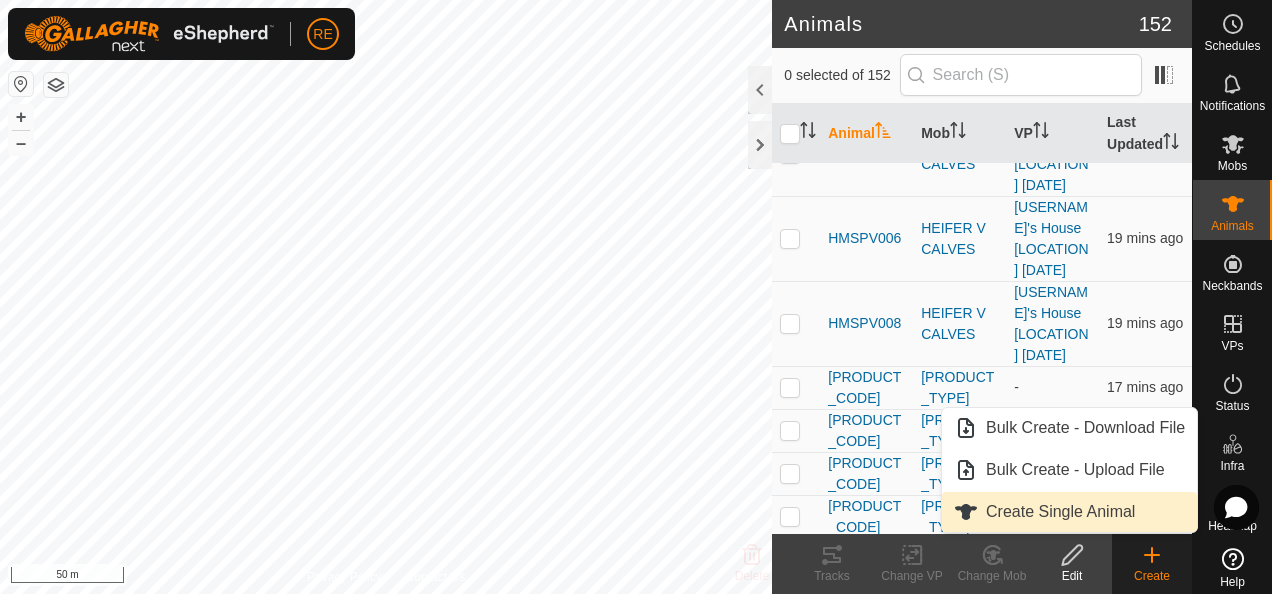 click on "Create Single Animal" at bounding box center (1069, 512) 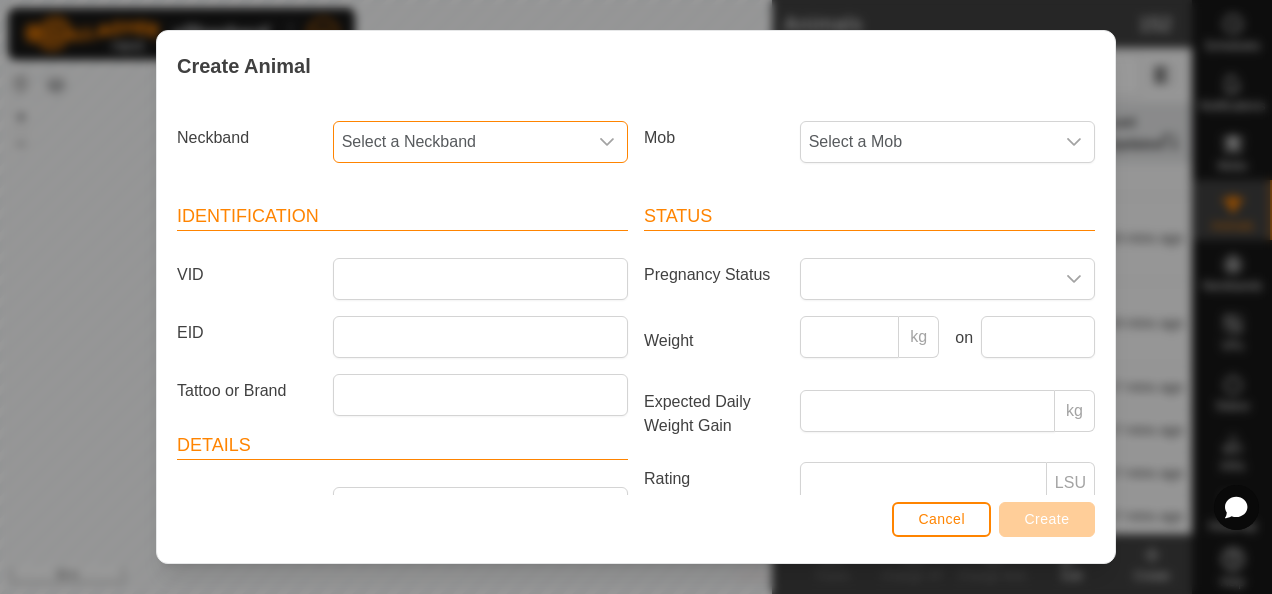 click on "Select a Neckband" at bounding box center (460, 142) 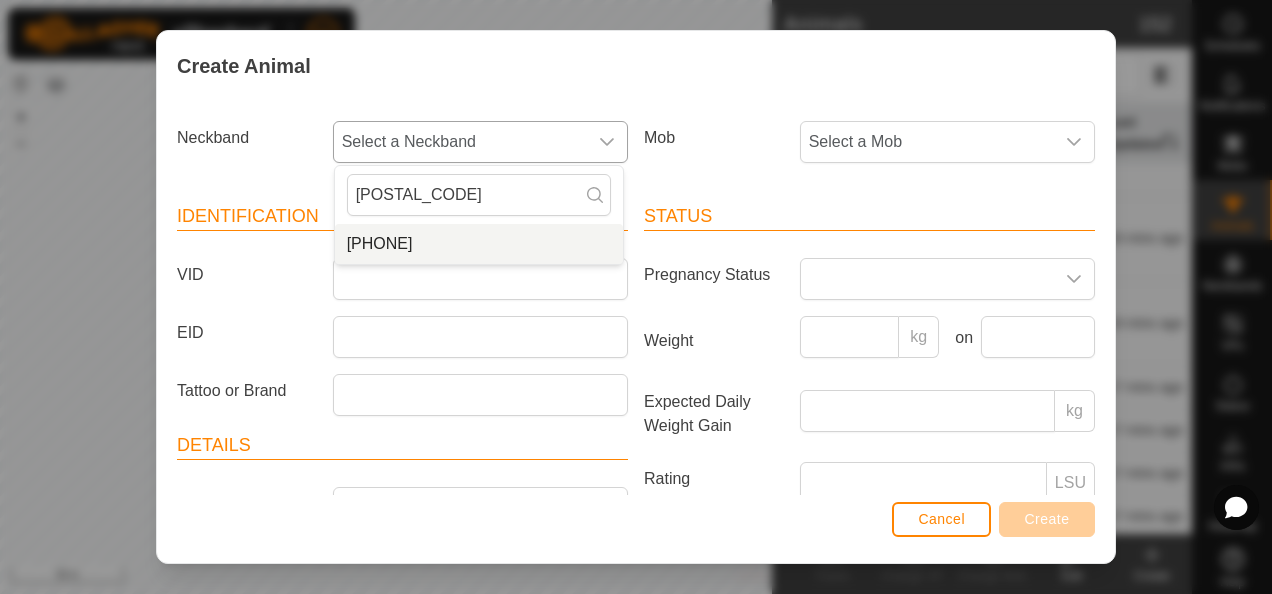 type on "[POSTAL_CODE]" 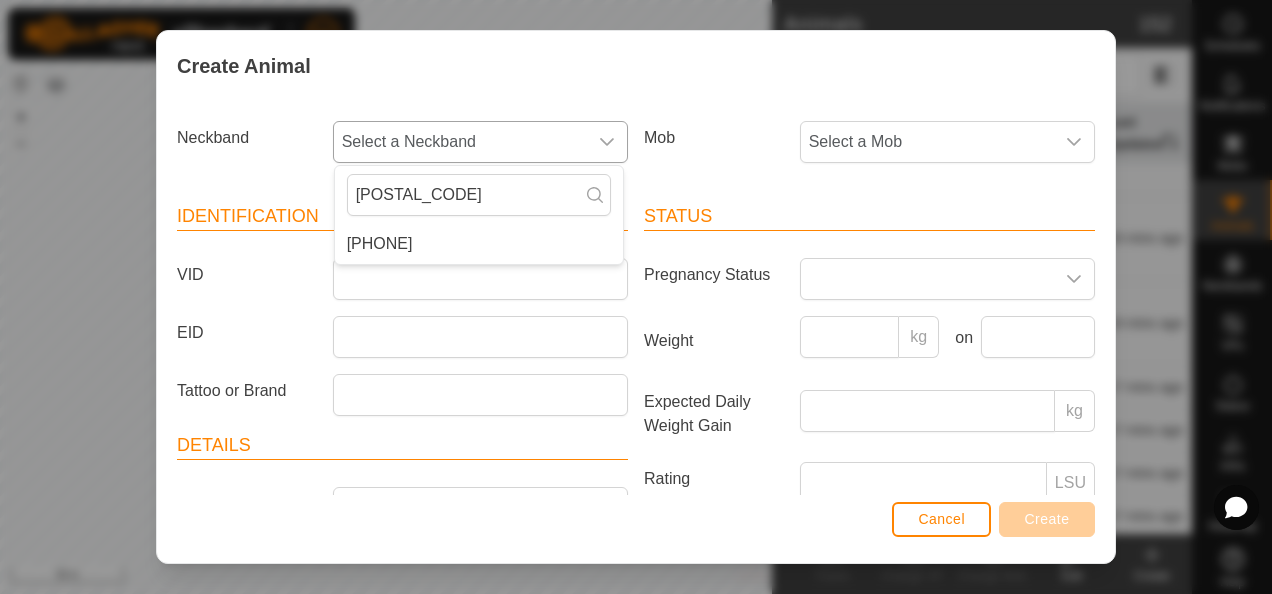 click on "[PHONE]" at bounding box center (479, 244) 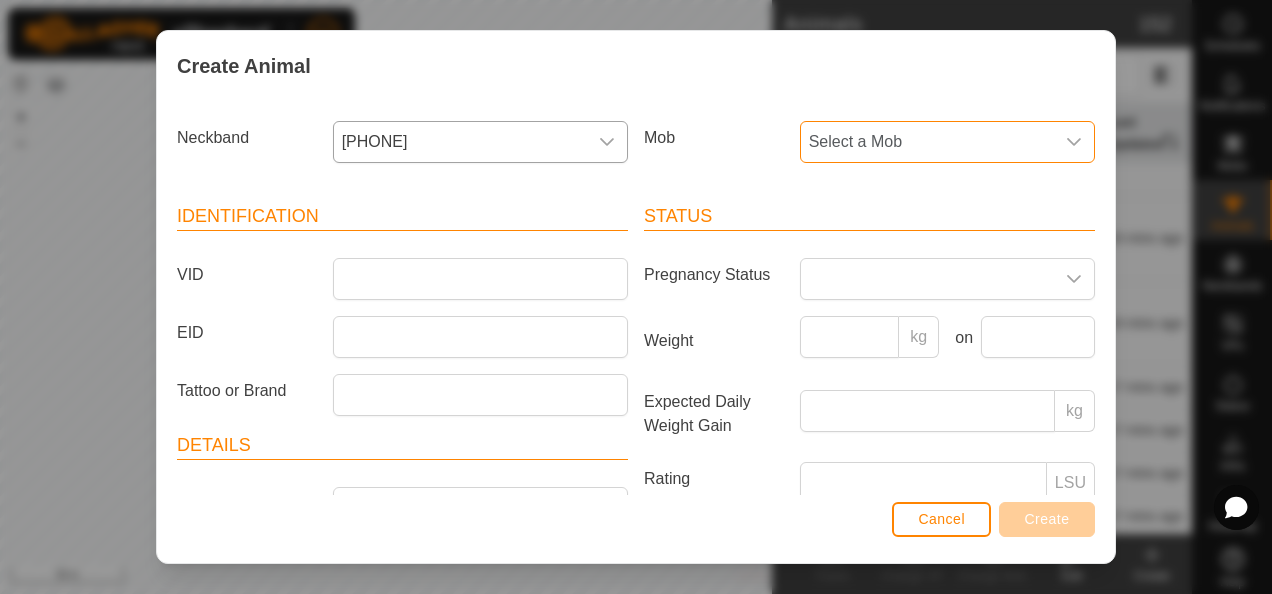 click on "Select a Mob" at bounding box center [927, 142] 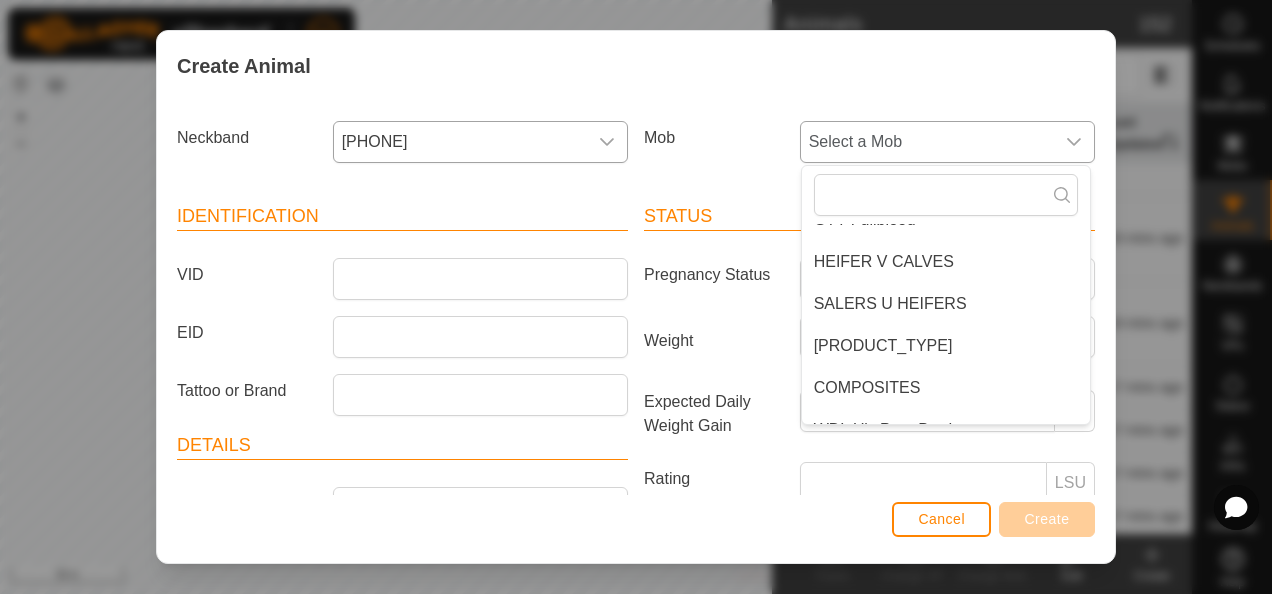 scroll, scrollTop: 200, scrollLeft: 0, axis: vertical 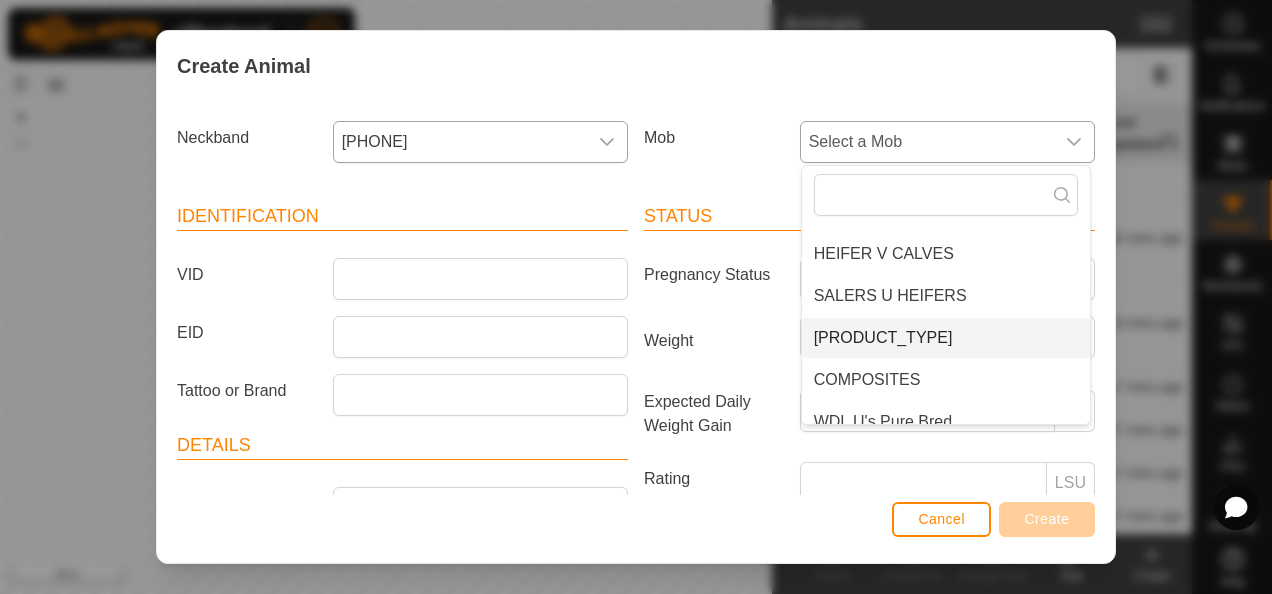click on "[PRODUCT_TYPE]" at bounding box center (946, 338) 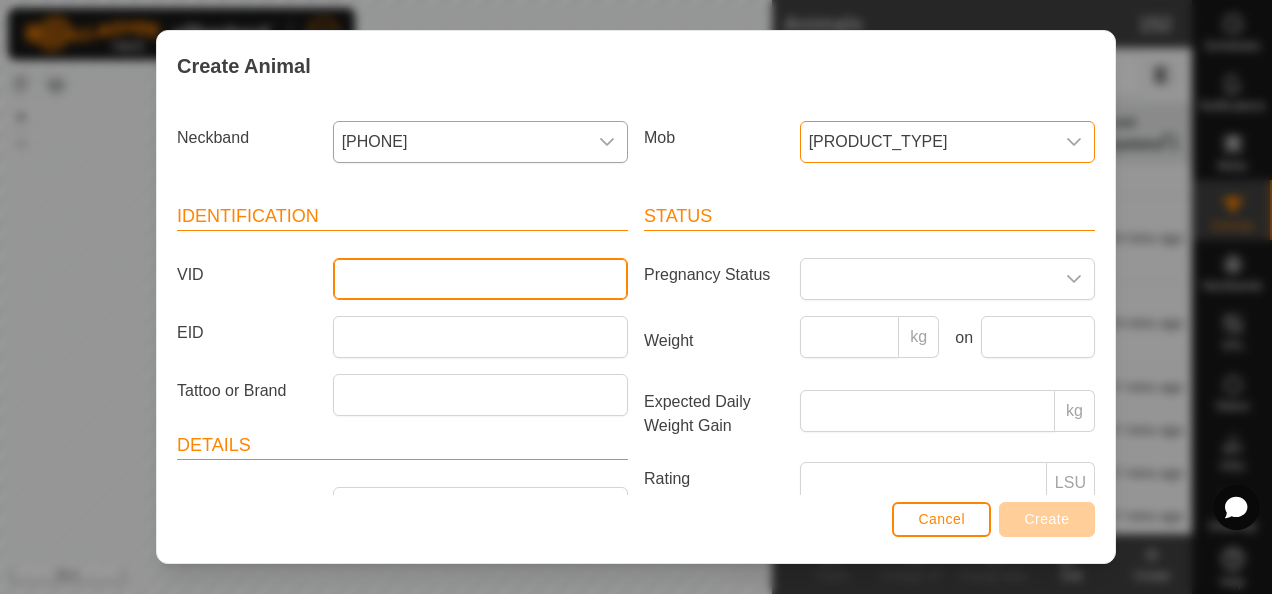 click on "VID" at bounding box center [480, 279] 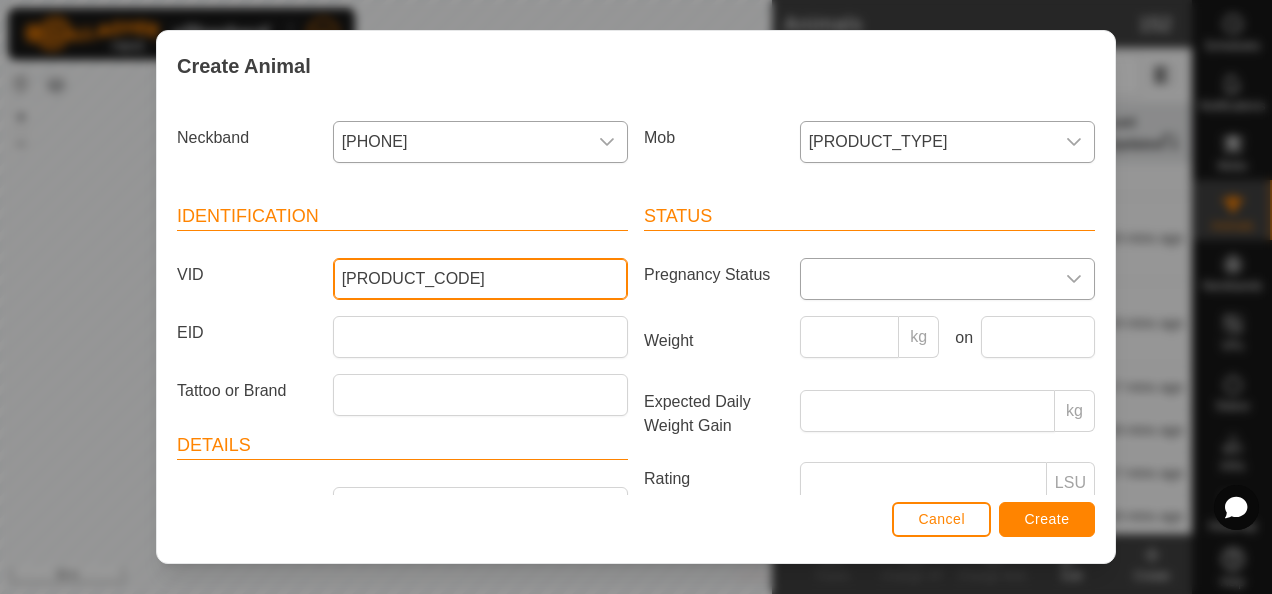 type on "[PRODUCT_CODE]" 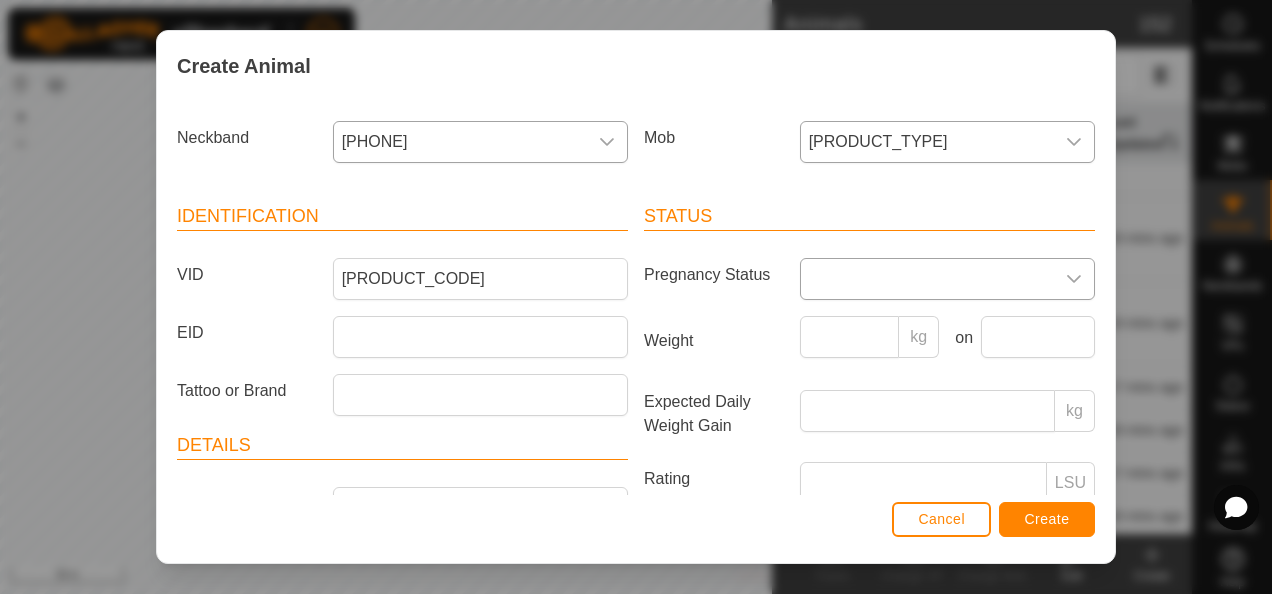 click at bounding box center (927, 279) 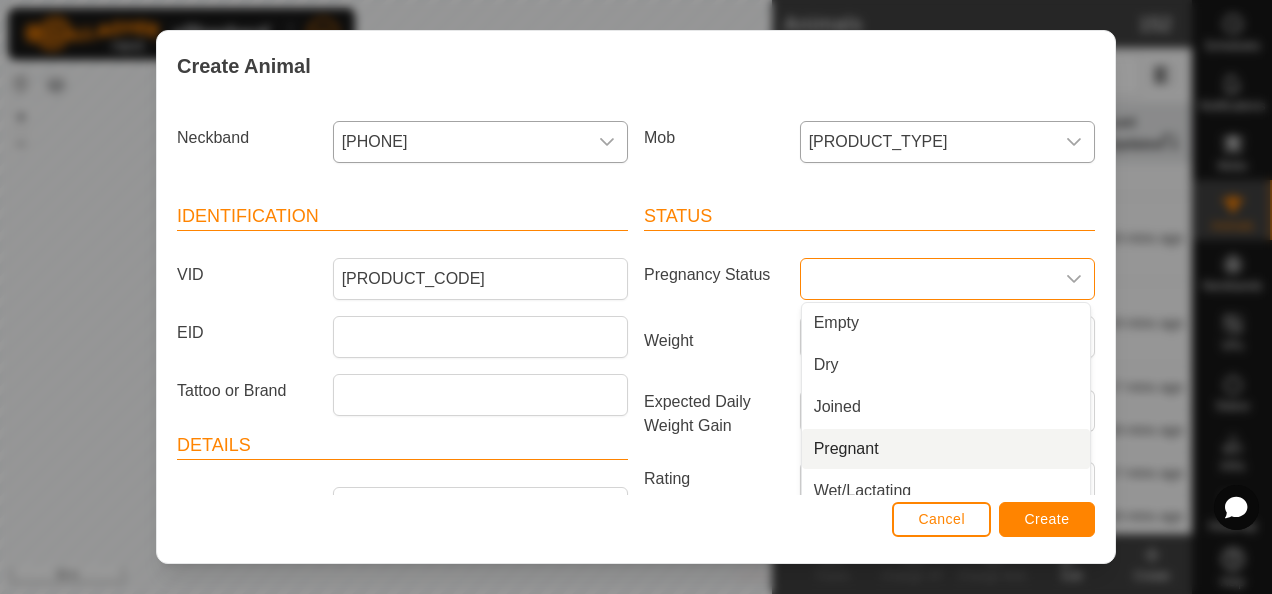 click on "Pregnant" at bounding box center (946, 449) 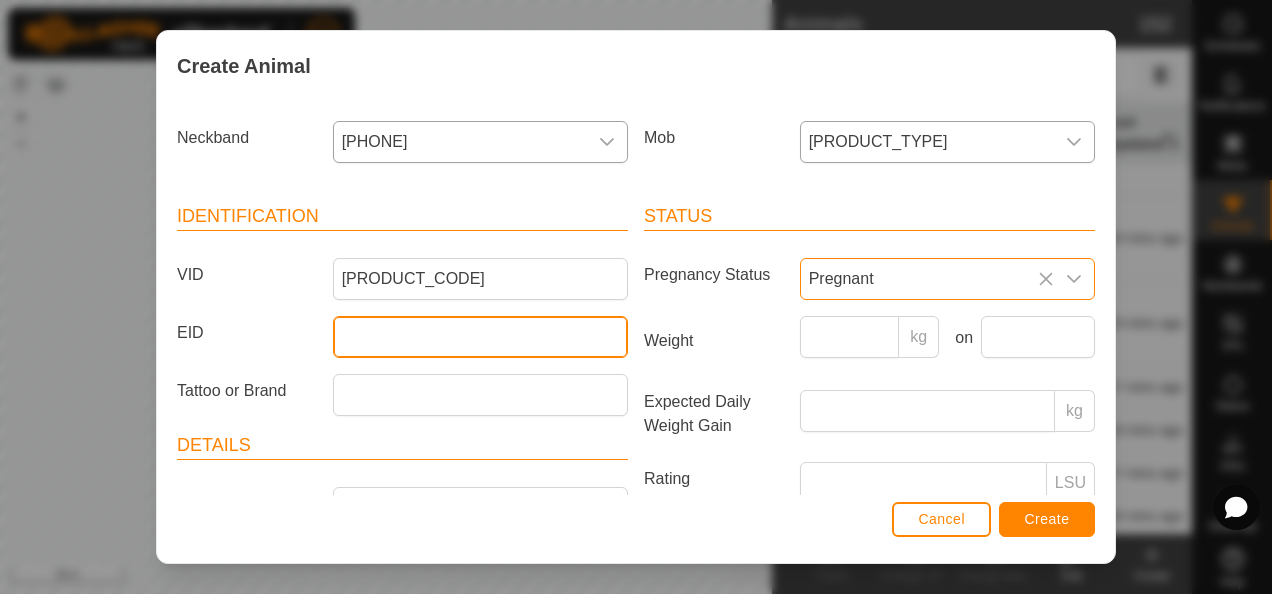 click on "EID" at bounding box center (480, 337) 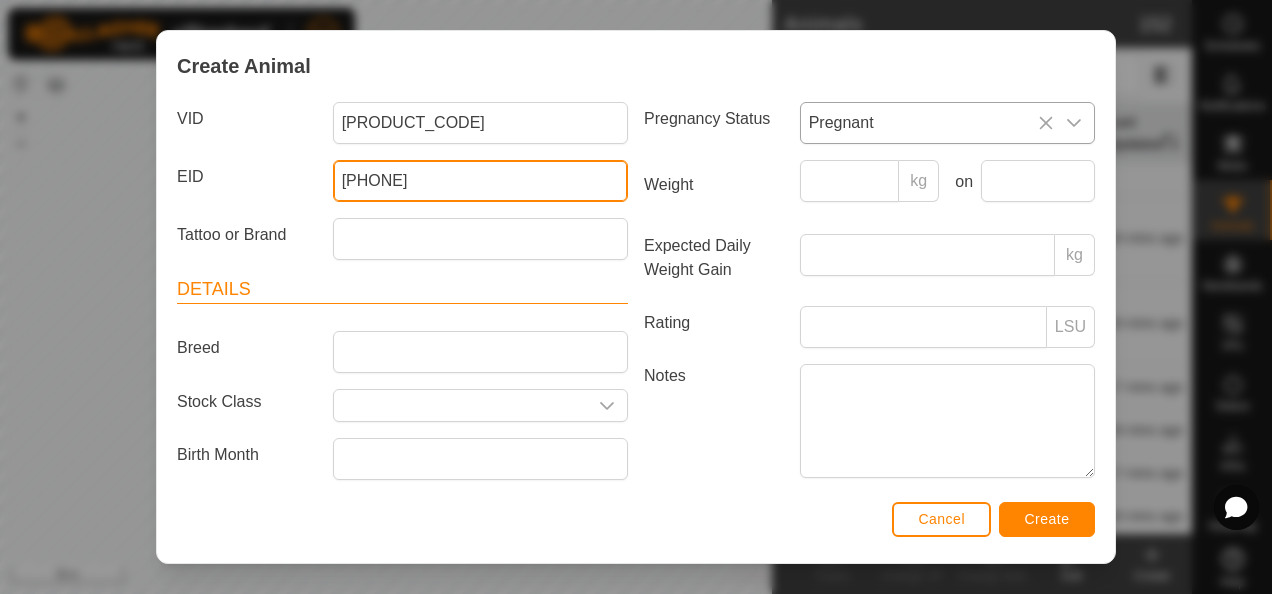 scroll, scrollTop: 200, scrollLeft: 0, axis: vertical 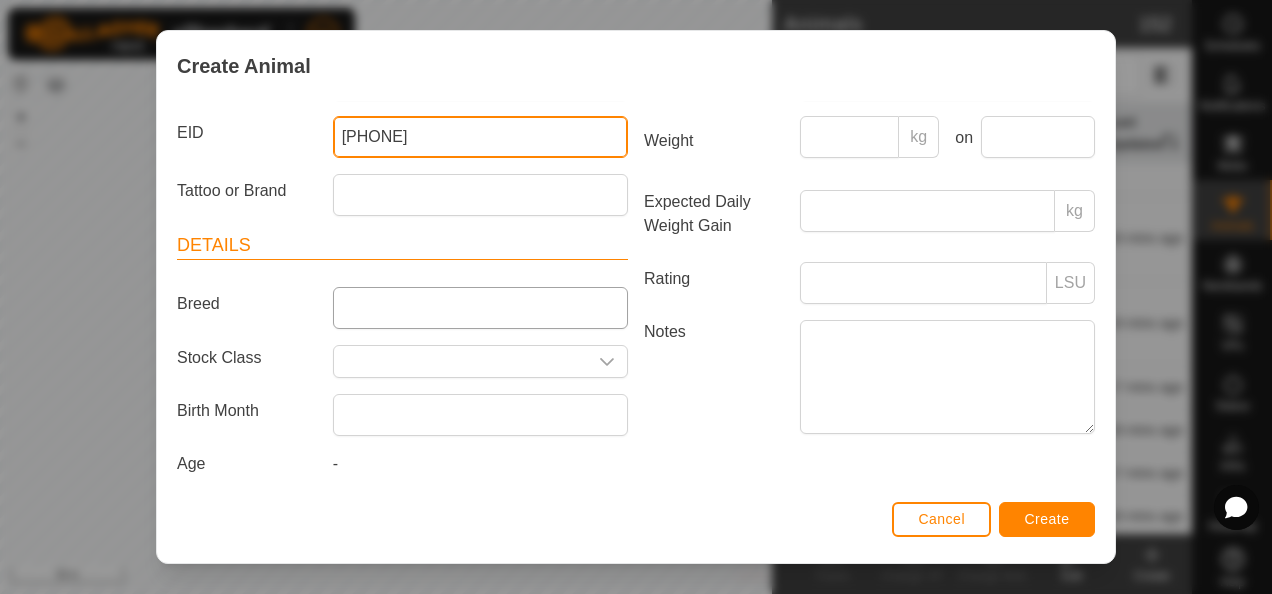 type on "[PHONE]" 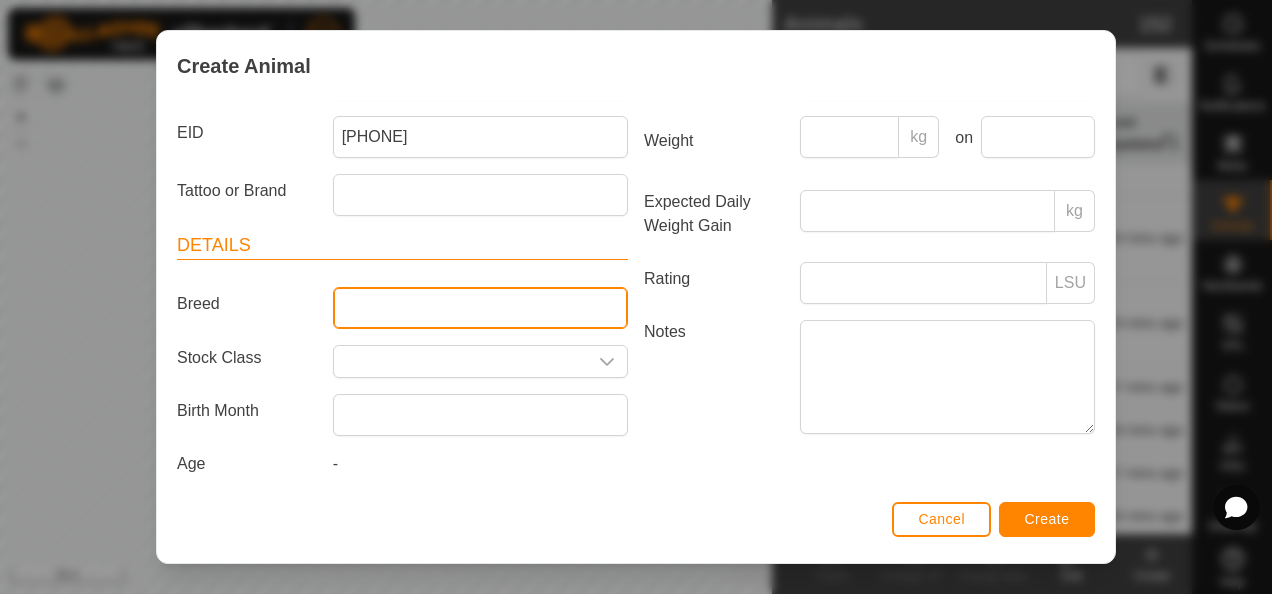 click on "Breed" at bounding box center (480, 308) 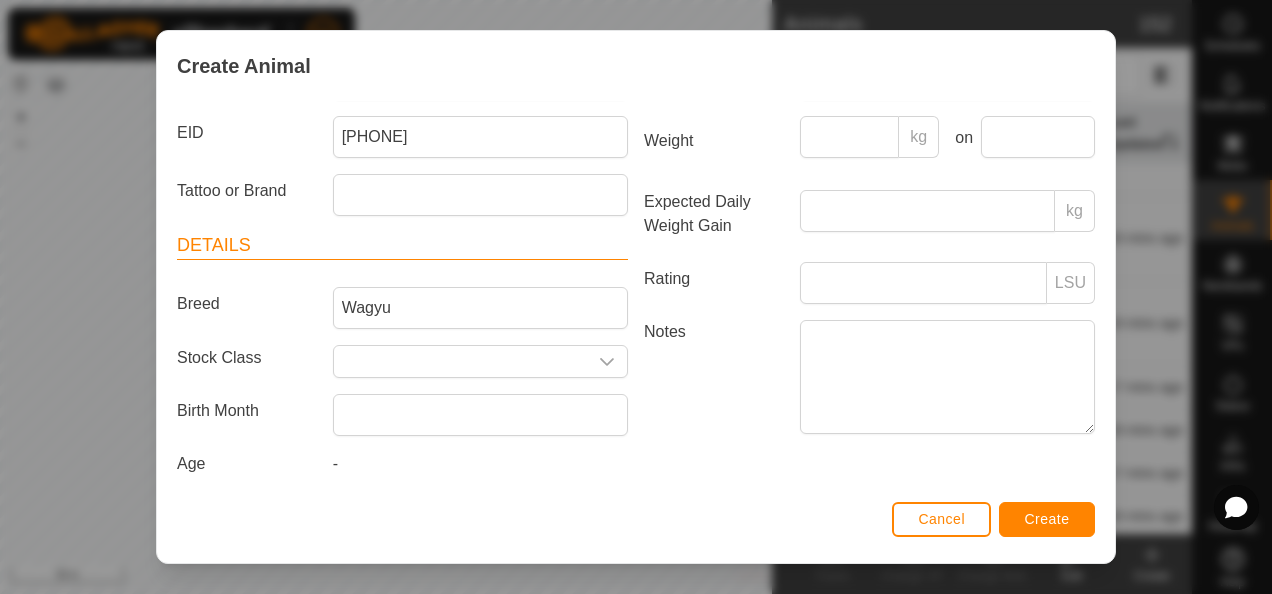 click on "Notes" at bounding box center [714, 376] 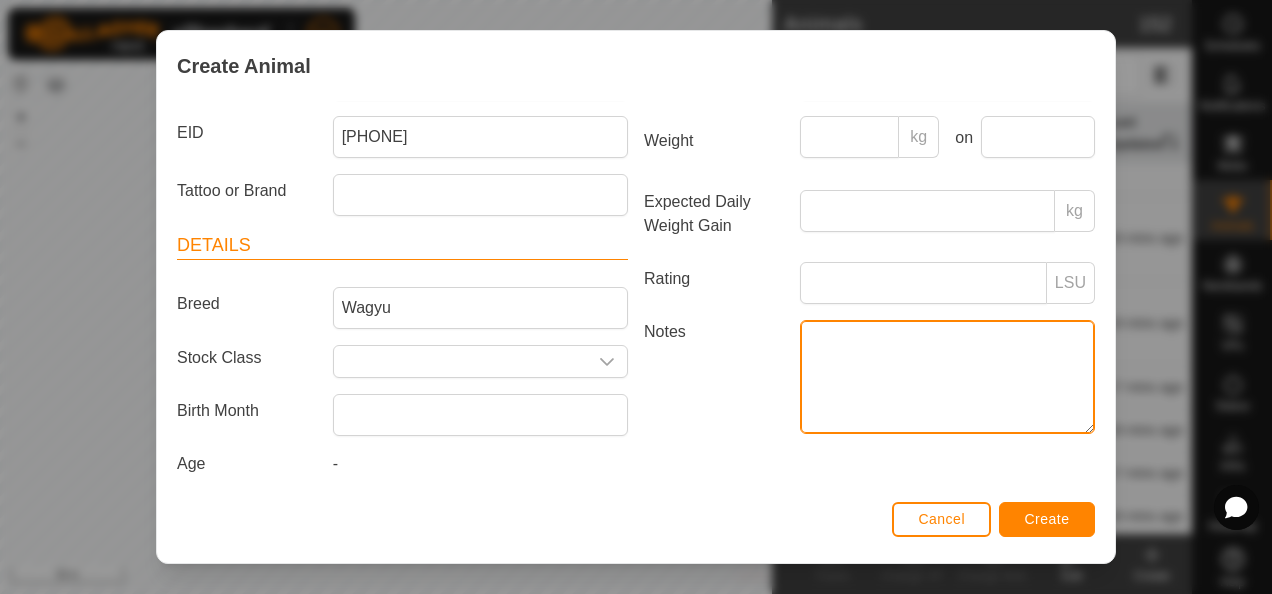 click on "Notes" at bounding box center [947, 377] 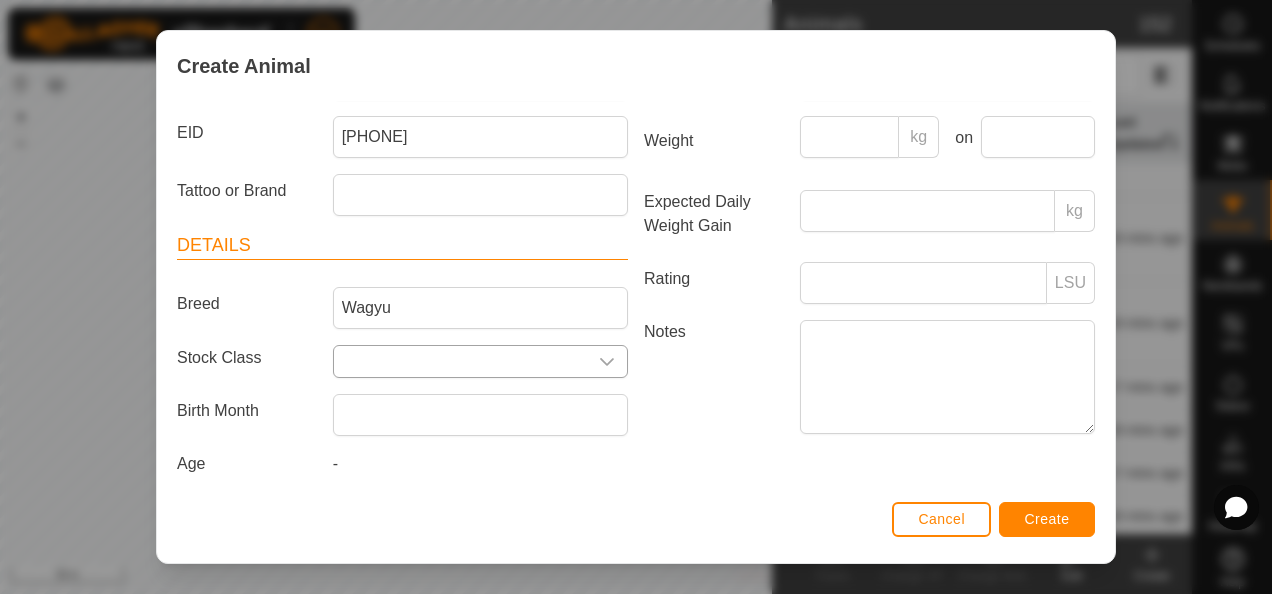 click 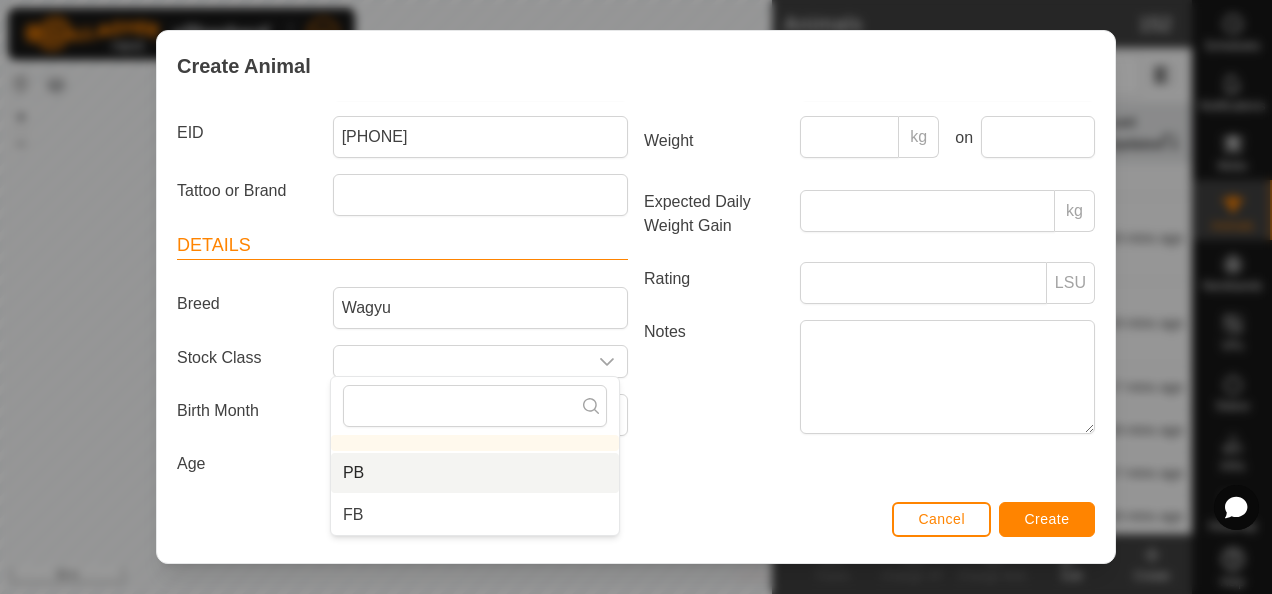 click on "PB" at bounding box center (475, 473) 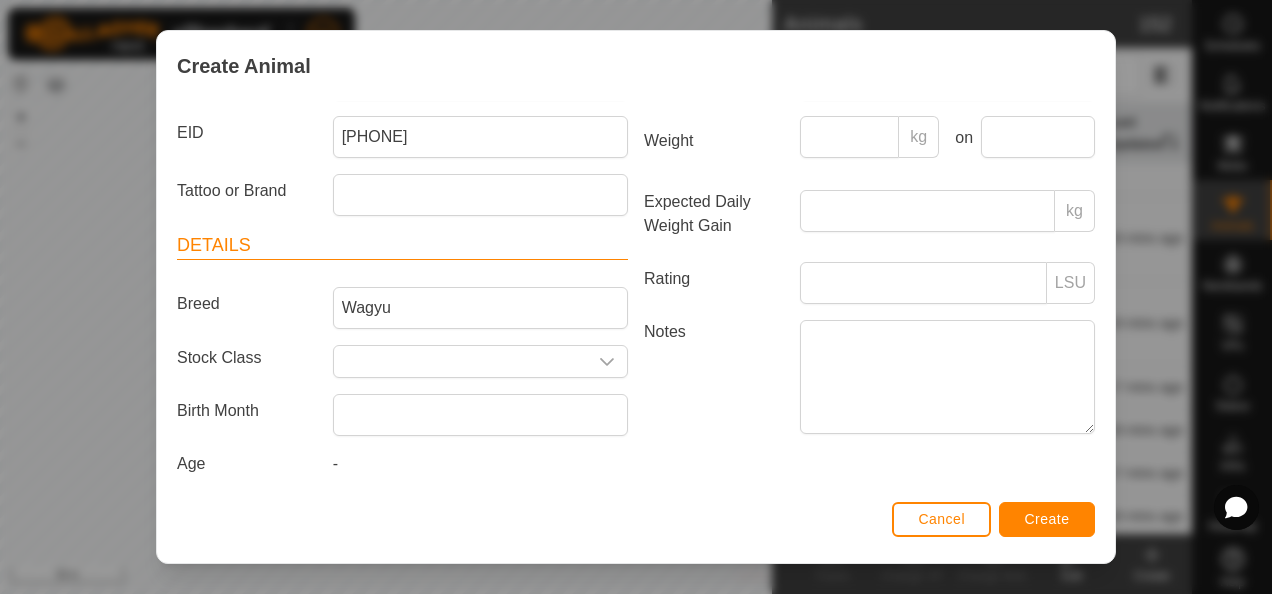 type on "PB" 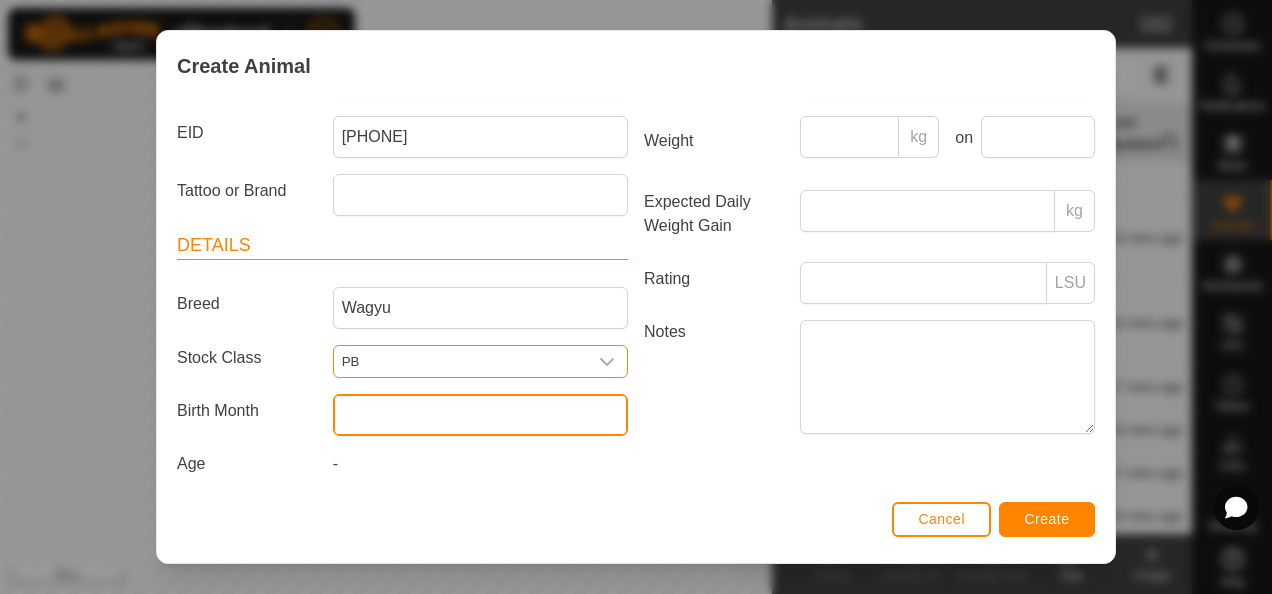 click at bounding box center [480, 415] 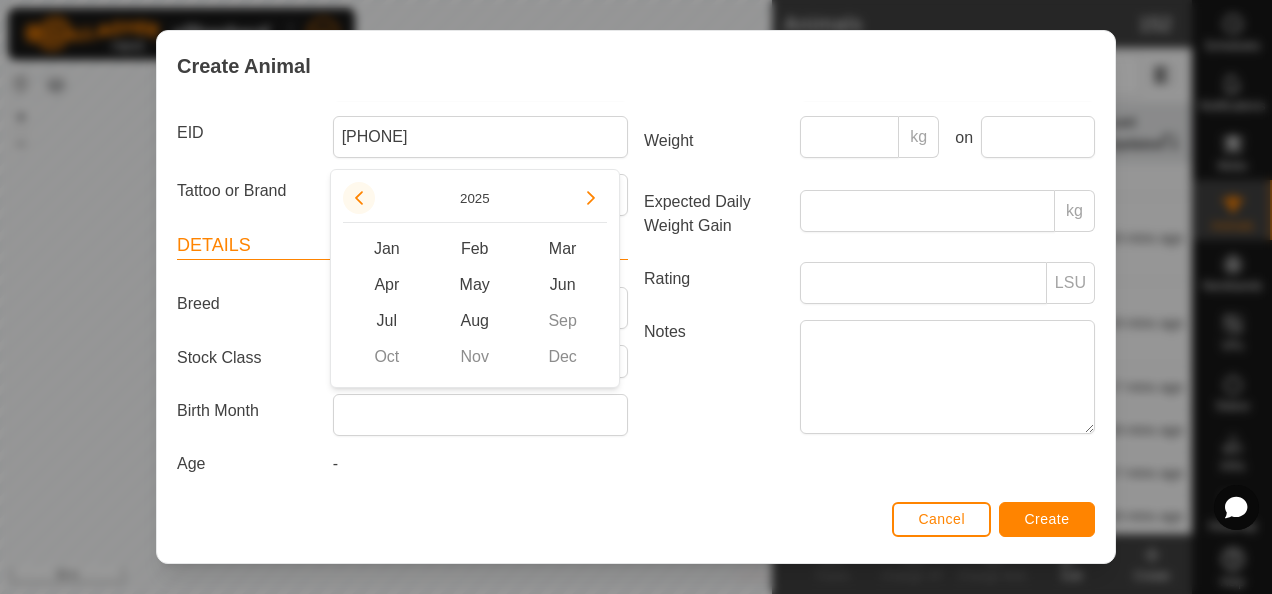 click at bounding box center (359, 198) 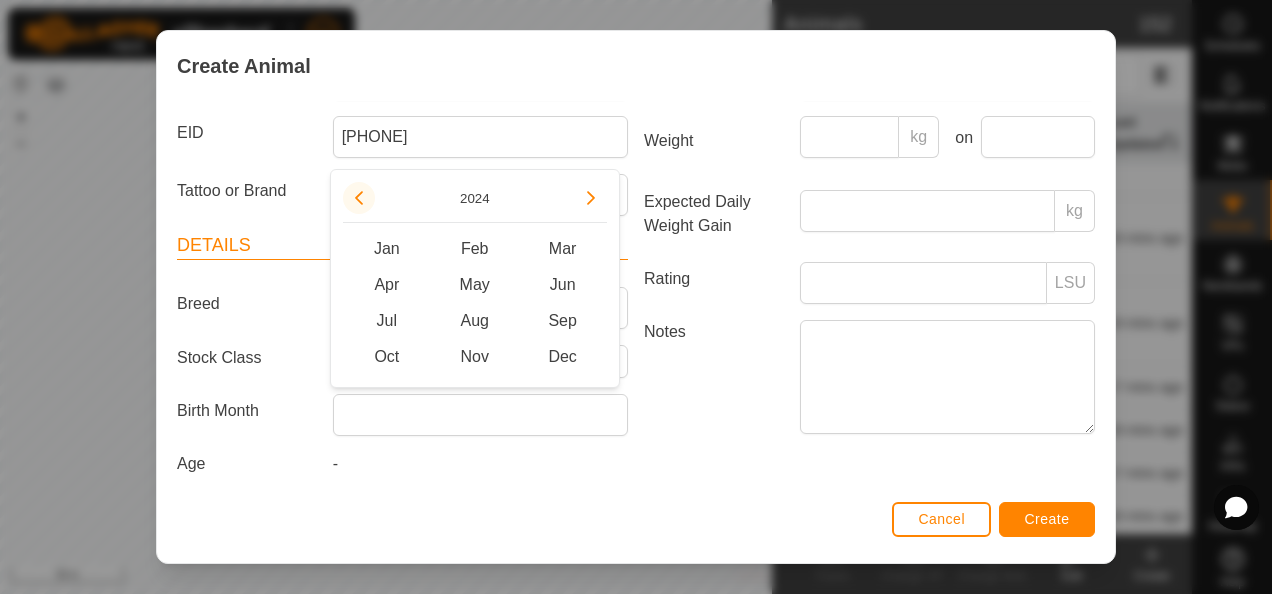 click at bounding box center [365, 205] 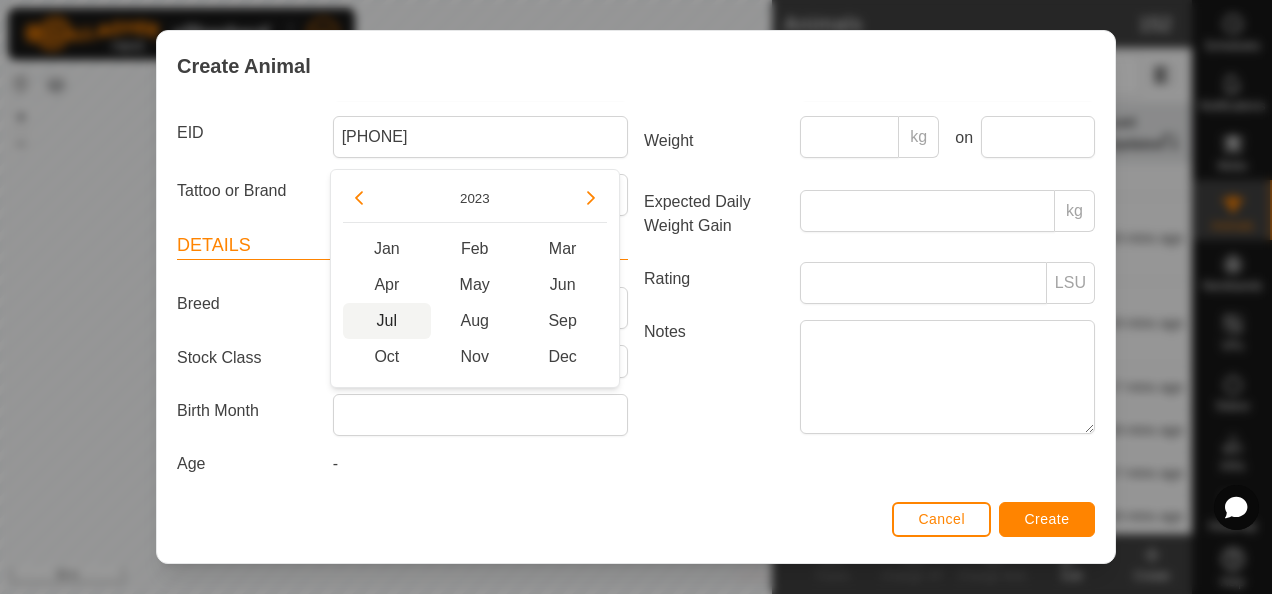 click on "Jul" at bounding box center [387, 321] 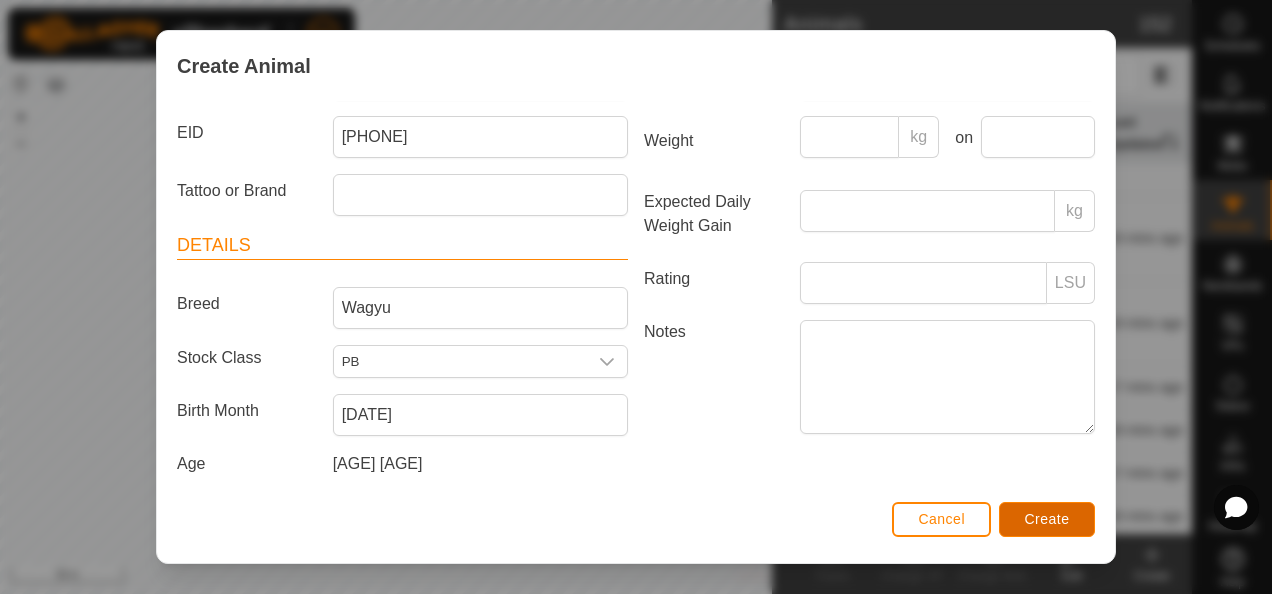 click on "Create" at bounding box center [1047, 519] 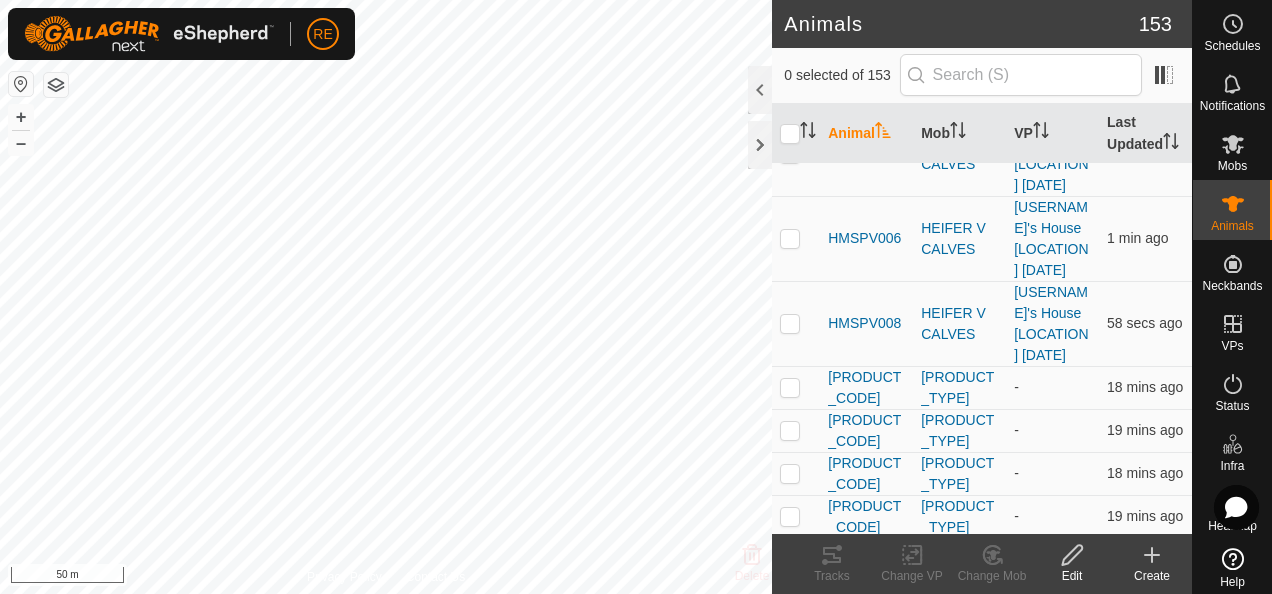 click 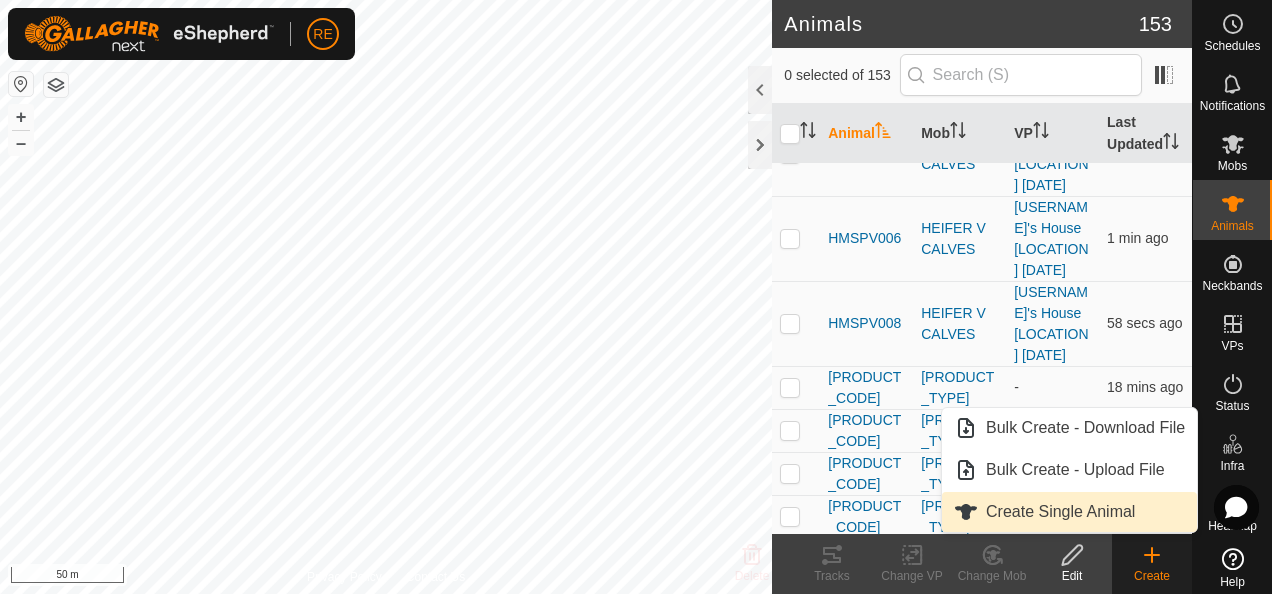 click on "Create Single Animal" at bounding box center [1069, 512] 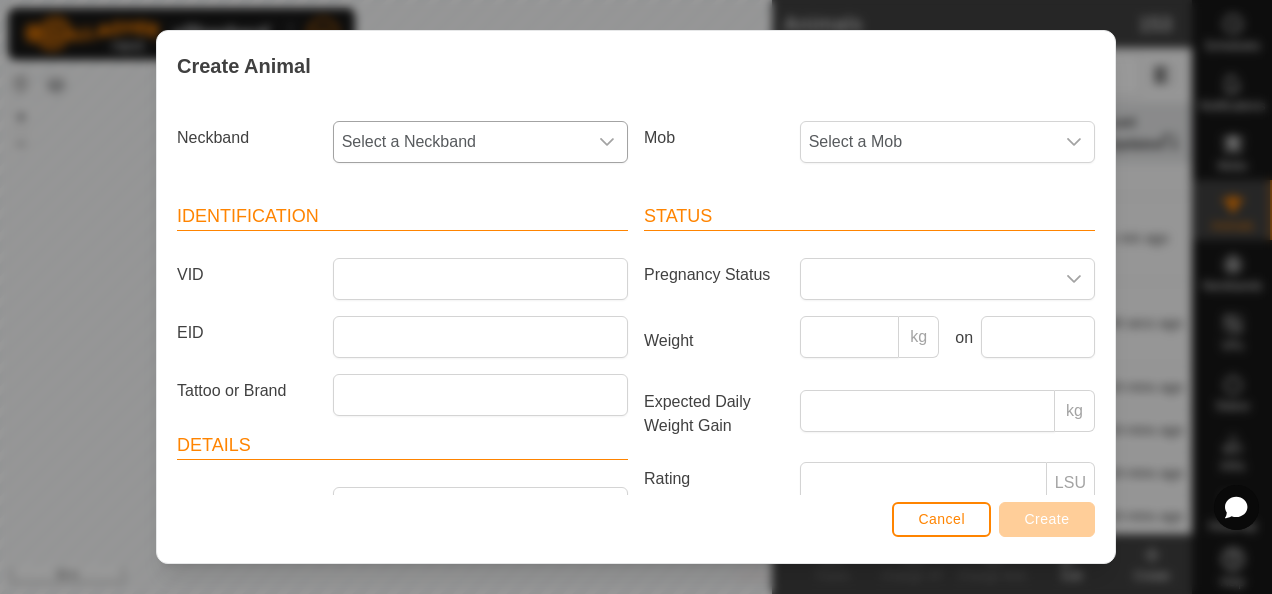 click on "Select a Neckband" at bounding box center [460, 142] 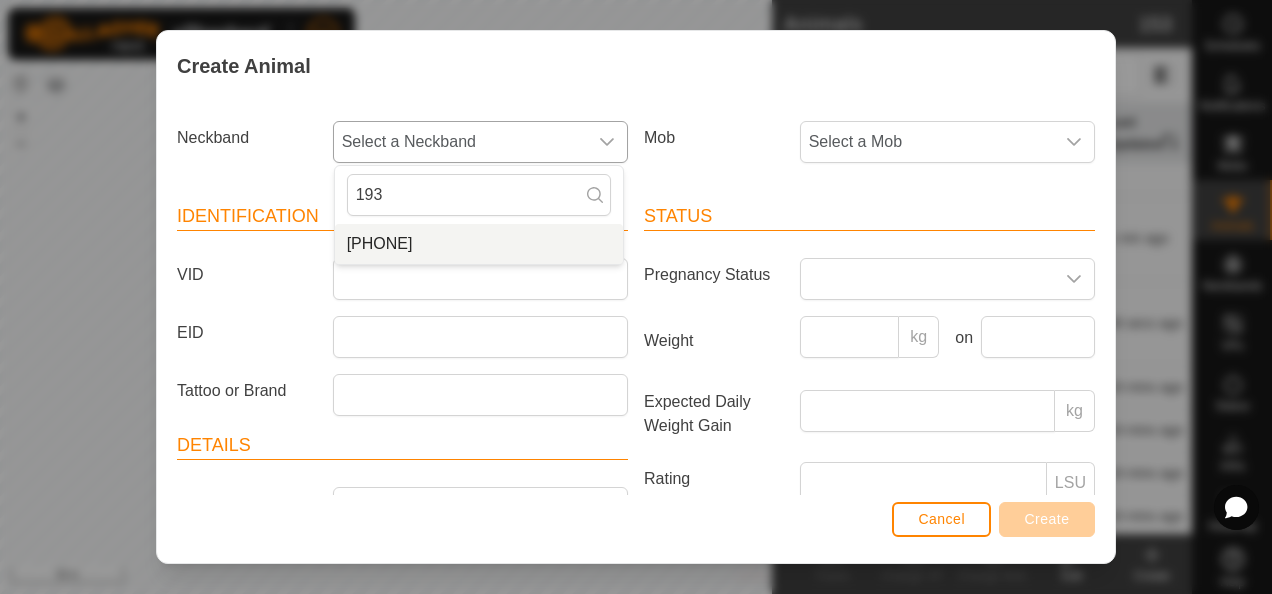 type on "193" 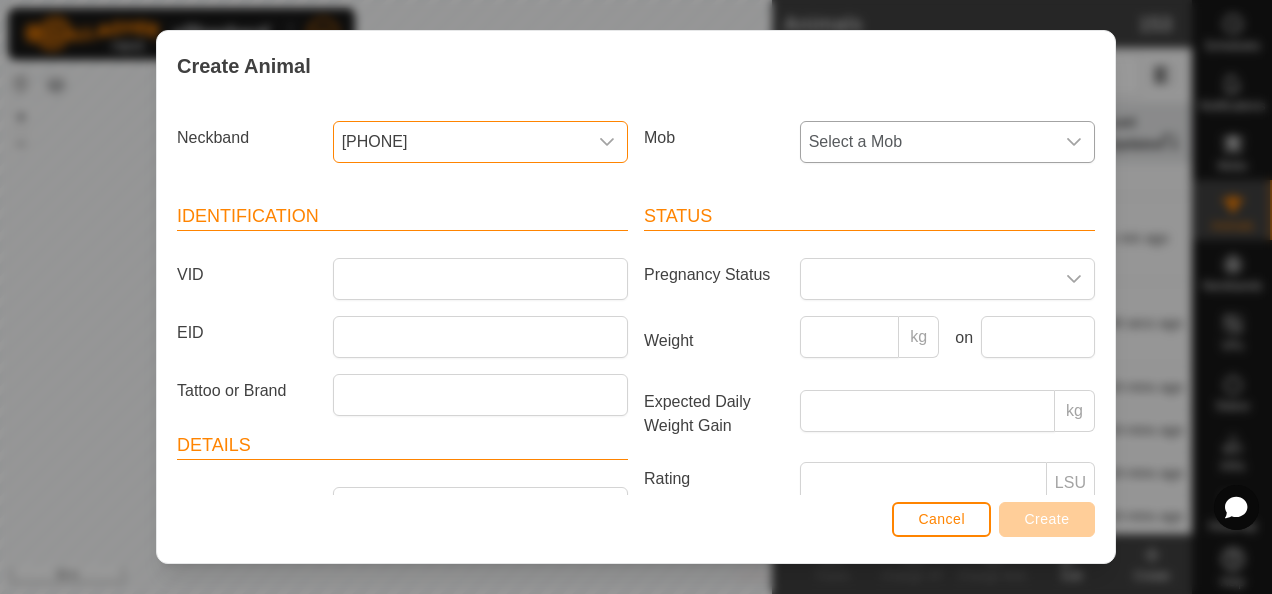 click on "Select a Mob" at bounding box center [927, 142] 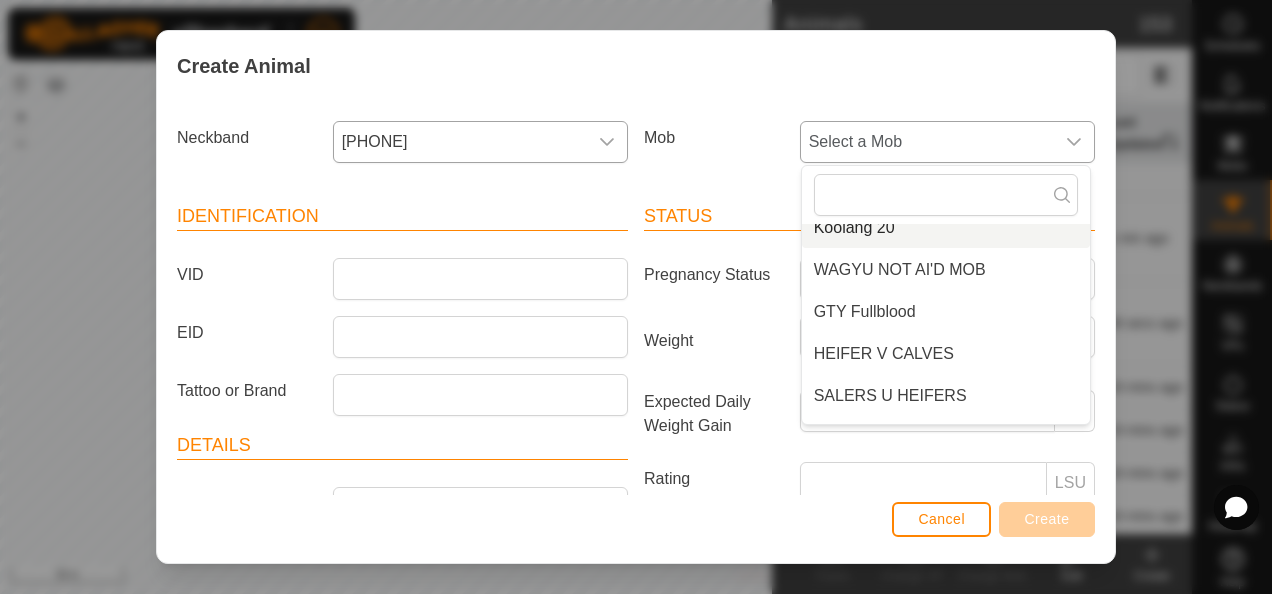 scroll, scrollTop: 200, scrollLeft: 0, axis: vertical 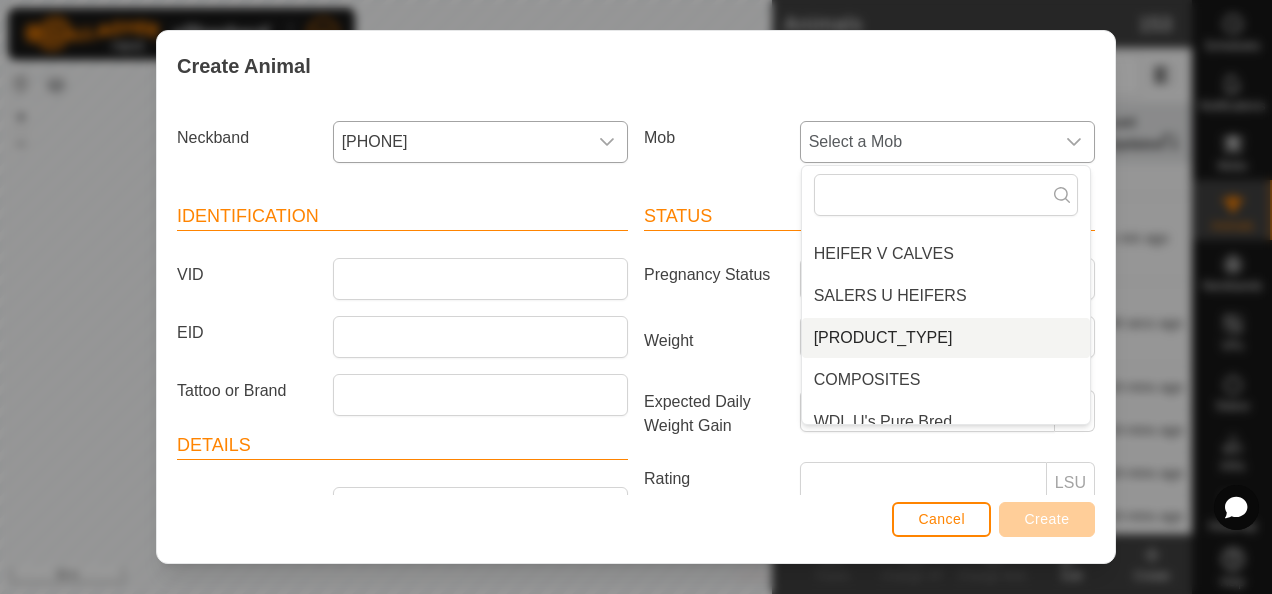 click on "[PRODUCT_TYPE]" at bounding box center [946, 338] 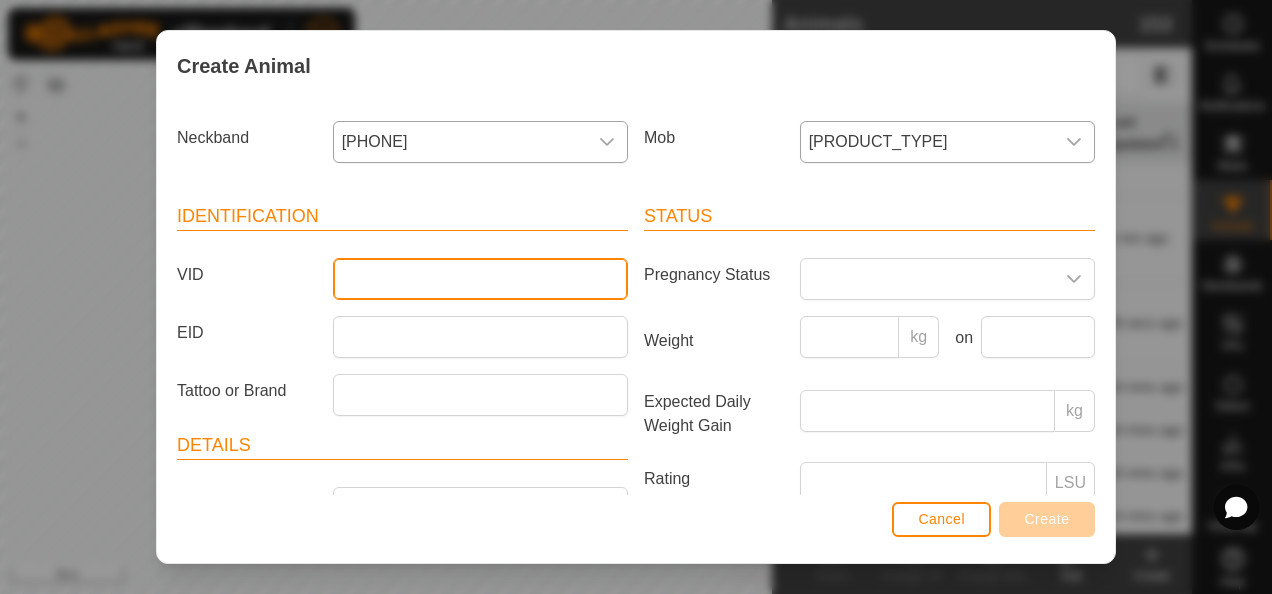 click on "VID" at bounding box center (480, 279) 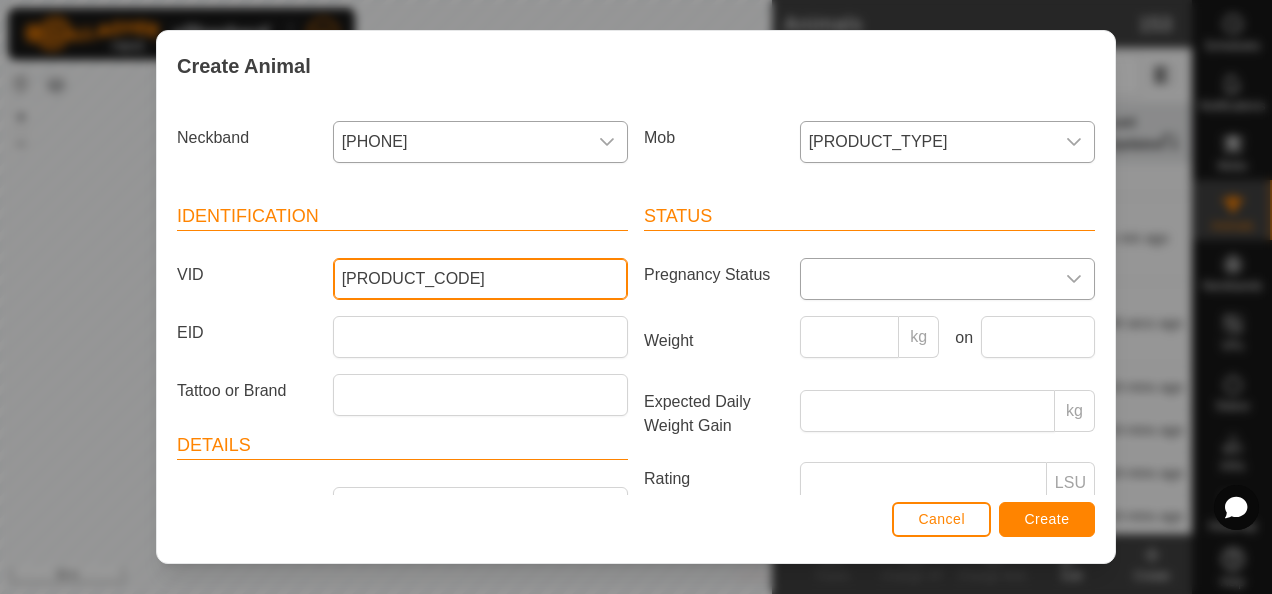 type on "[PRODUCT_CODE]" 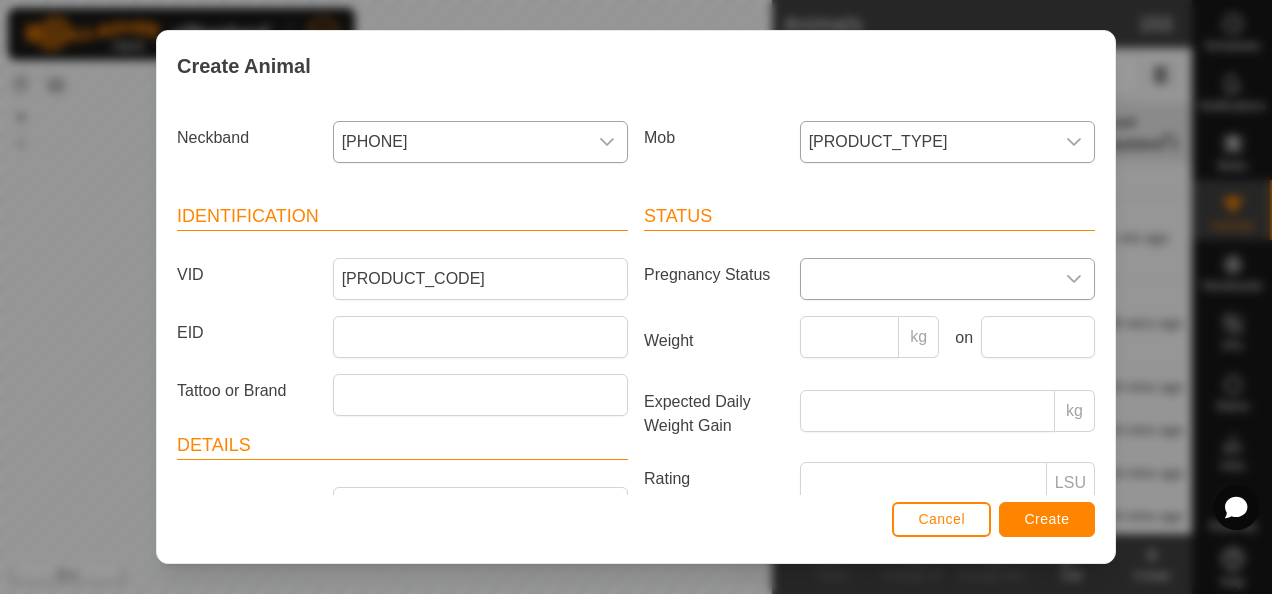 click at bounding box center (927, 279) 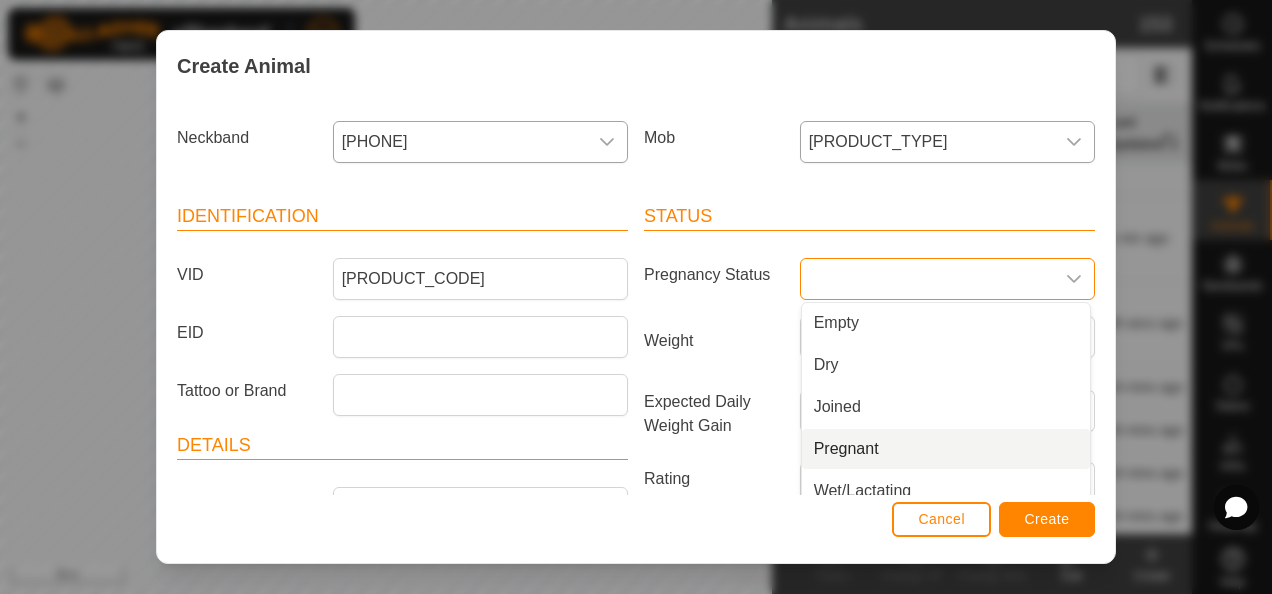click on "Pregnant" at bounding box center [946, 449] 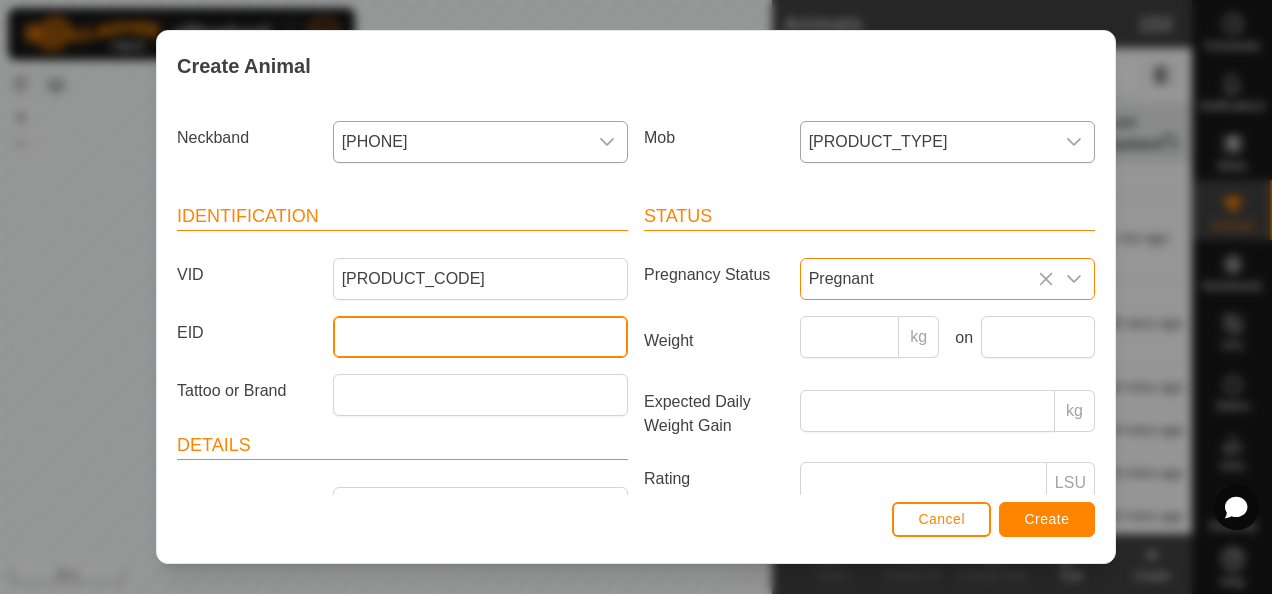 click on "EID" at bounding box center (480, 337) 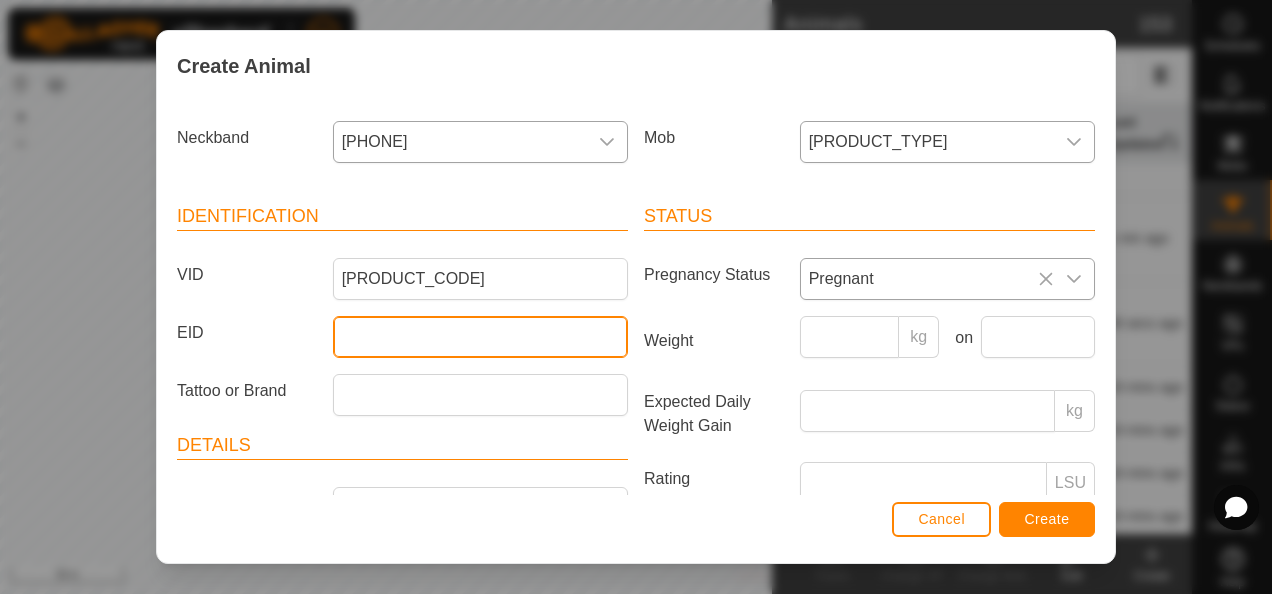 type on "0" 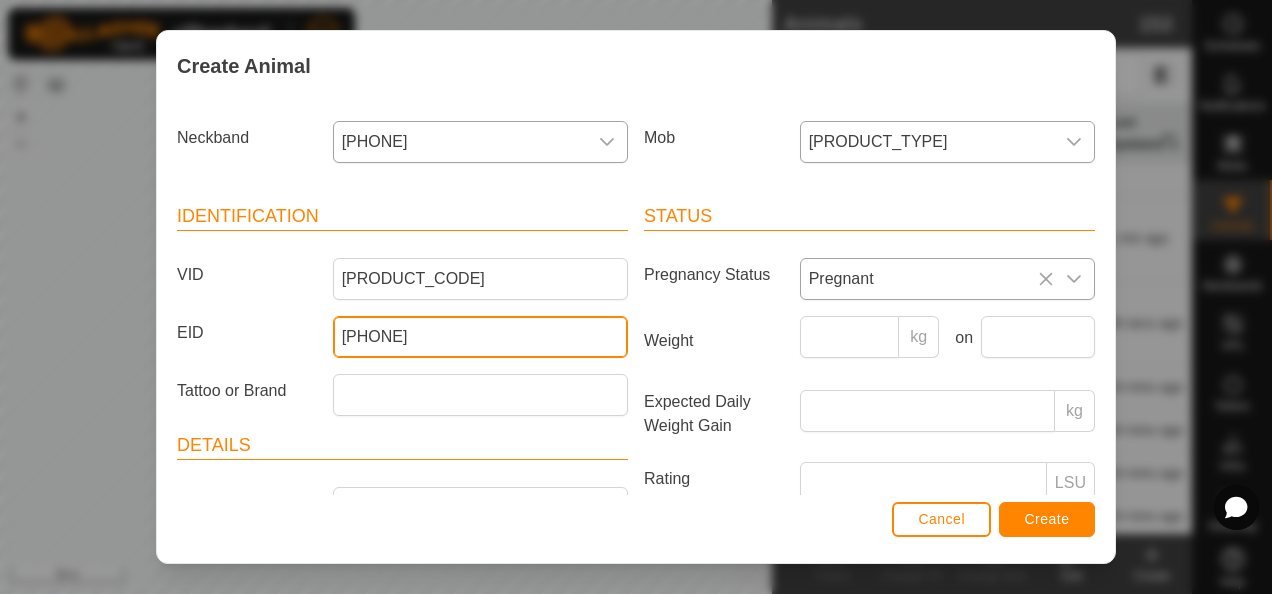 scroll, scrollTop: 200, scrollLeft: 0, axis: vertical 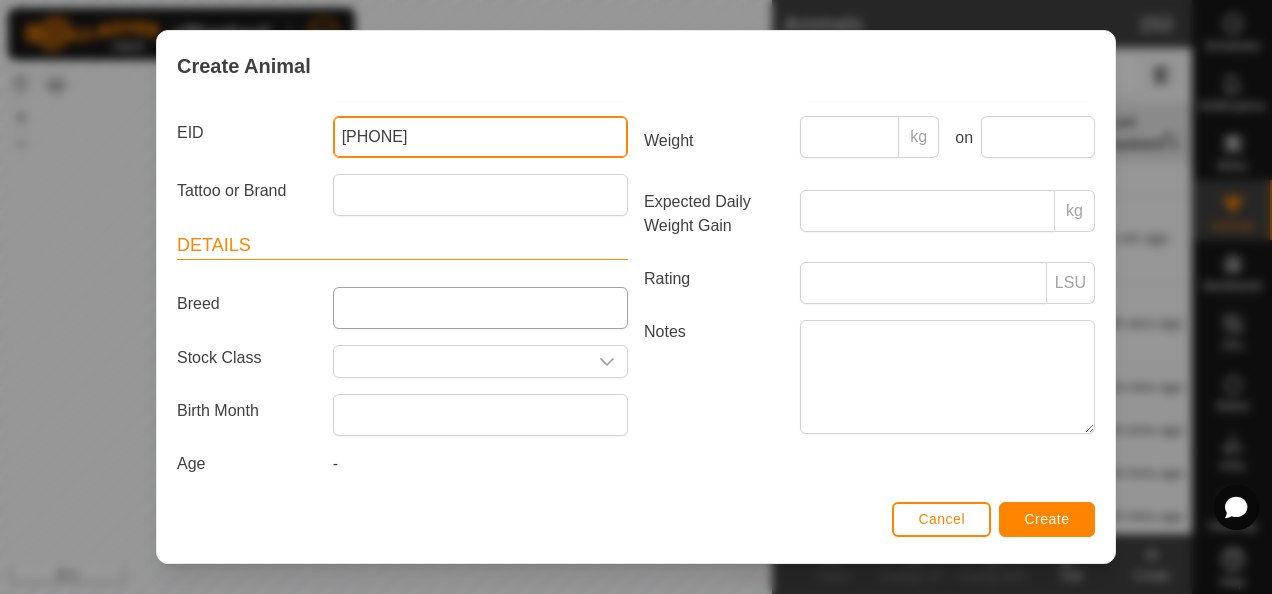 type on "[PHONE]" 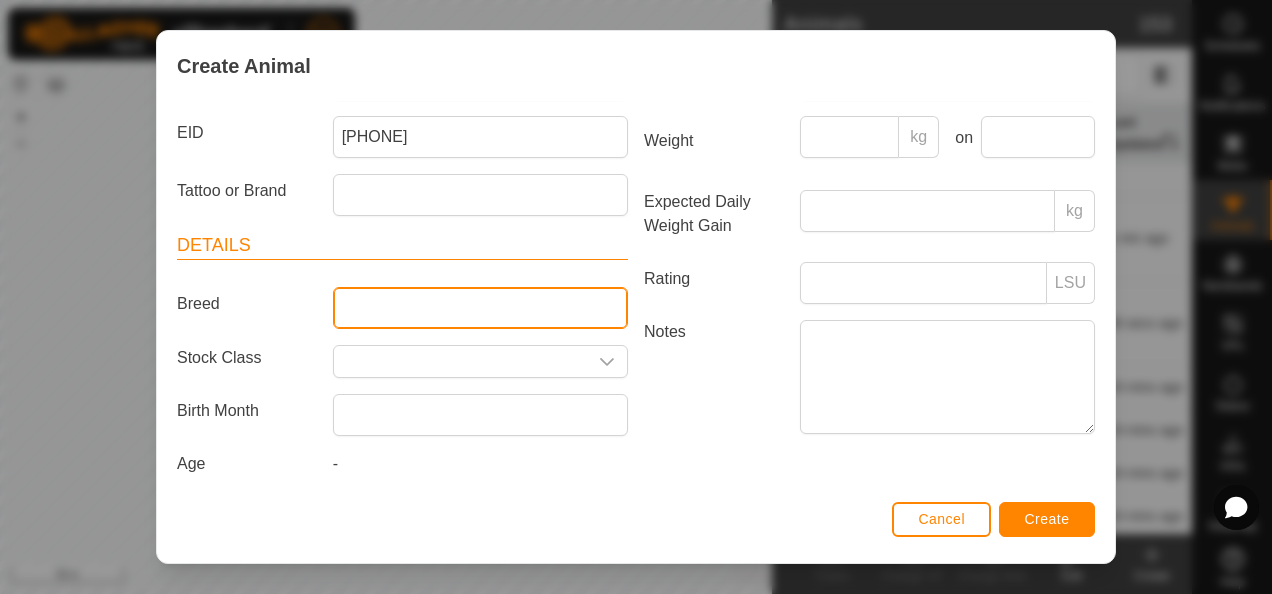 click on "Breed" at bounding box center (480, 308) 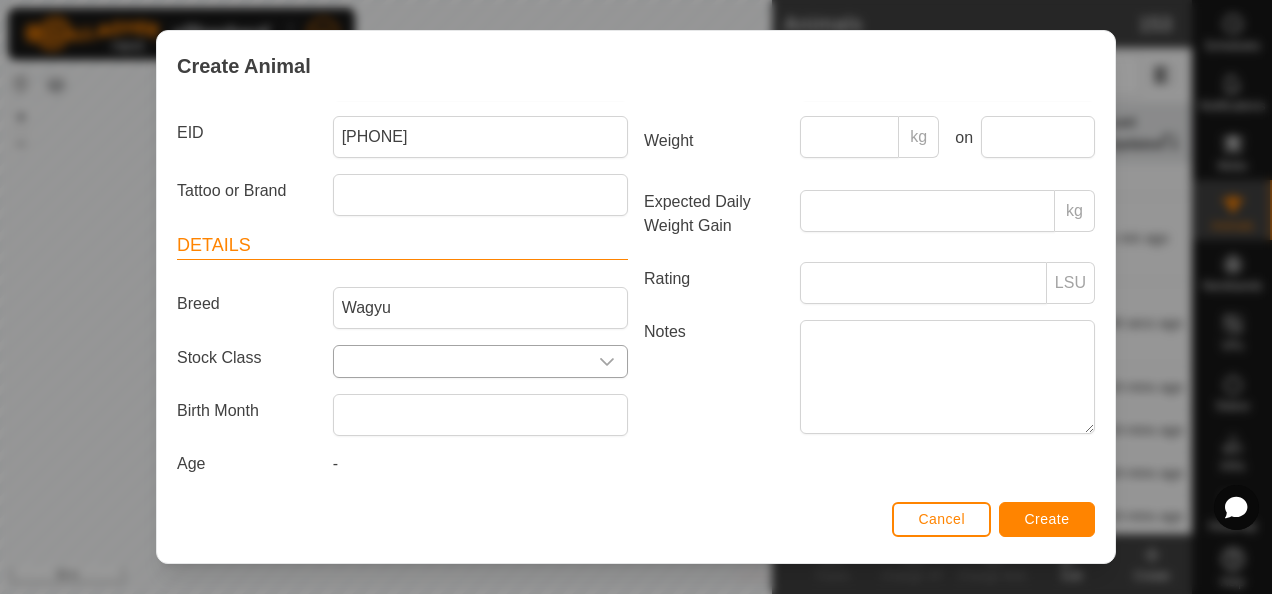 click 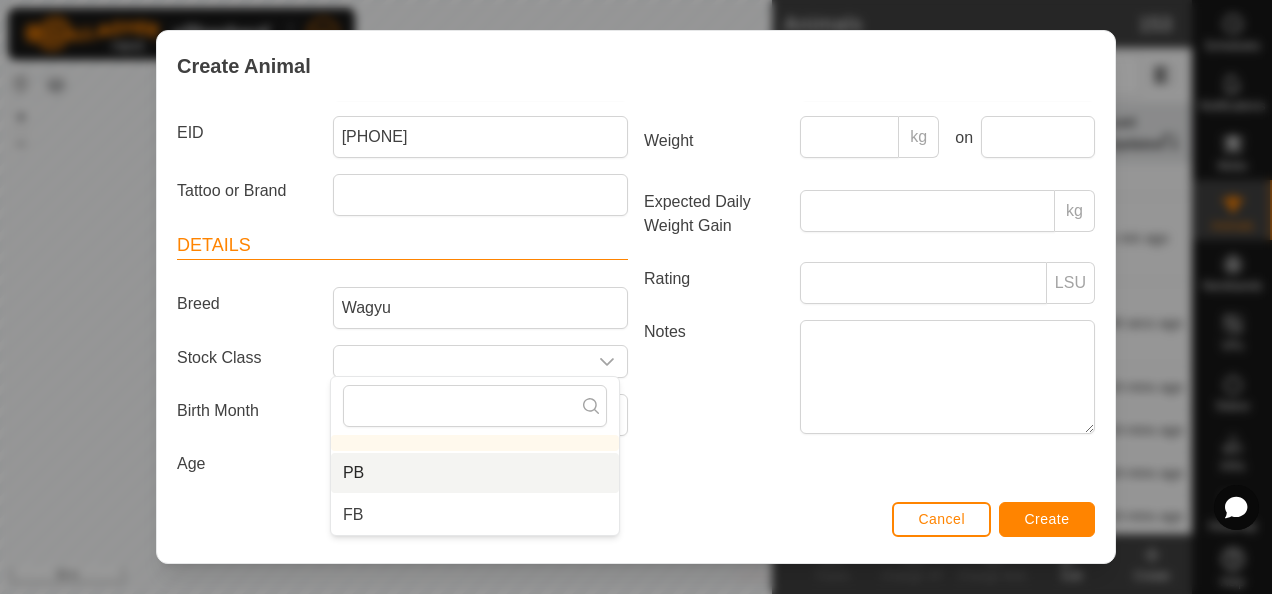 click on "PB" at bounding box center [475, 473] 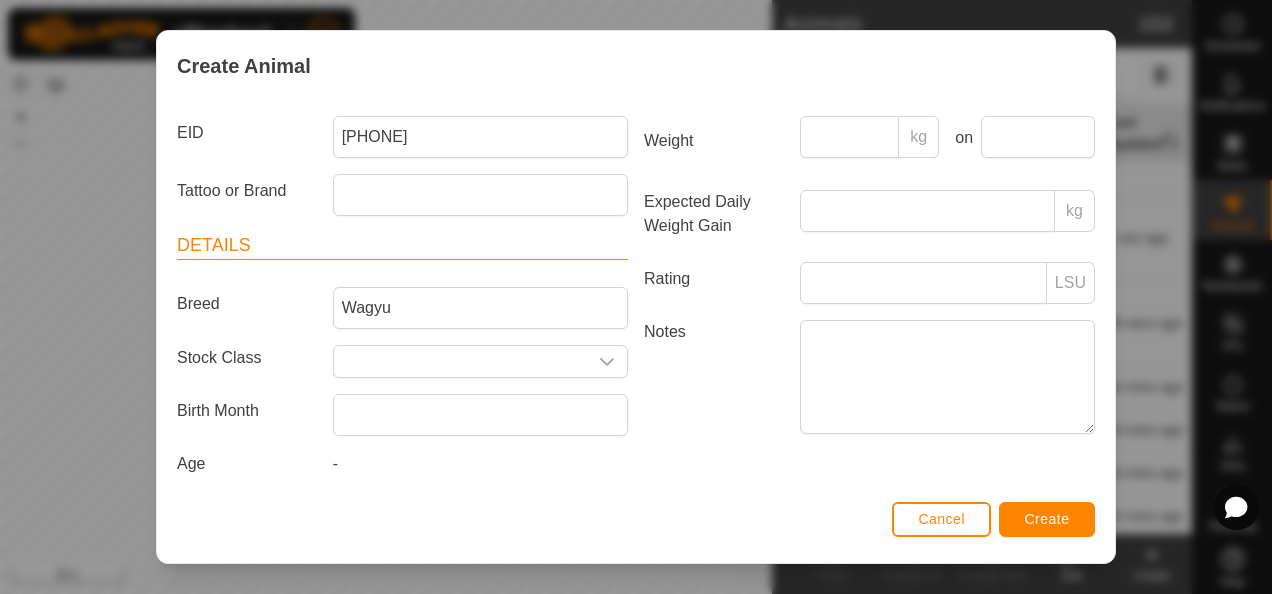 type on "PB" 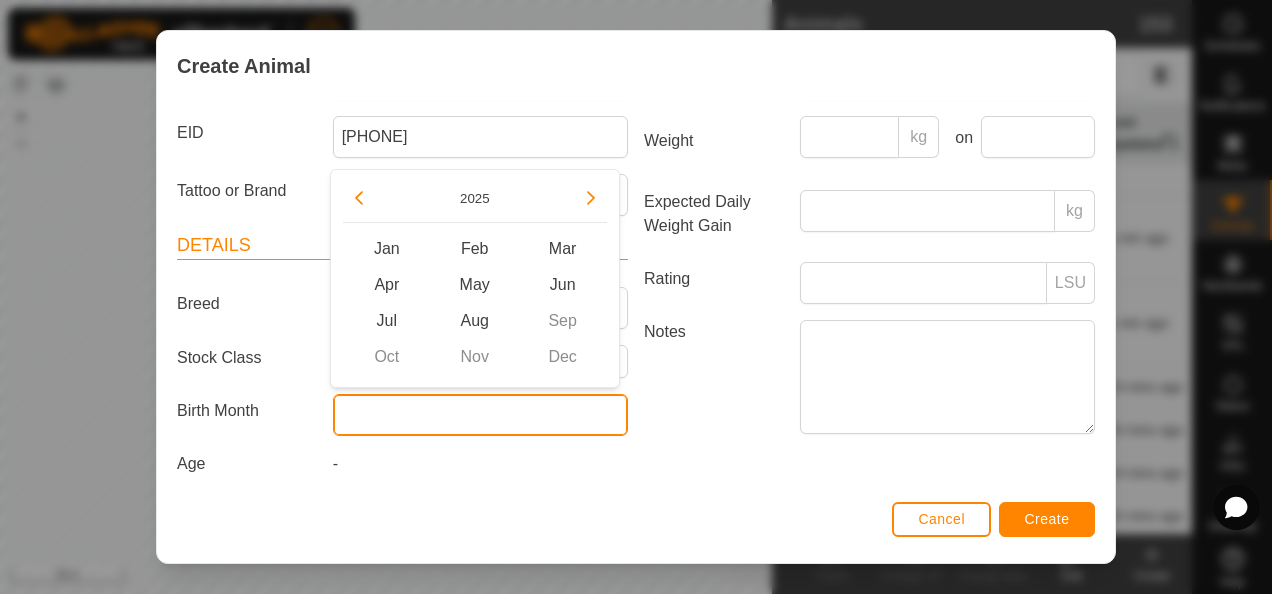 click at bounding box center (480, 415) 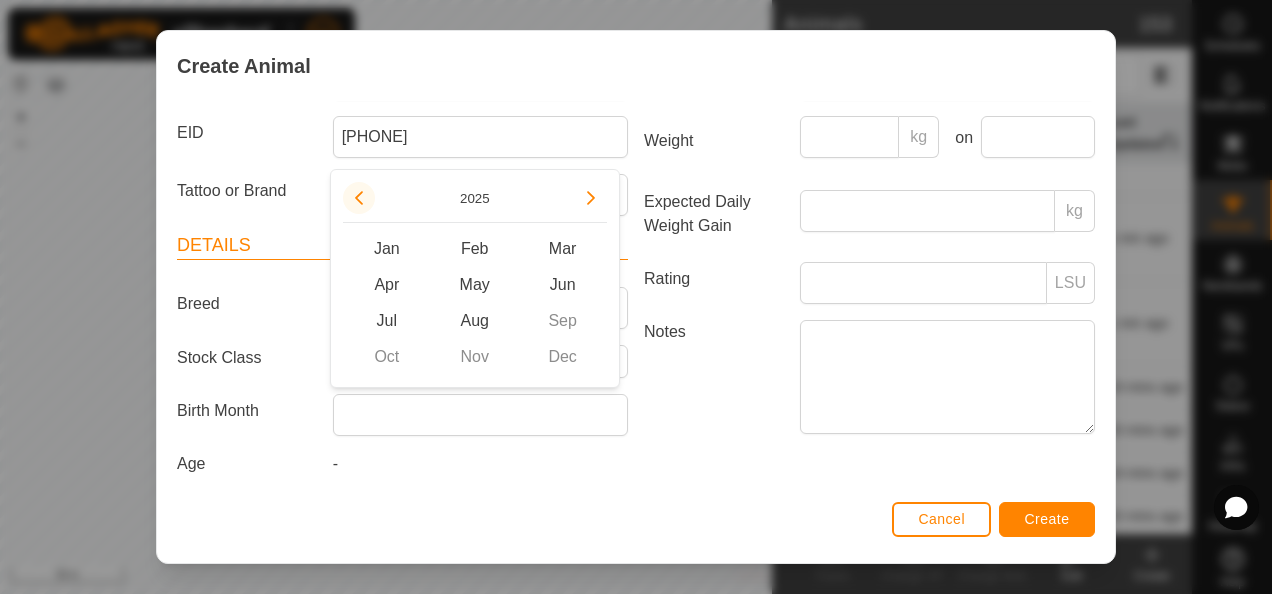 click at bounding box center [359, 198] 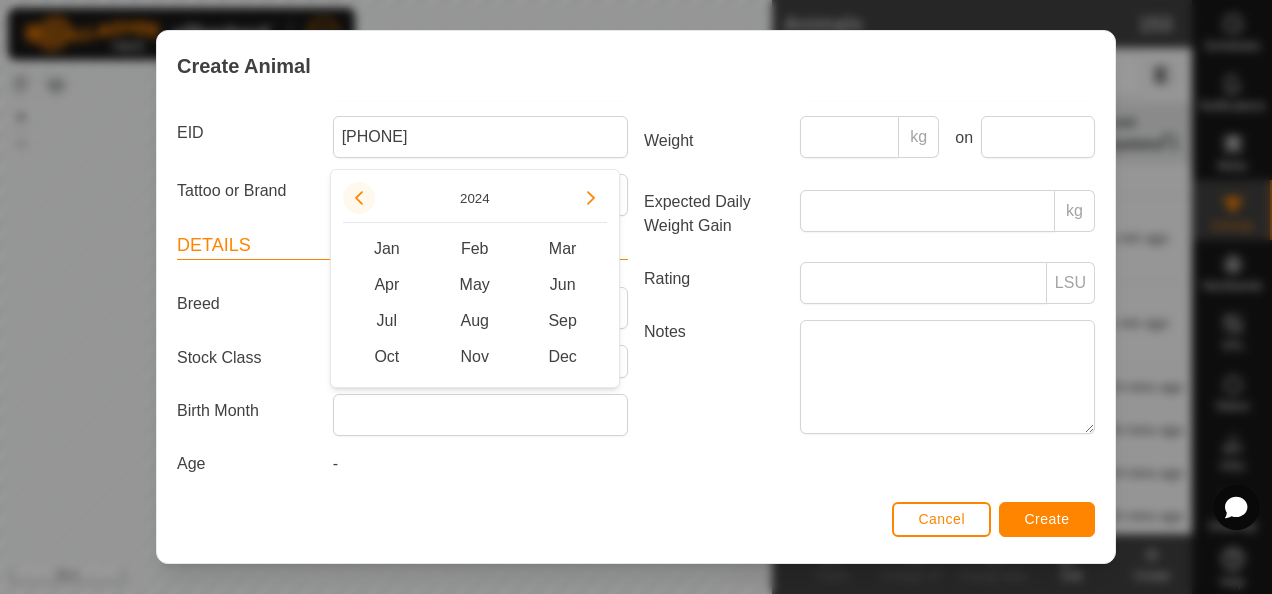 click at bounding box center [356, 203] 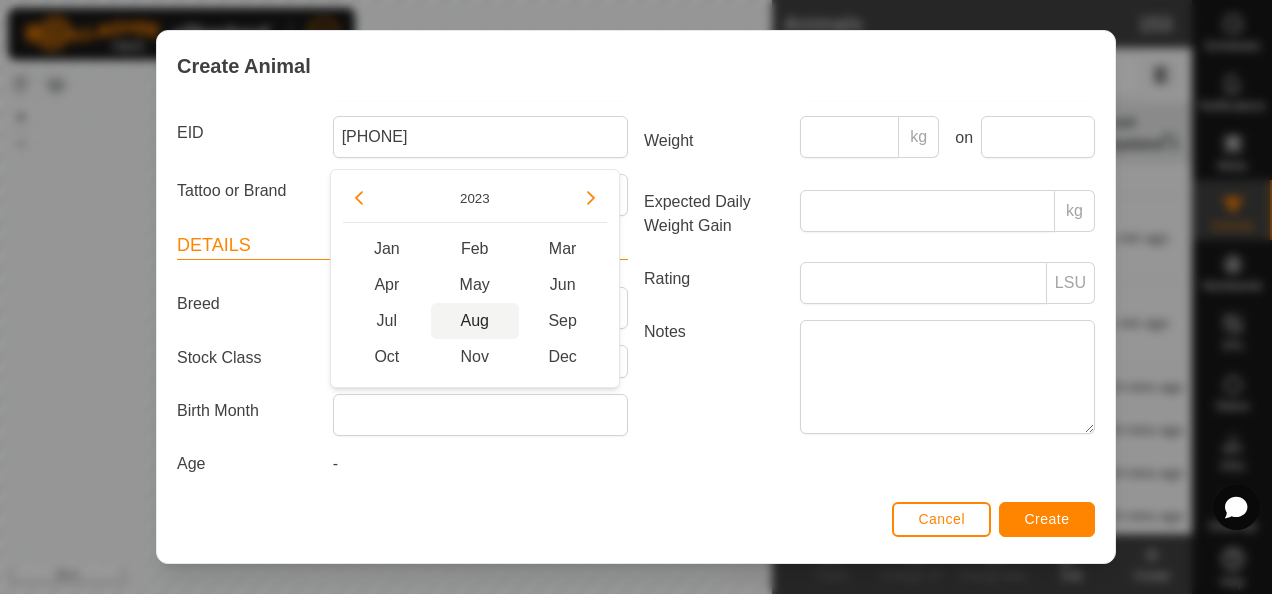 click on "Aug" at bounding box center (475, 321) 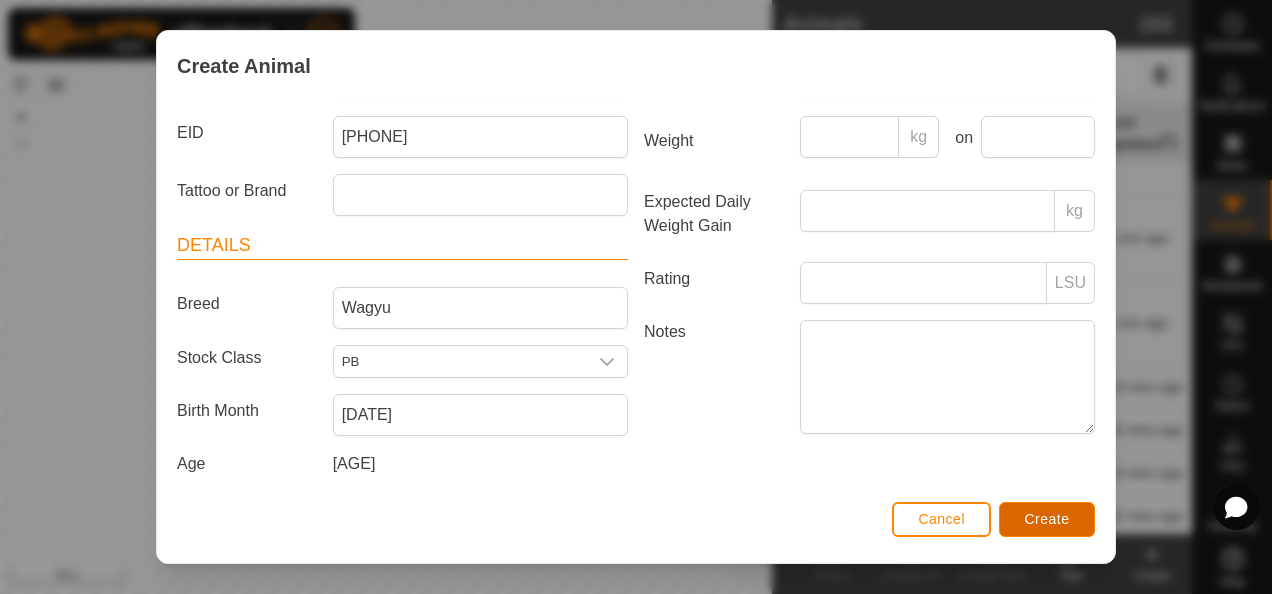 click on "Create" at bounding box center [1047, 519] 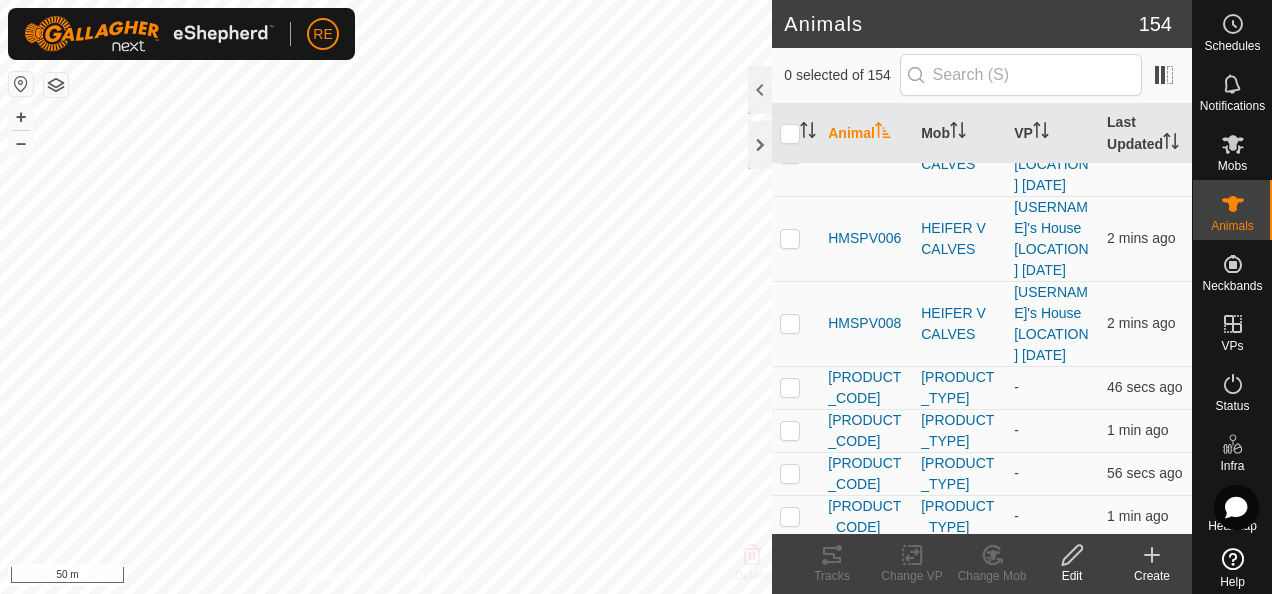 click on "Create" 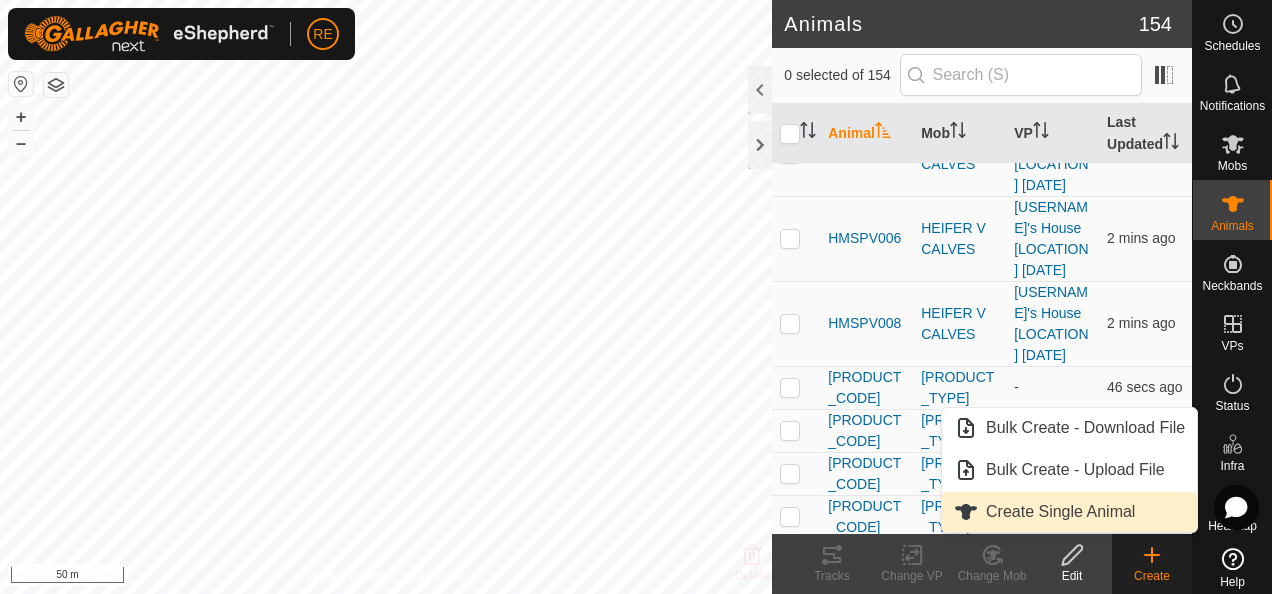click on "Create Single Animal" at bounding box center (1069, 512) 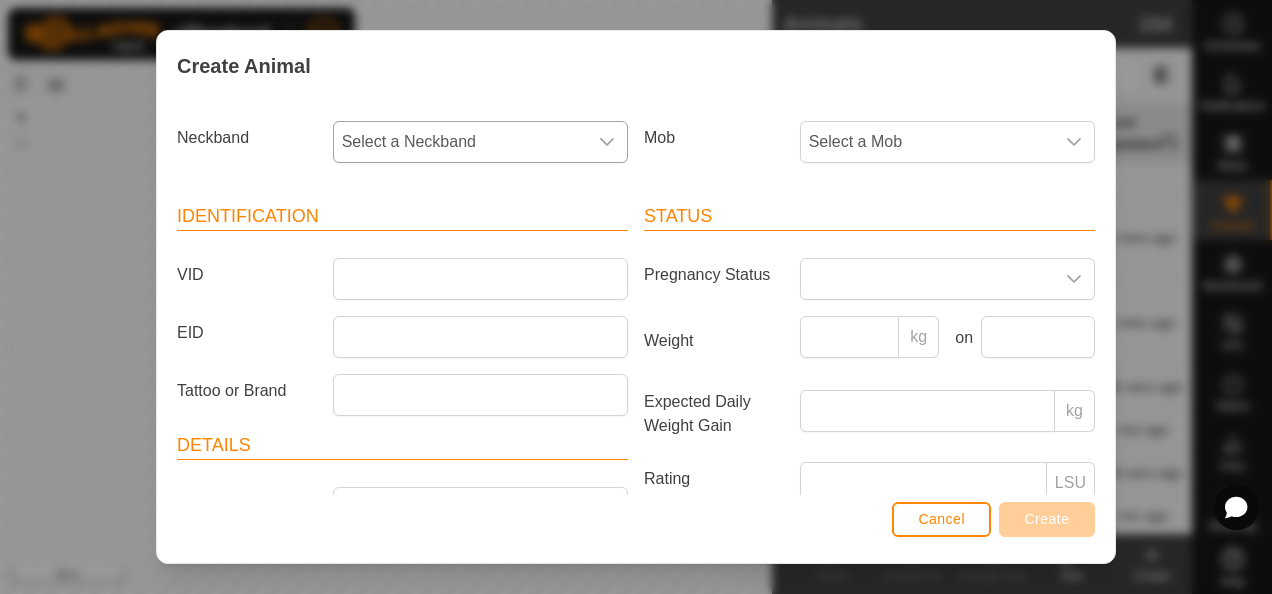 click on "Select a Neckband" at bounding box center [460, 142] 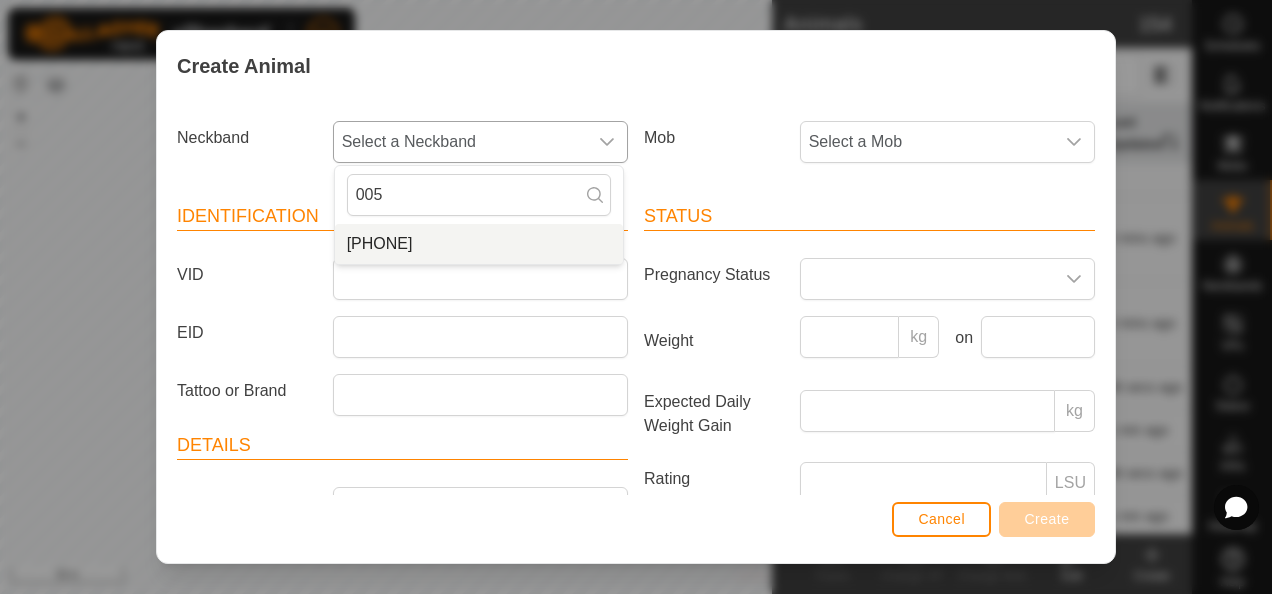 type on "005" 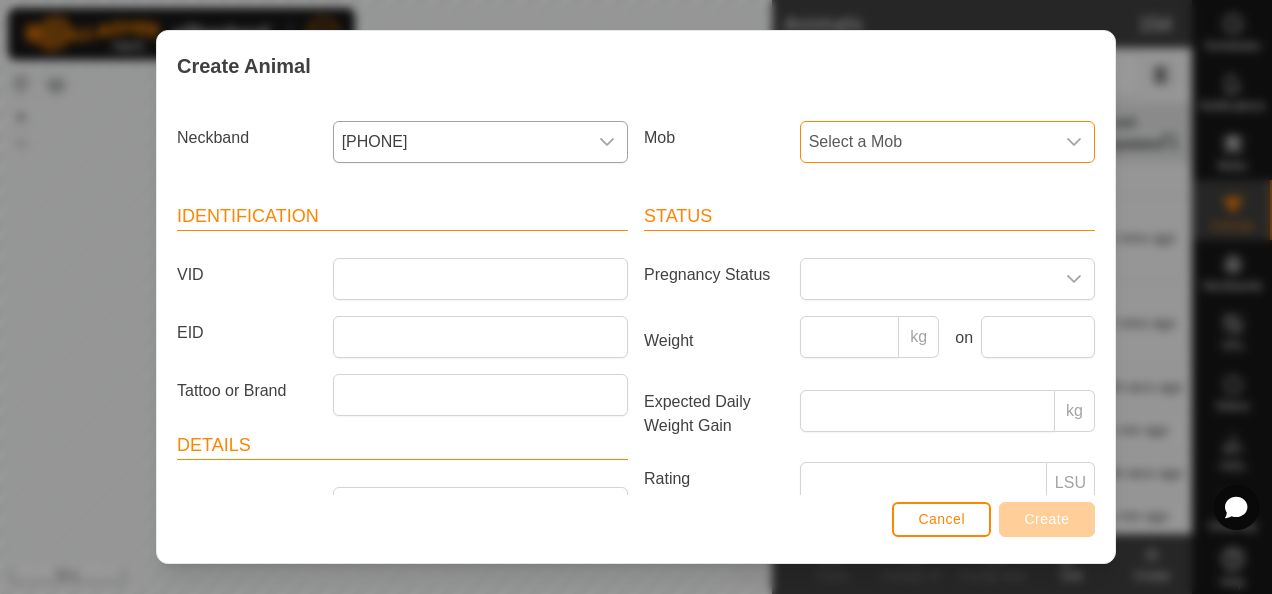 click on "Select a Mob" at bounding box center (927, 142) 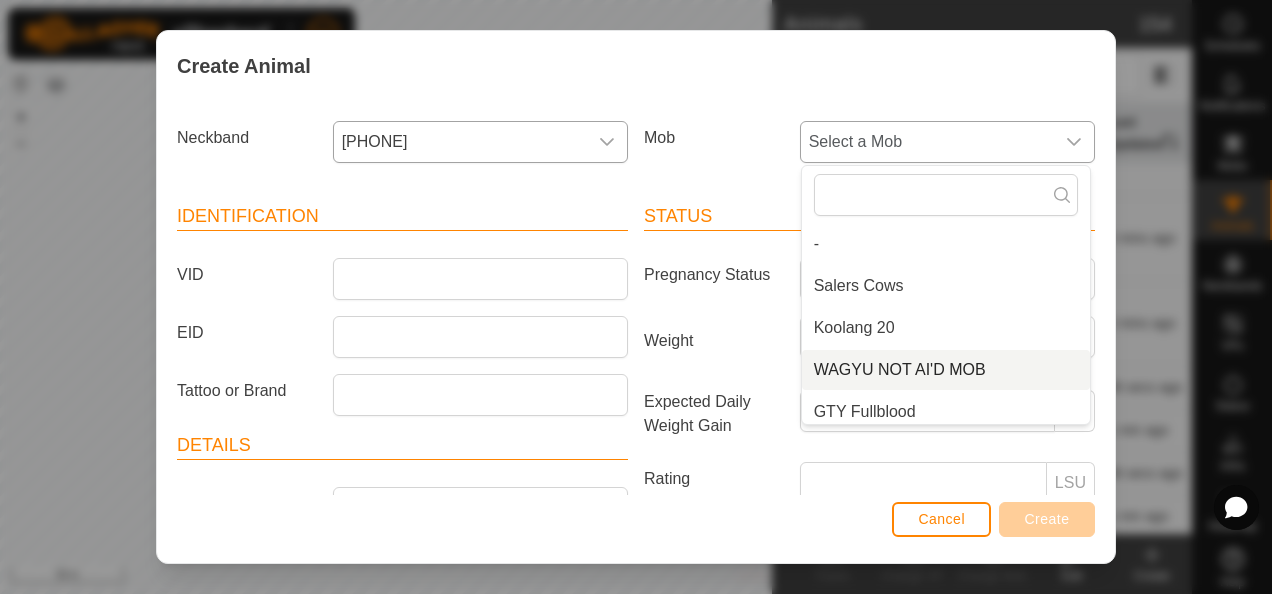 scroll, scrollTop: 200, scrollLeft: 0, axis: vertical 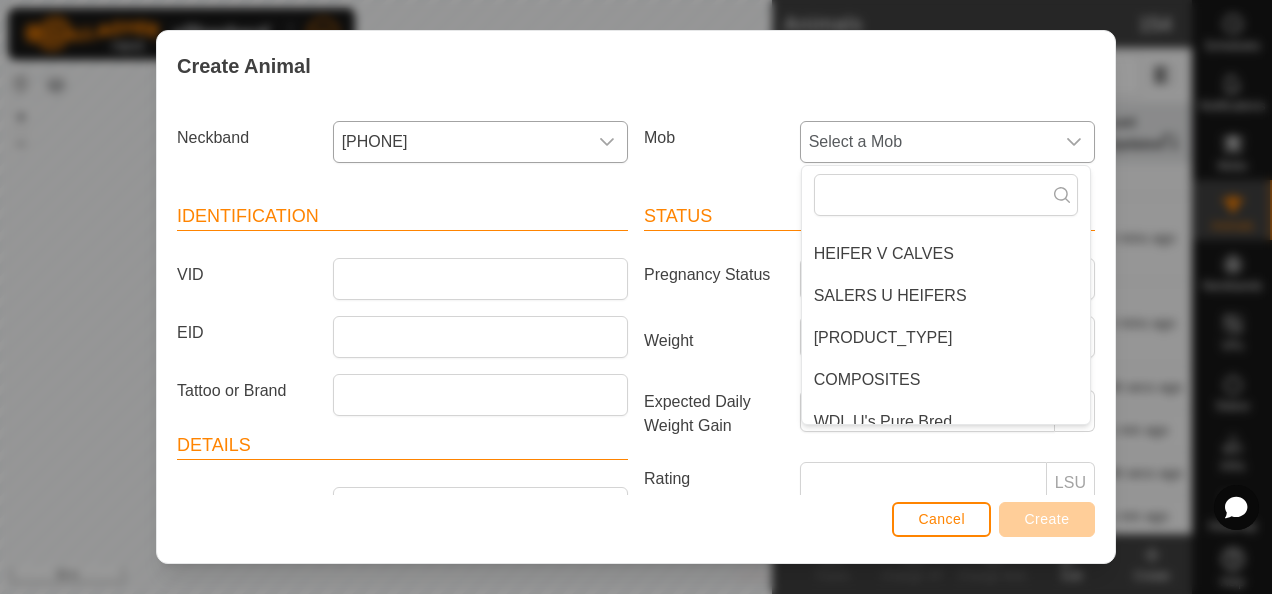 click on "[PRODUCT_TYPE]" at bounding box center [946, 338] 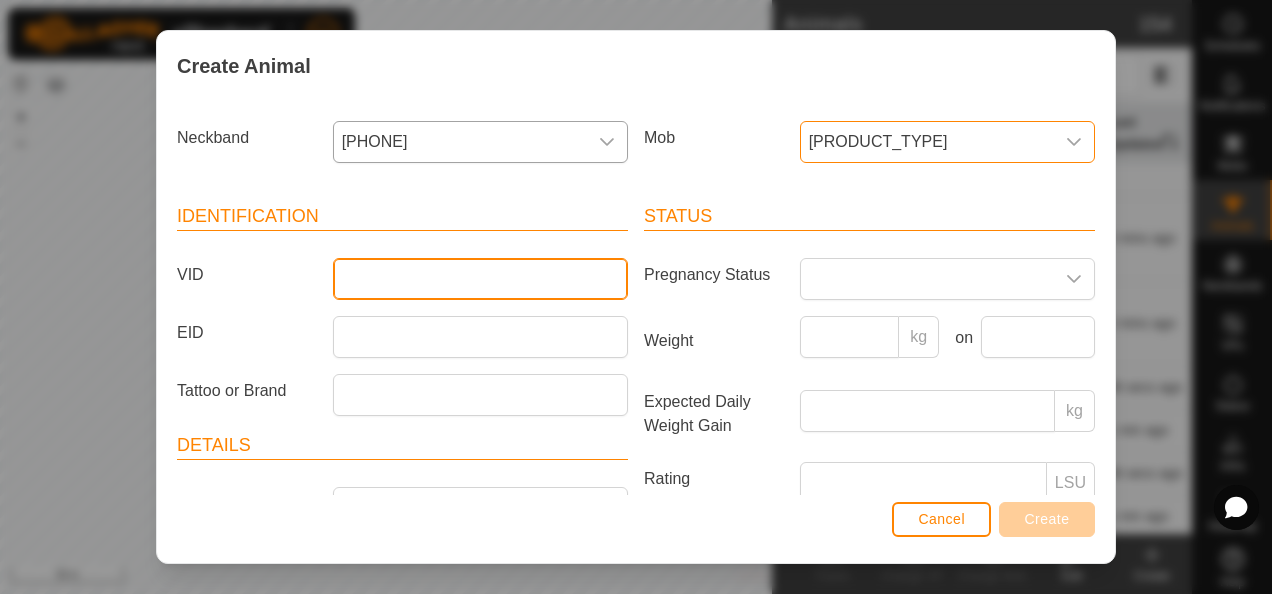 click on "VID" at bounding box center [480, 279] 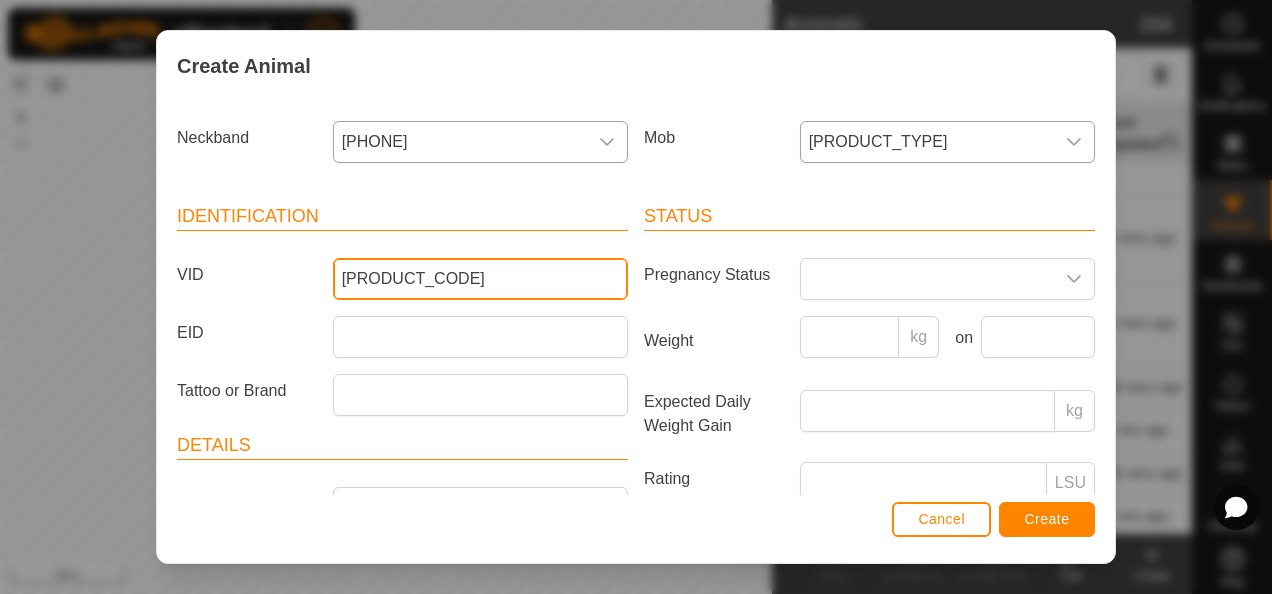 type on "[PRODUCT_CODE]" 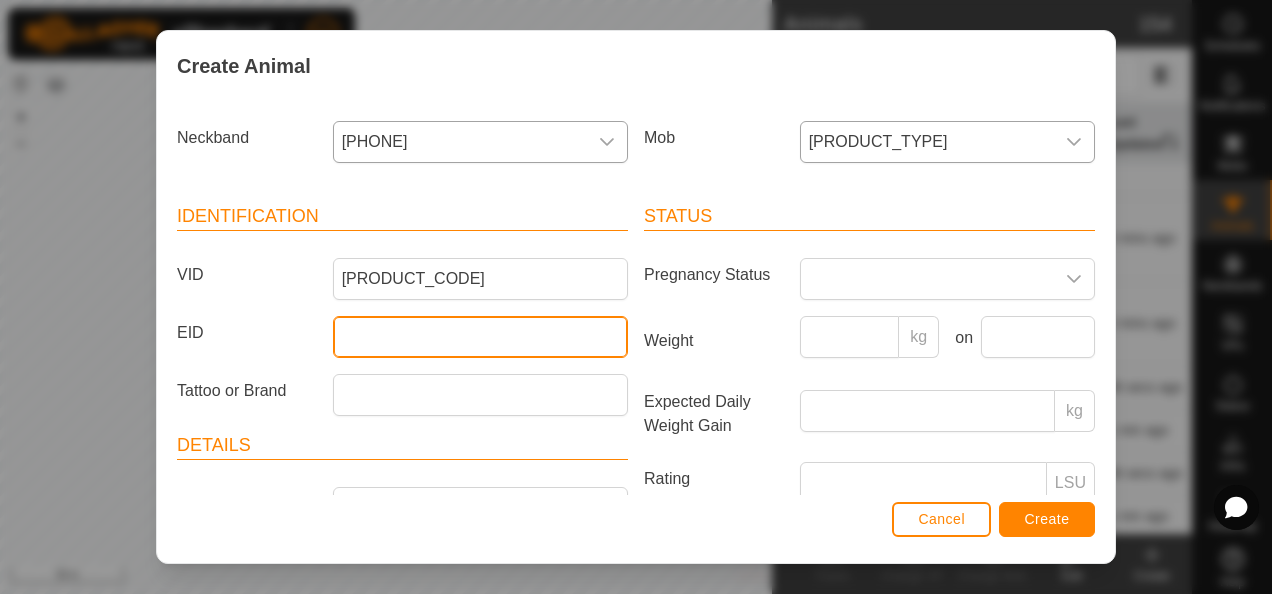 click on "EID" at bounding box center (480, 337) 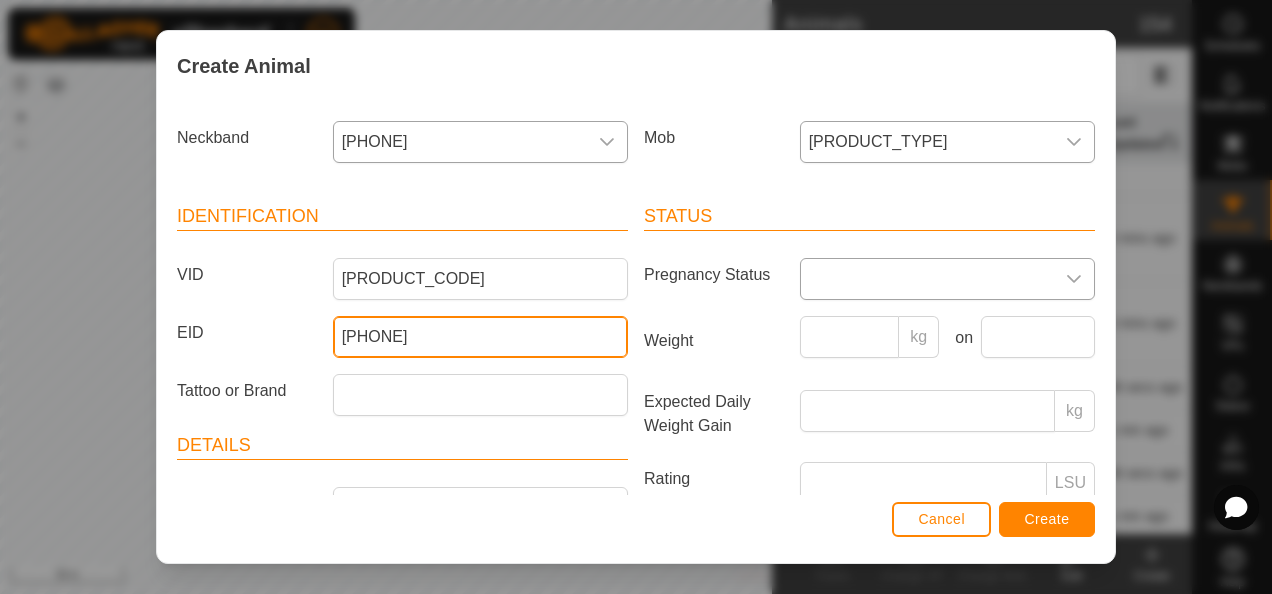 type on "[PHONE]" 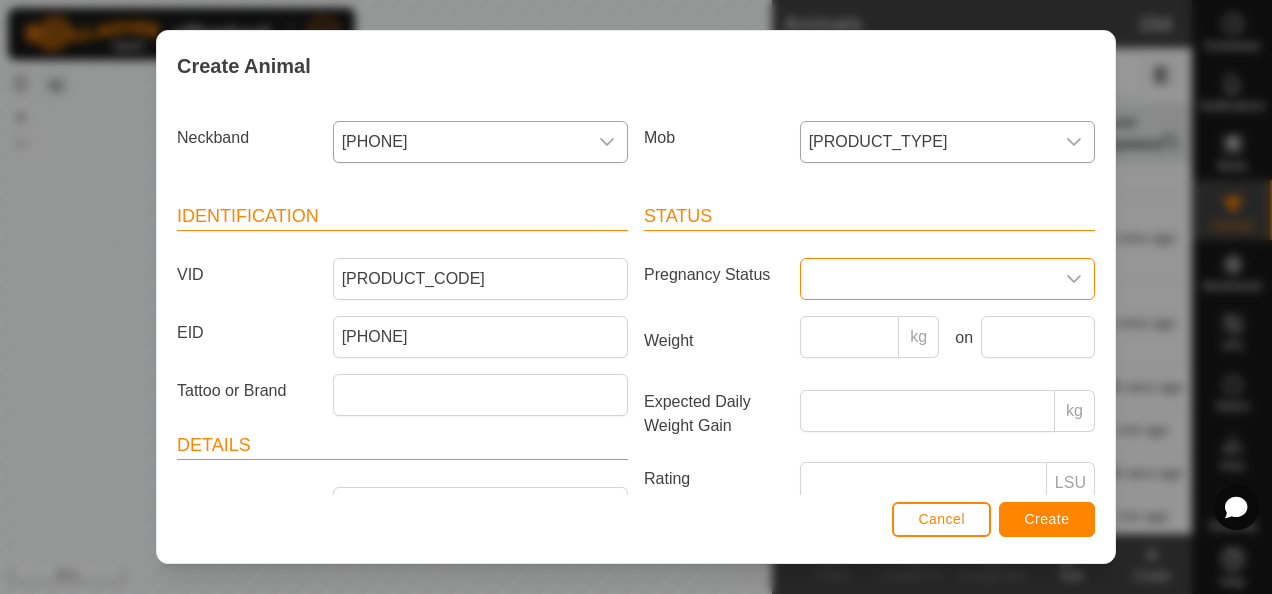 click at bounding box center (927, 279) 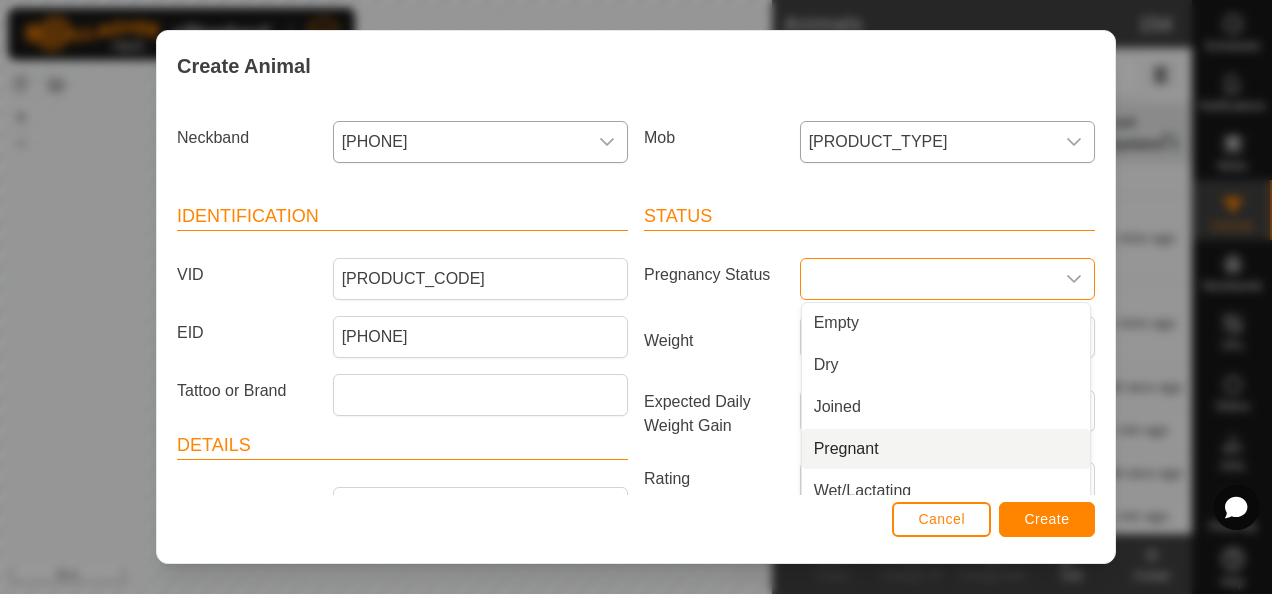 click on "Pregnant" at bounding box center [946, 449] 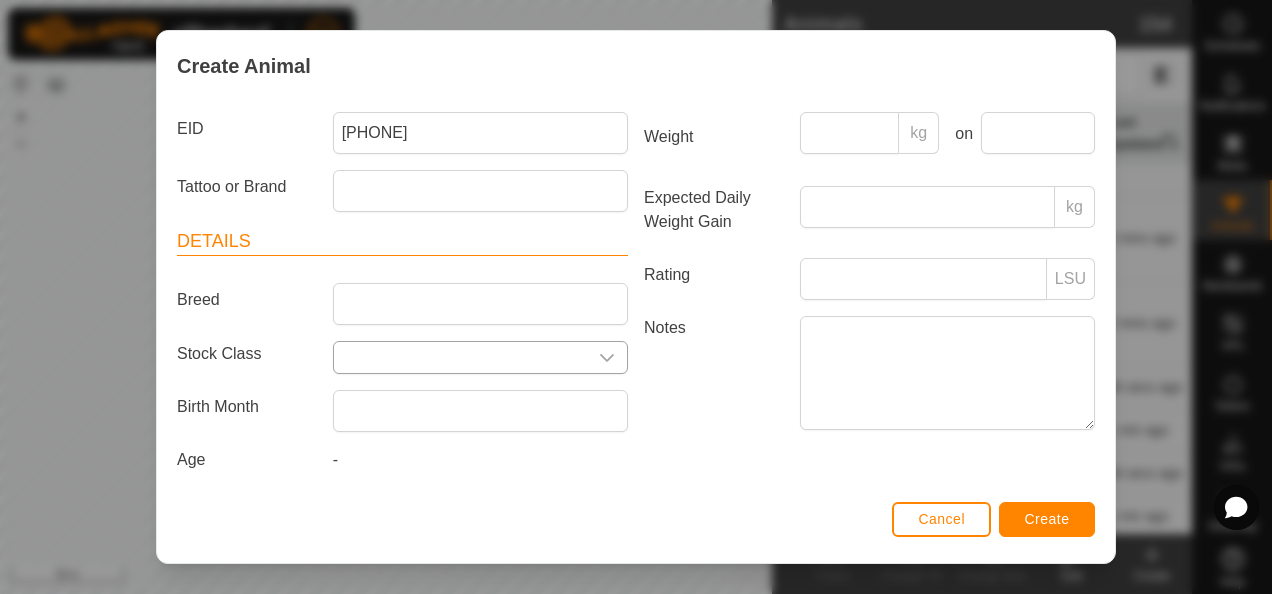 scroll, scrollTop: 207, scrollLeft: 0, axis: vertical 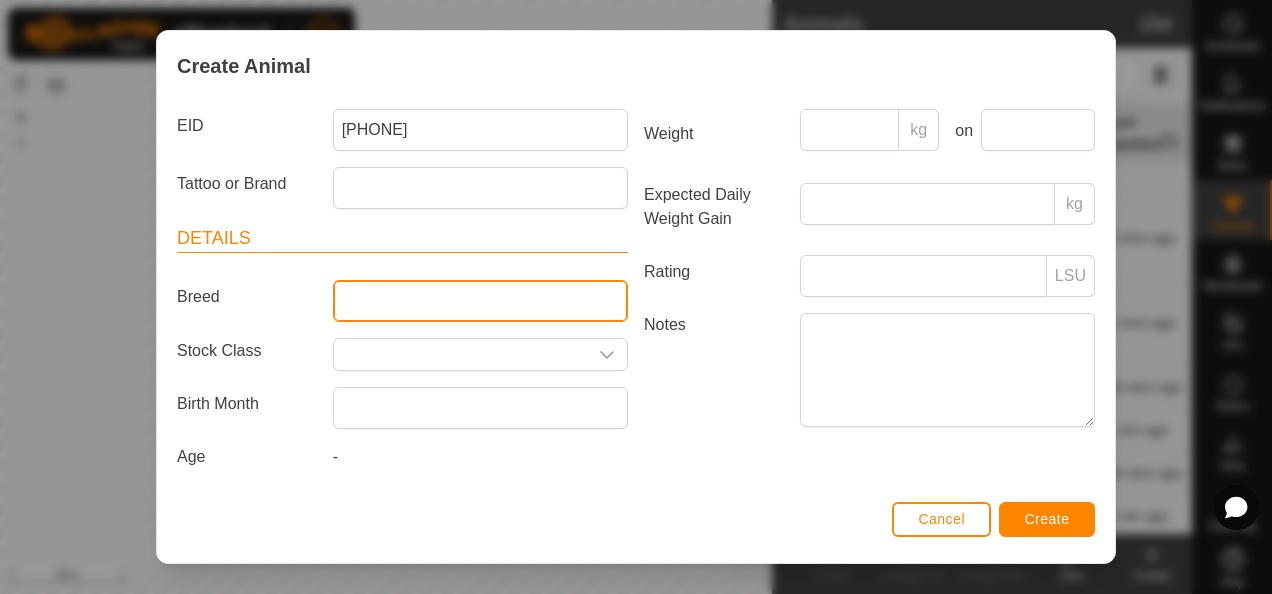 click on "Breed" at bounding box center [480, 301] 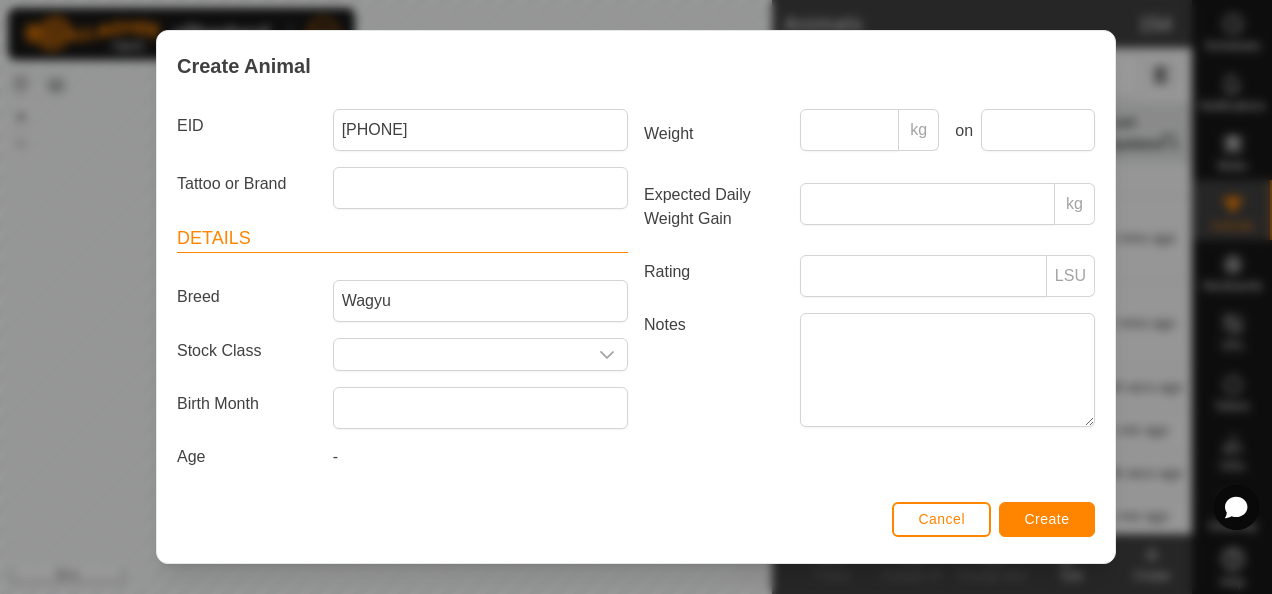 drag, startPoint x: 279, startPoint y: 338, endPoint x: 296, endPoint y: 342, distance: 17.464249 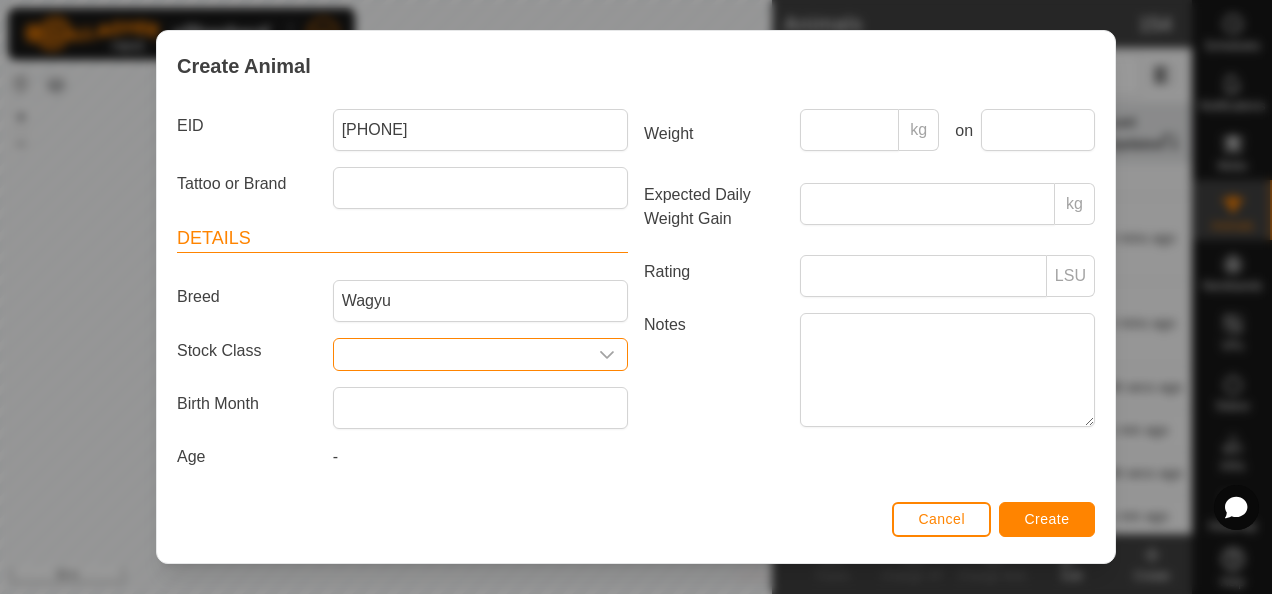 click at bounding box center (460, 354) 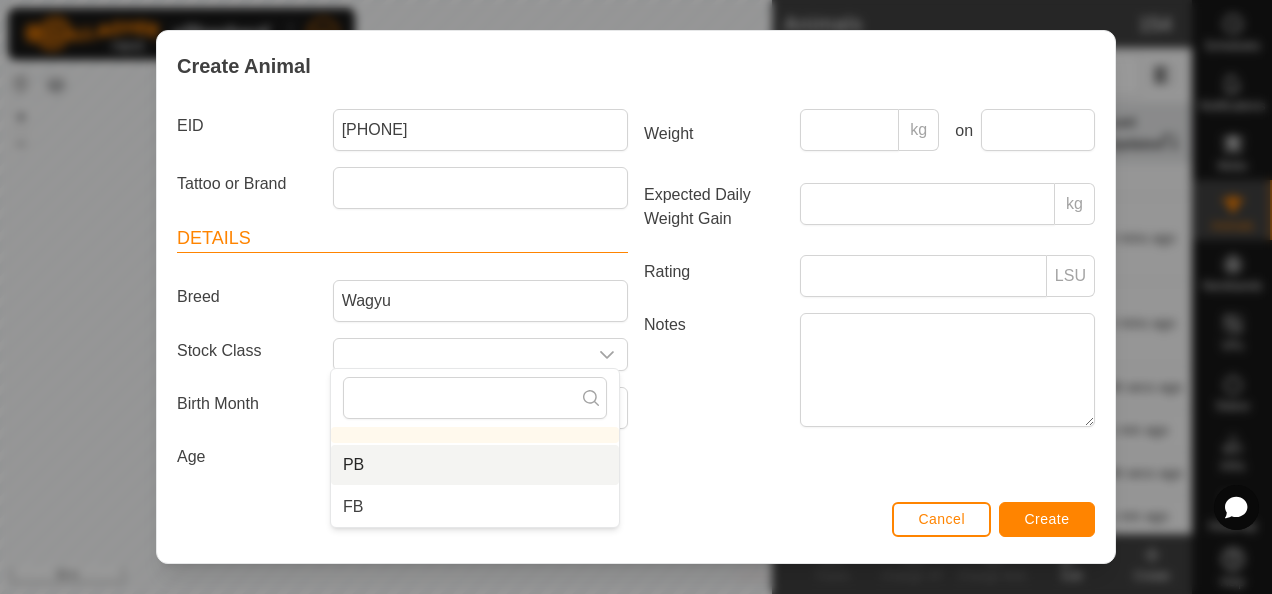 click on "PB" at bounding box center [475, 465] 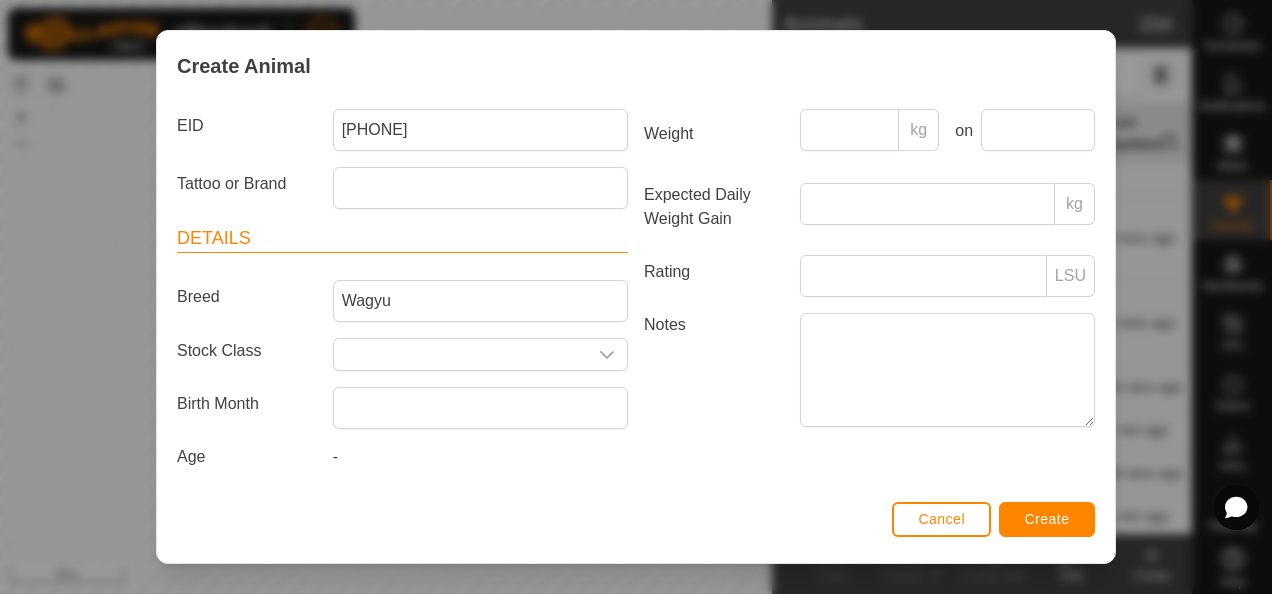 type on "PB" 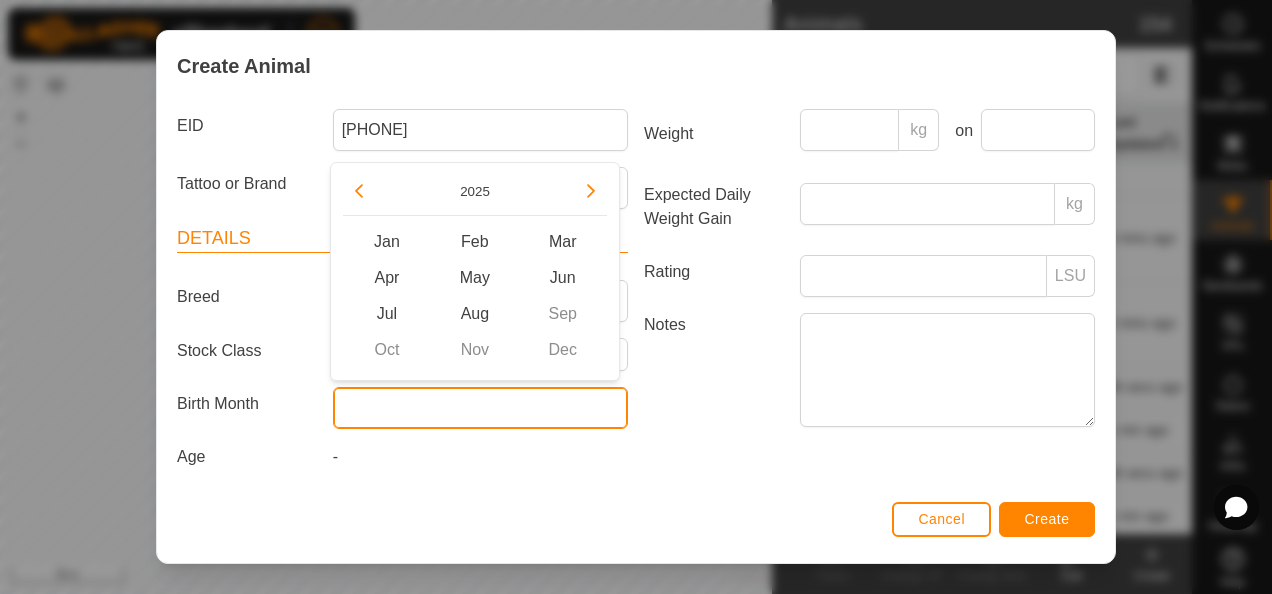click at bounding box center (480, 408) 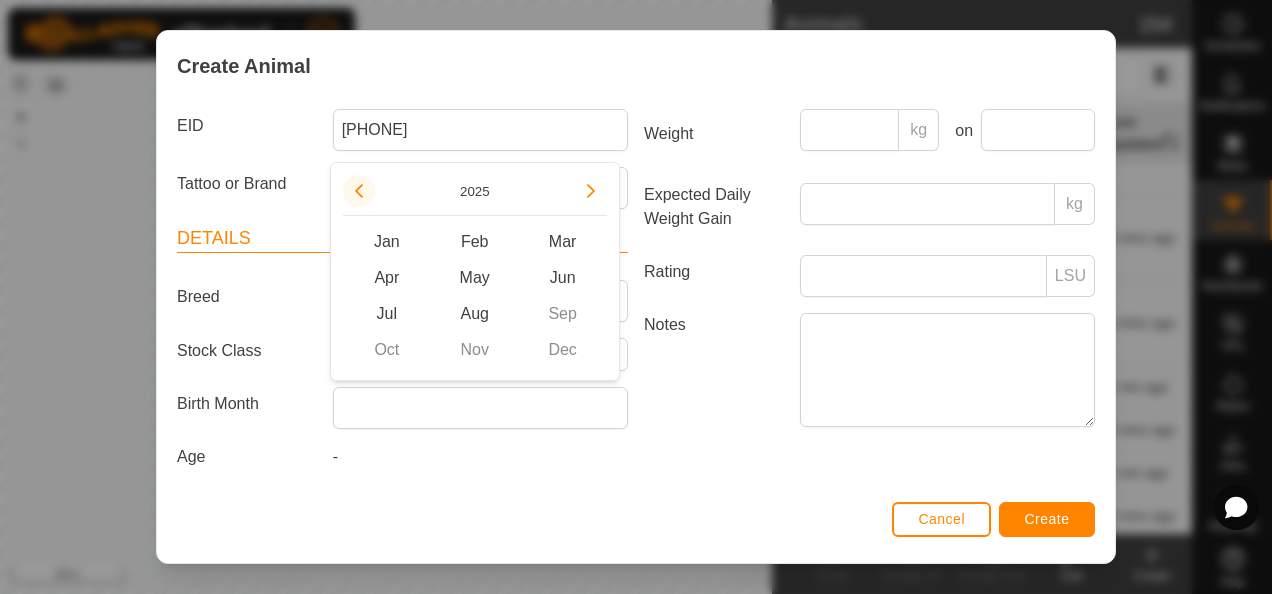 click at bounding box center (359, 191) 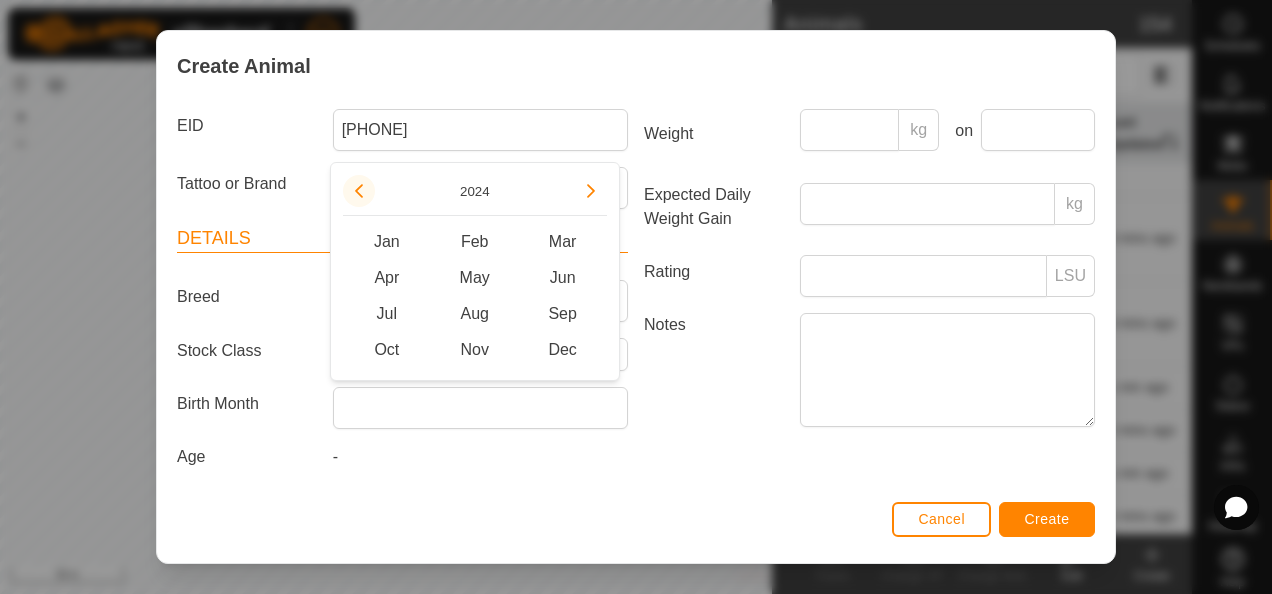 click at bounding box center (355, 196) 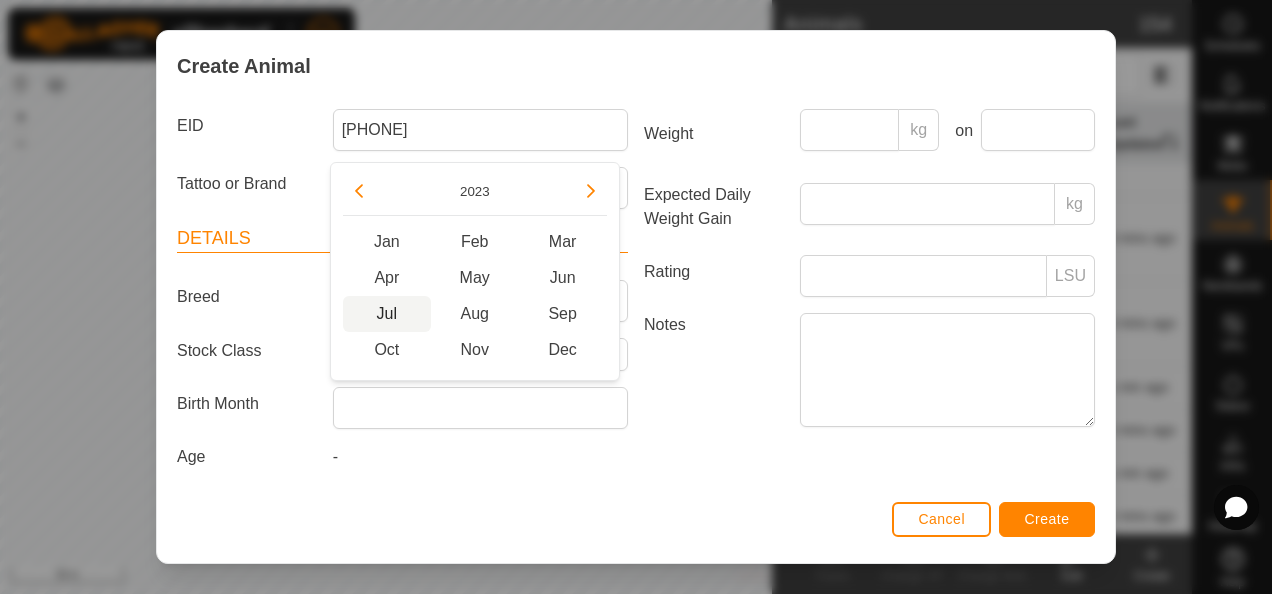 click on "Jul" at bounding box center (387, 314) 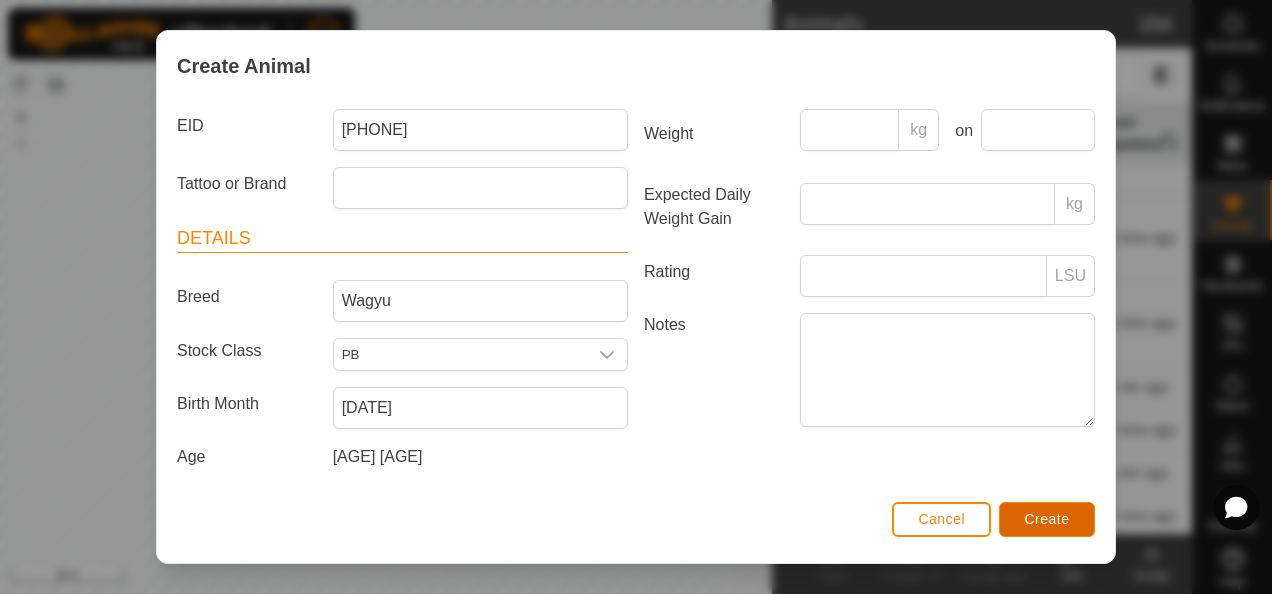 click on "Create" at bounding box center (1047, 519) 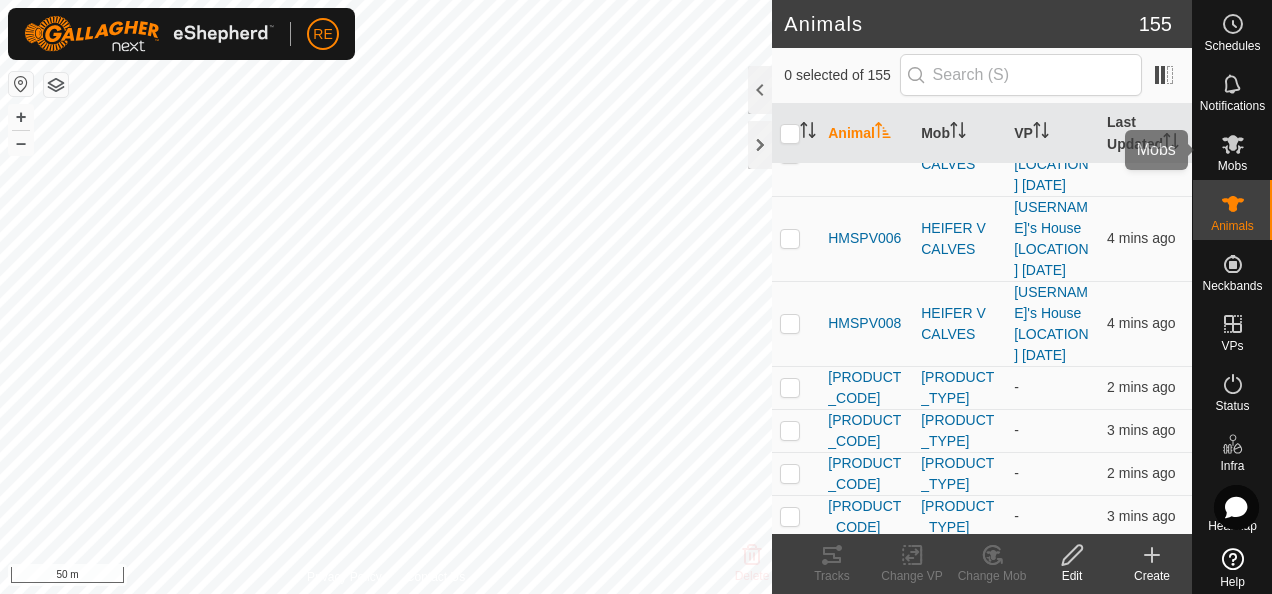 click 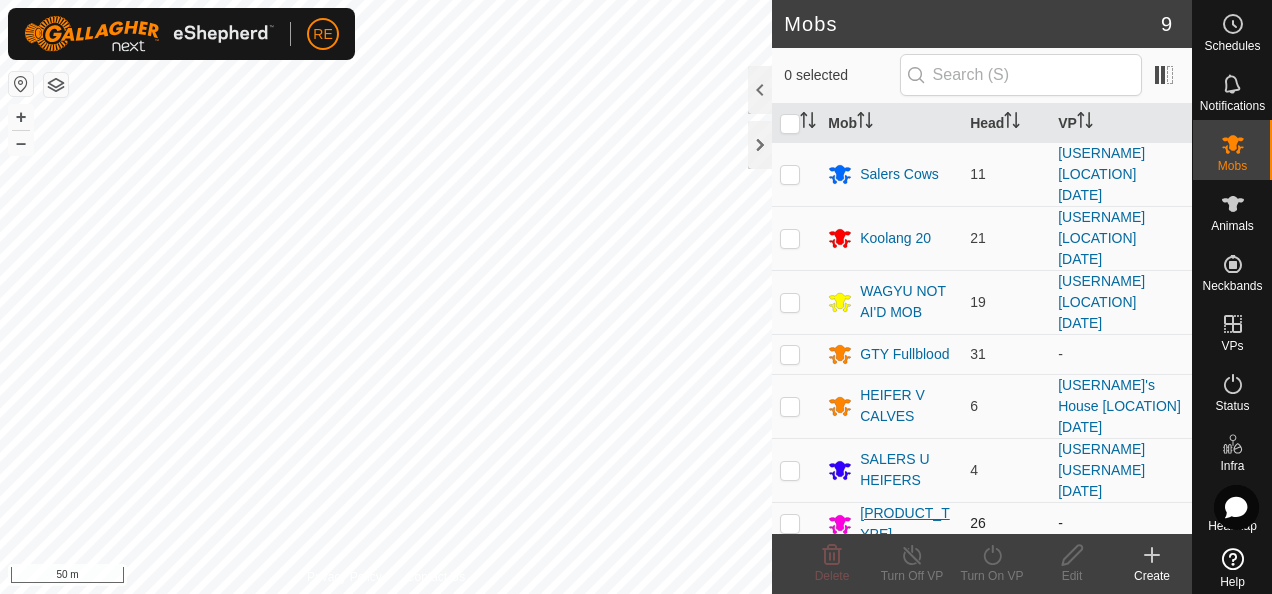 click on "[PRODUCT_TYPE]" at bounding box center (907, 524) 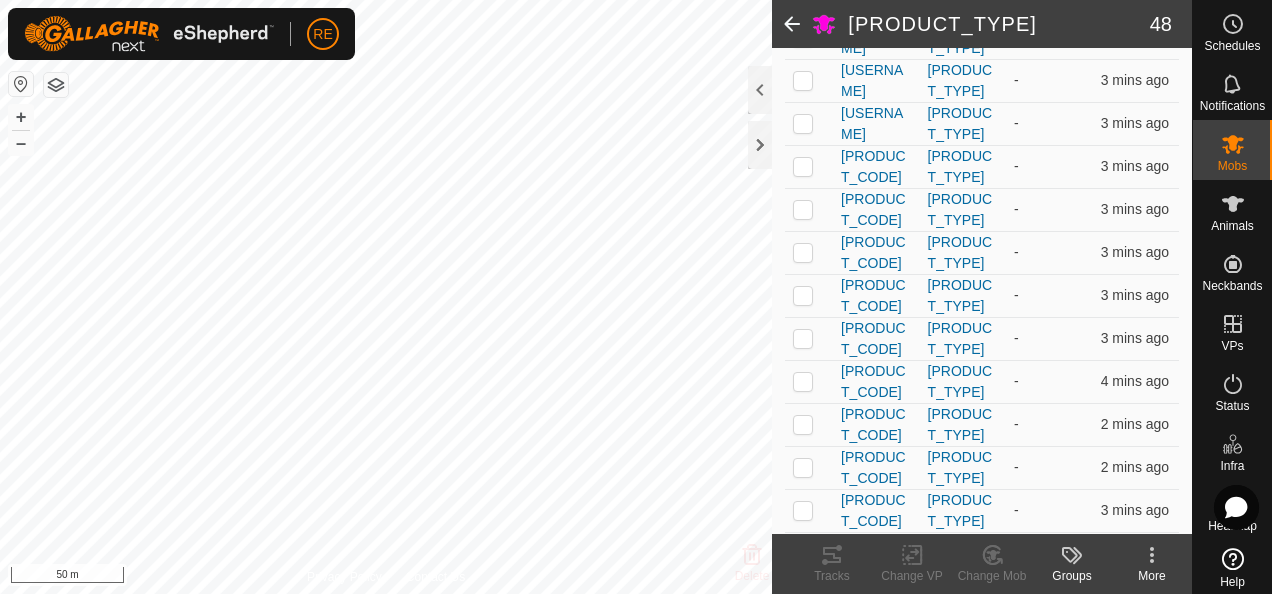 scroll, scrollTop: 0, scrollLeft: 0, axis: both 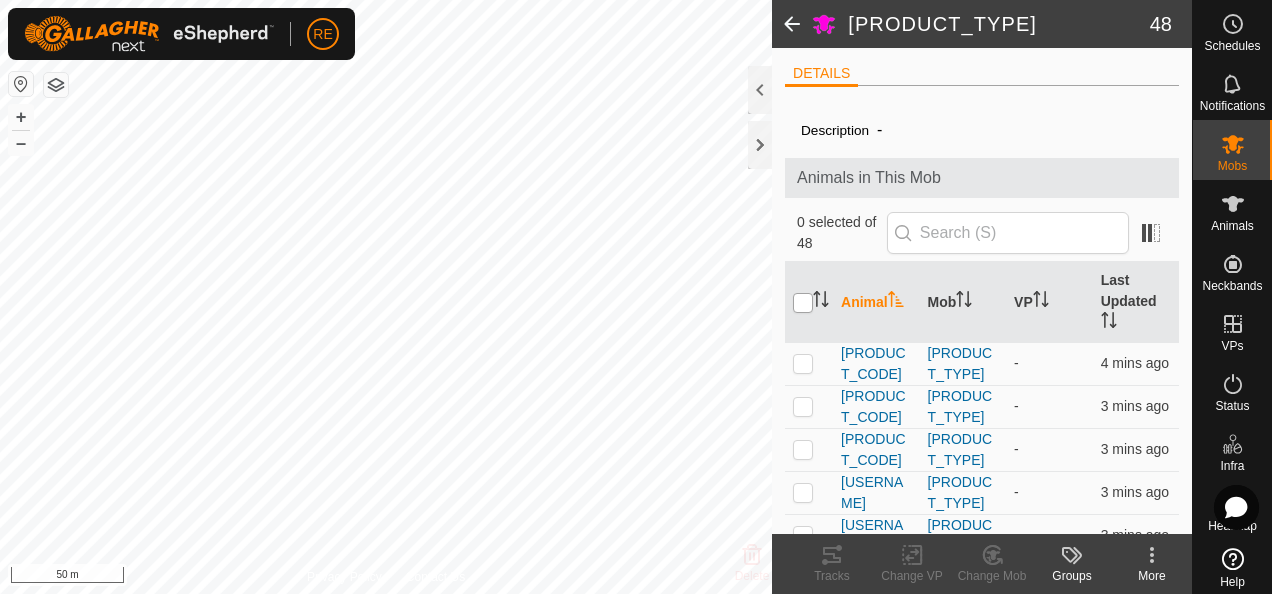 click at bounding box center [803, 303] 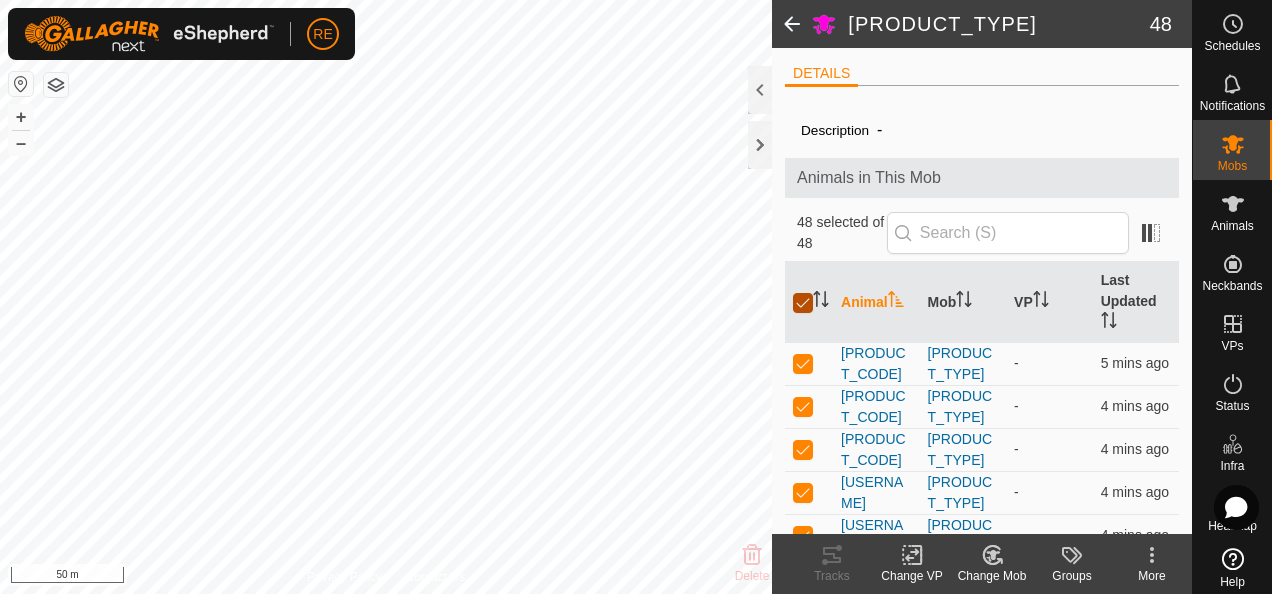 click at bounding box center (803, 303) 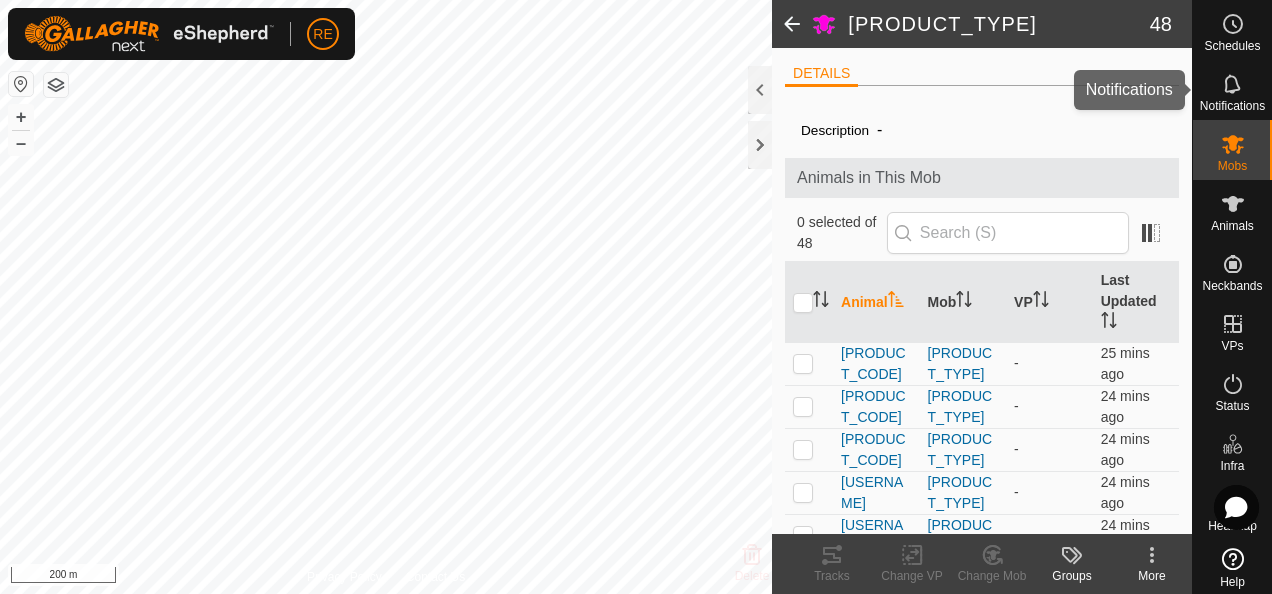 click 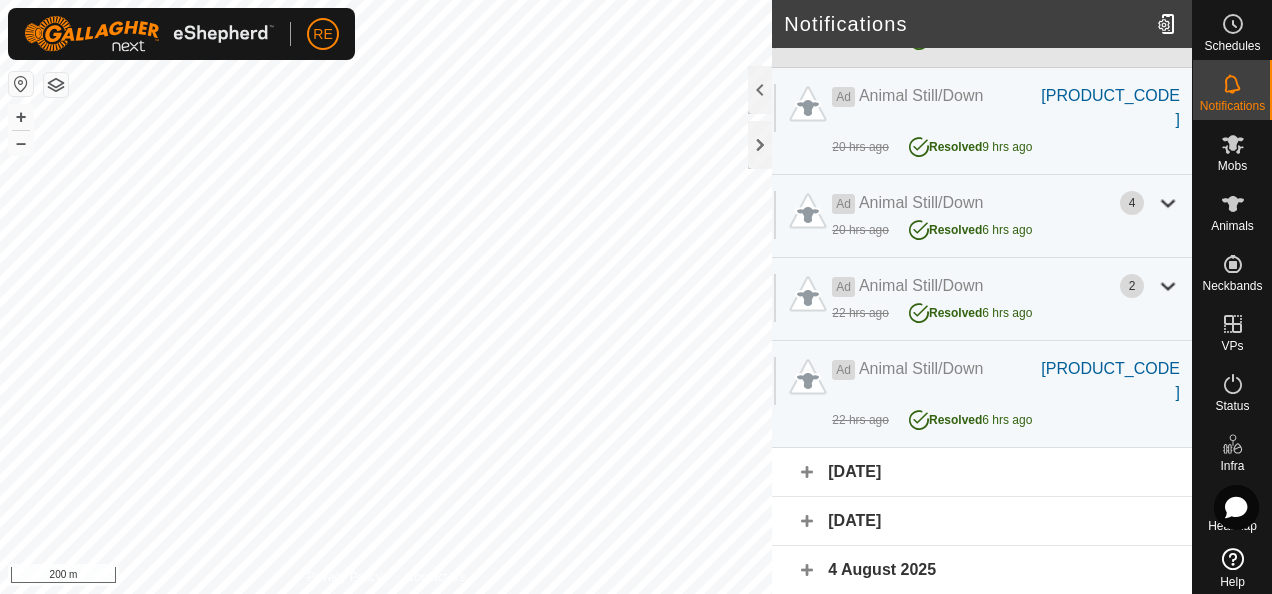 scroll, scrollTop: 0, scrollLeft: 0, axis: both 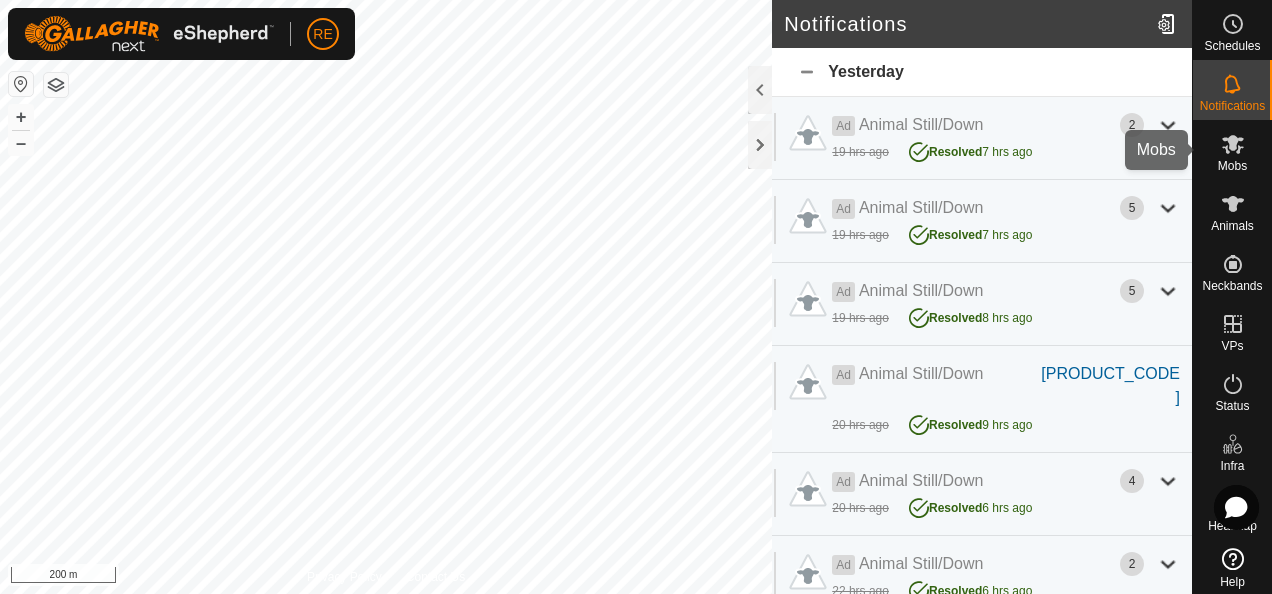 click on "Mobs" at bounding box center [1232, 166] 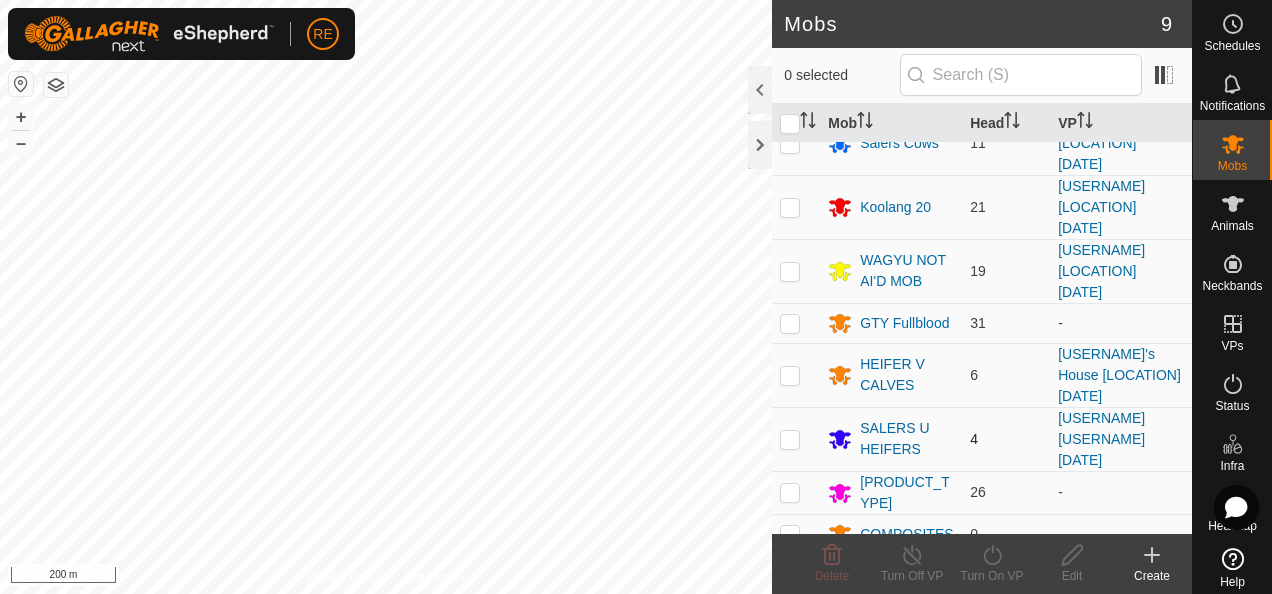 scroll, scrollTop: 48, scrollLeft: 0, axis: vertical 